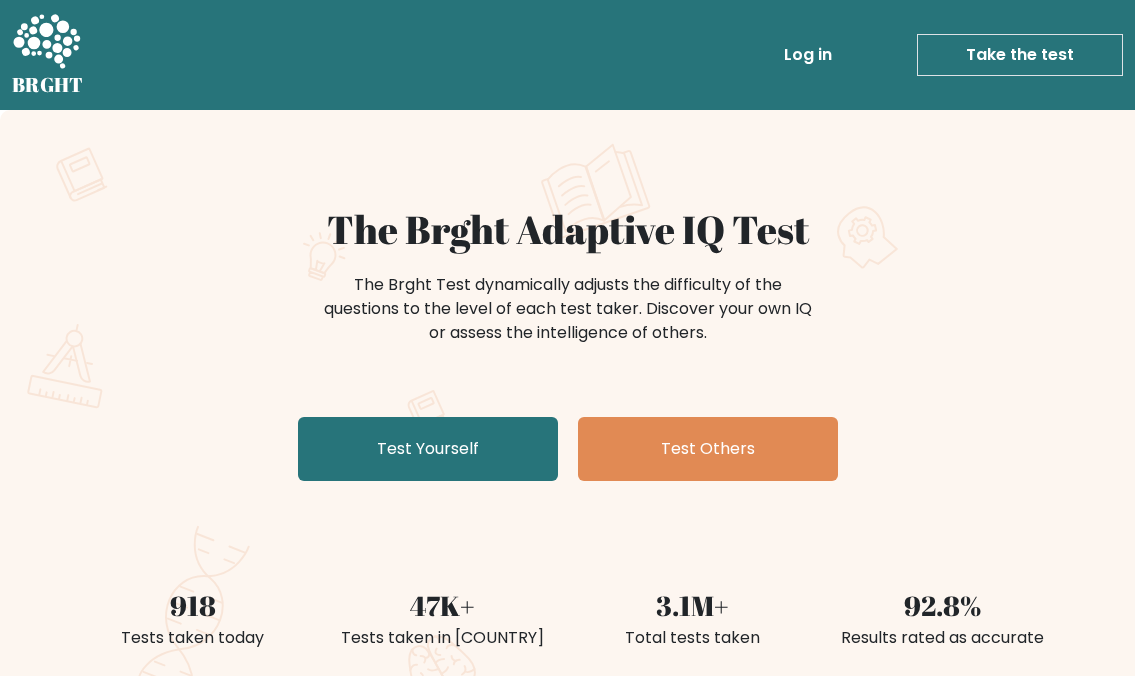 scroll, scrollTop: 0, scrollLeft: 0, axis: both 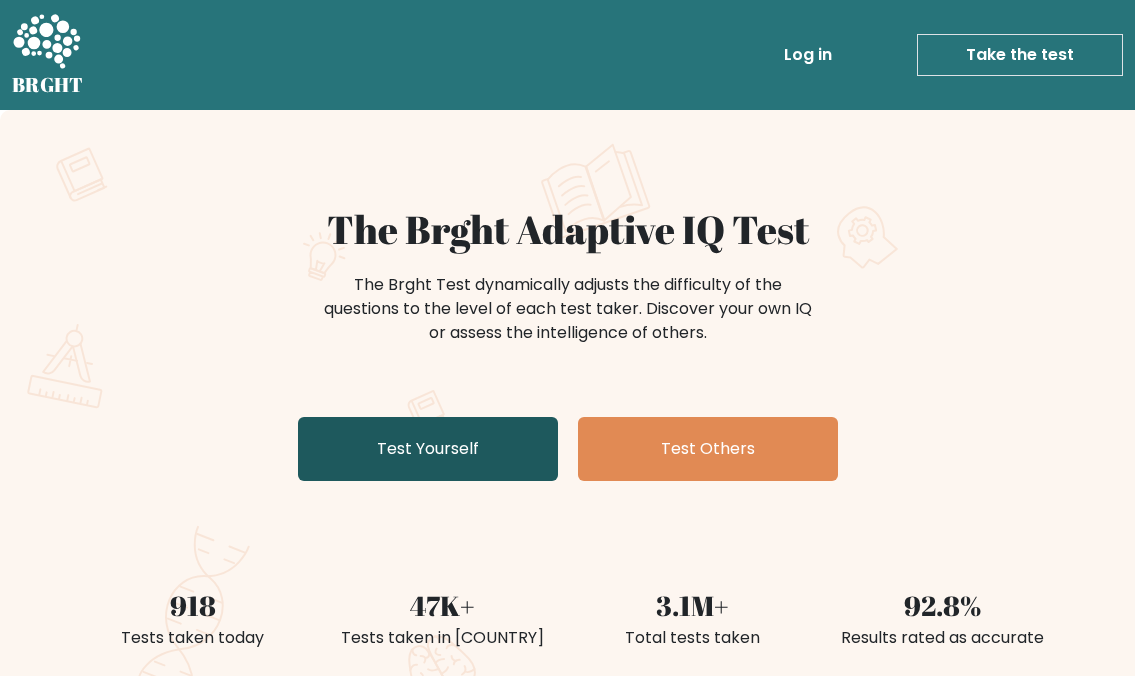 click on "Test Yourself" at bounding box center (428, 449) 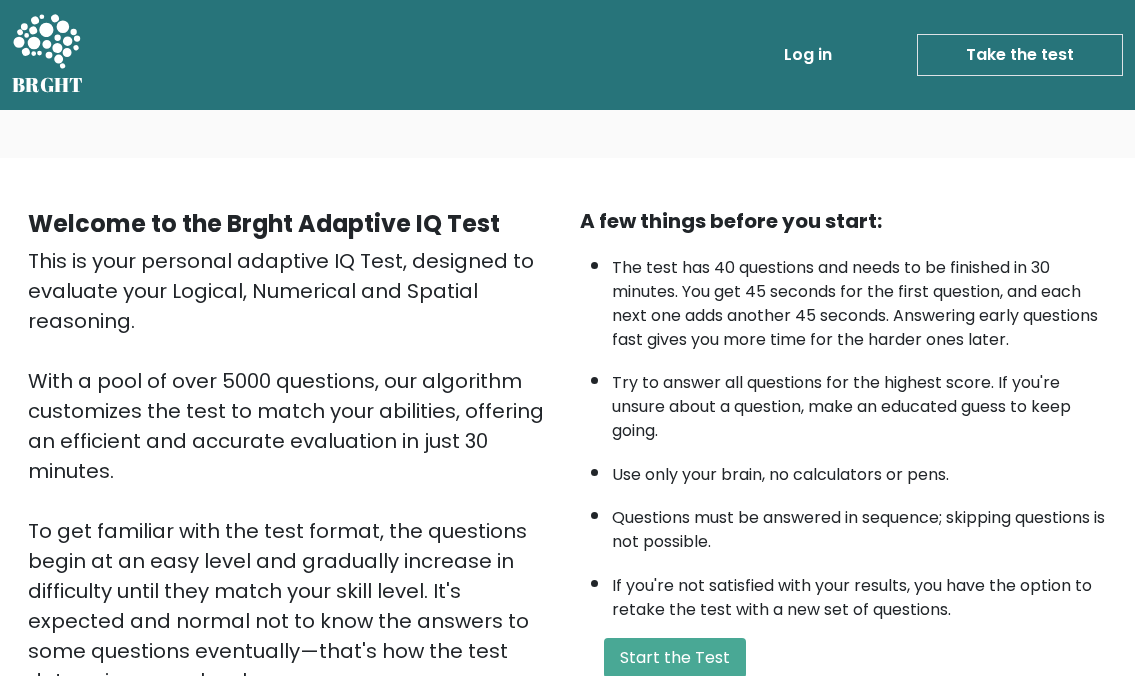 scroll, scrollTop: 200, scrollLeft: 0, axis: vertical 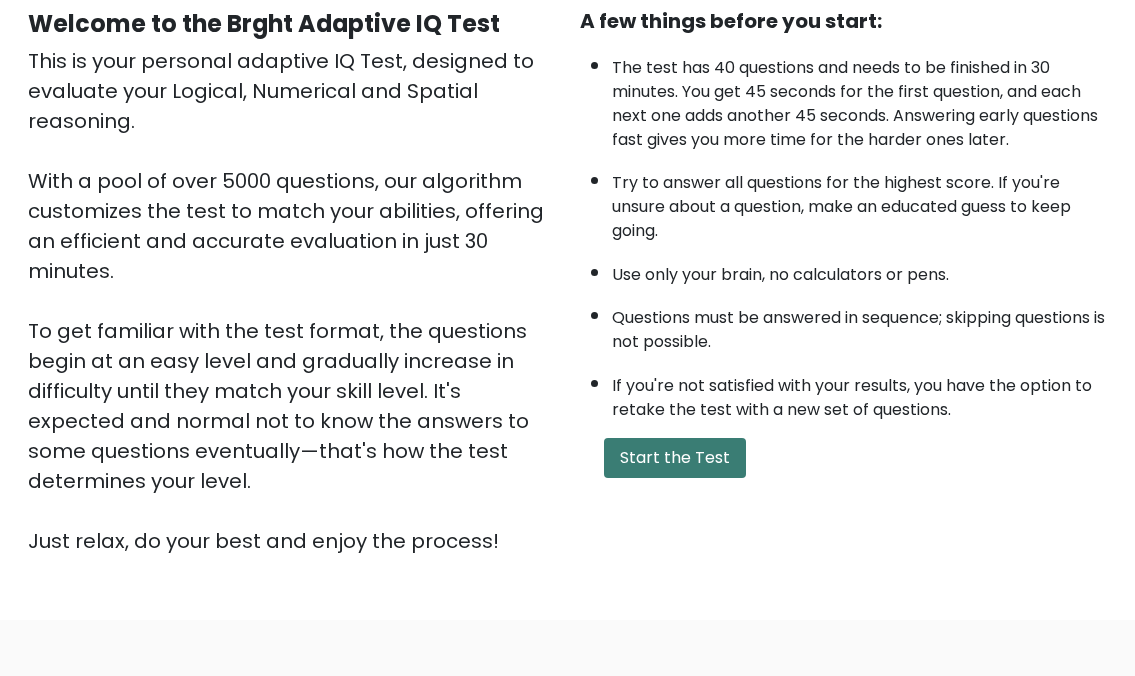 click on "Start the Test" at bounding box center (675, 458) 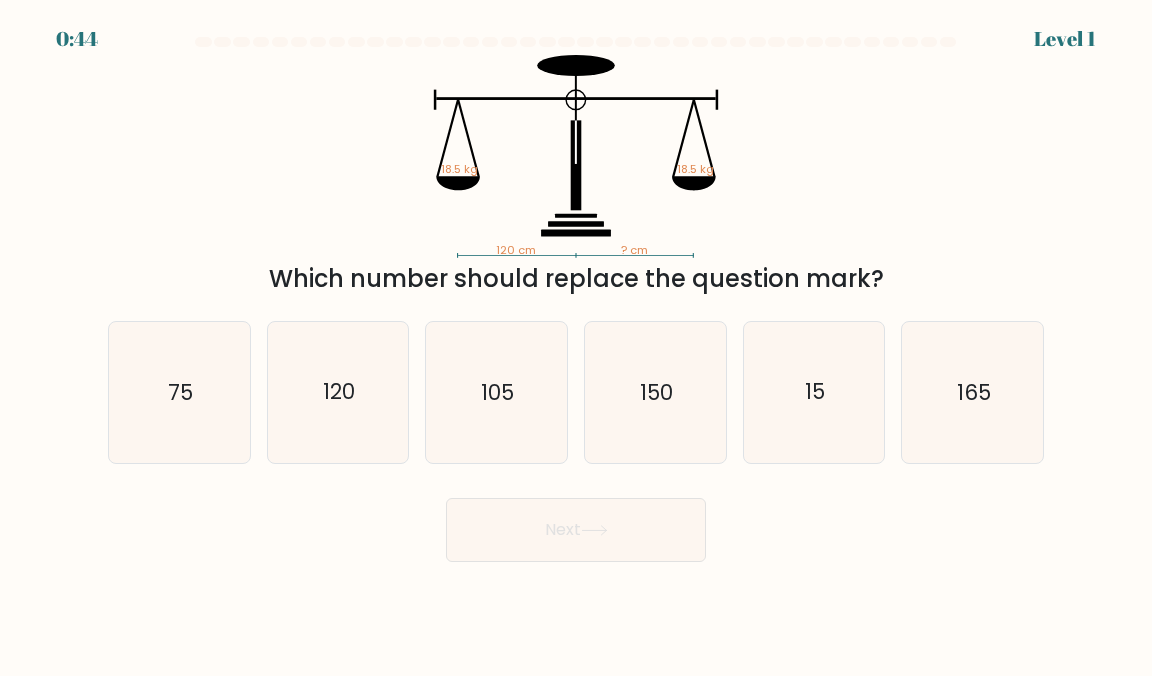 scroll, scrollTop: 0, scrollLeft: 0, axis: both 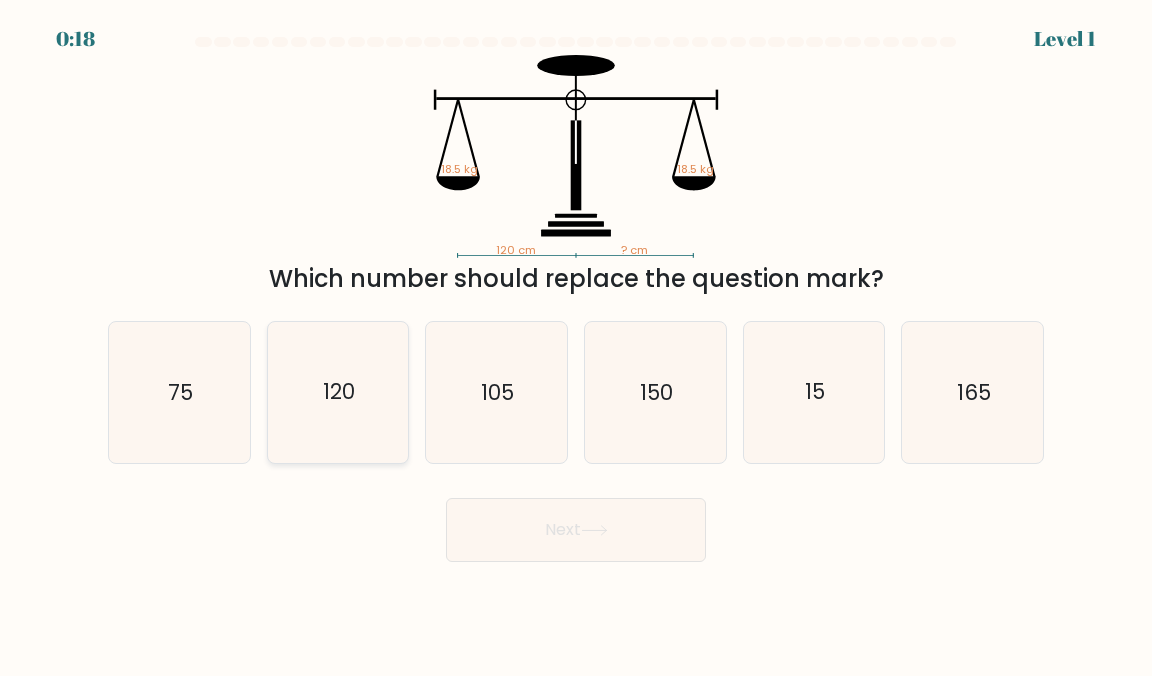 click on "120" 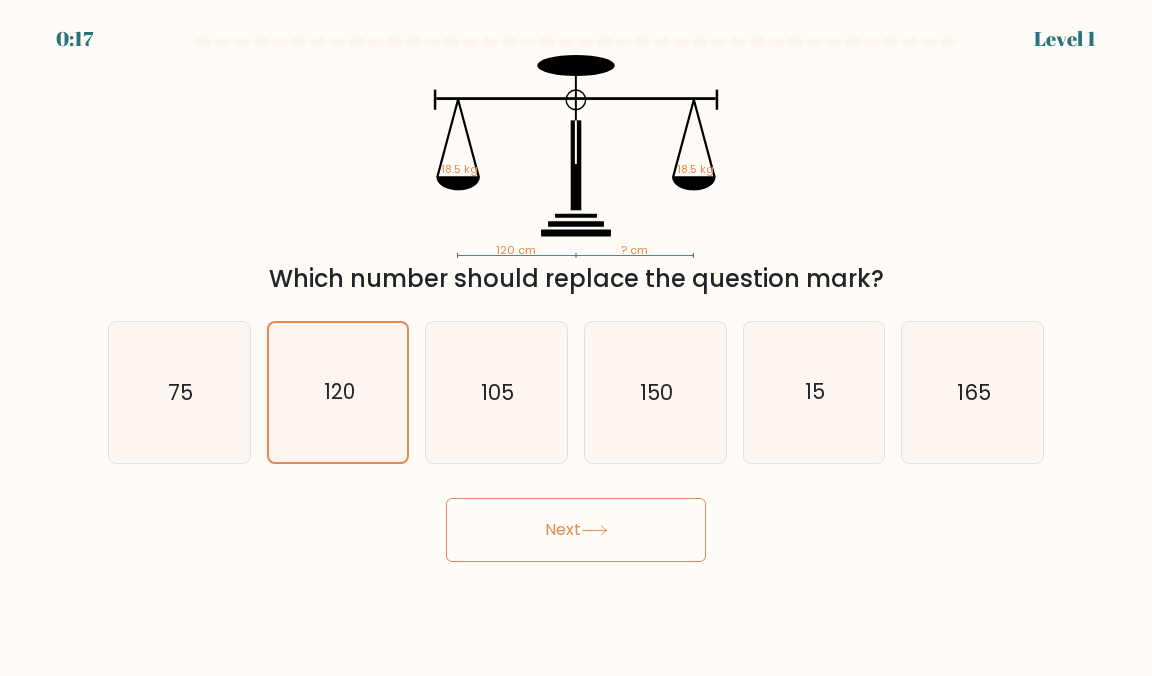 click on "Next" at bounding box center (576, 530) 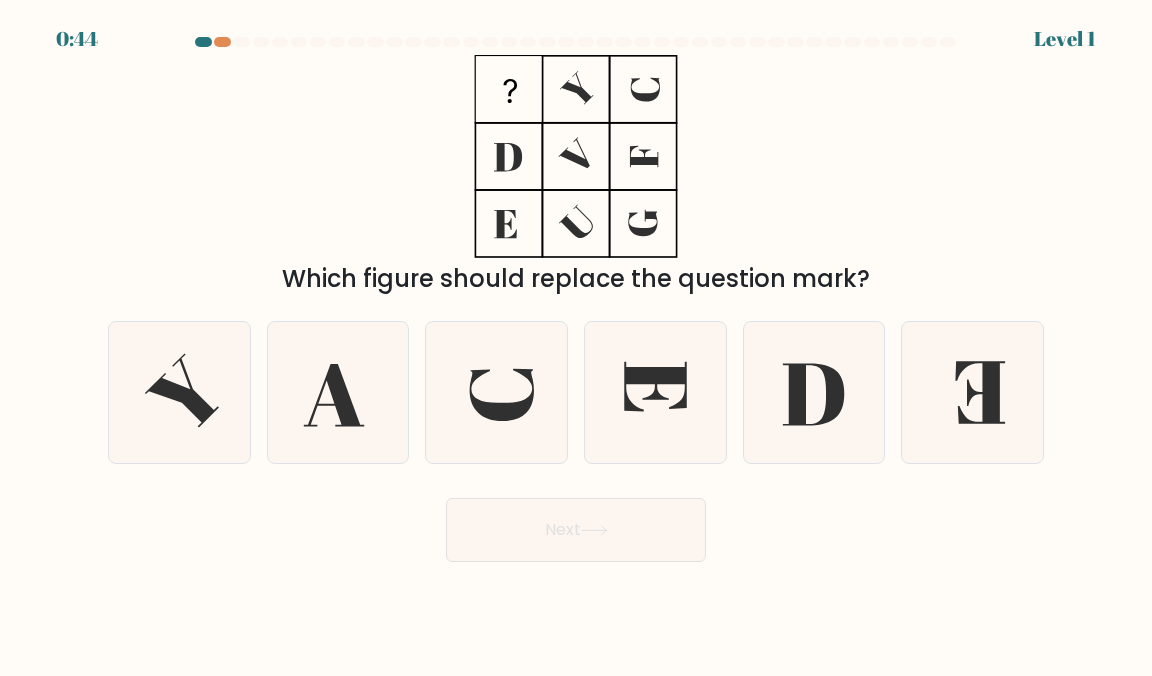 scroll, scrollTop: 0, scrollLeft: 0, axis: both 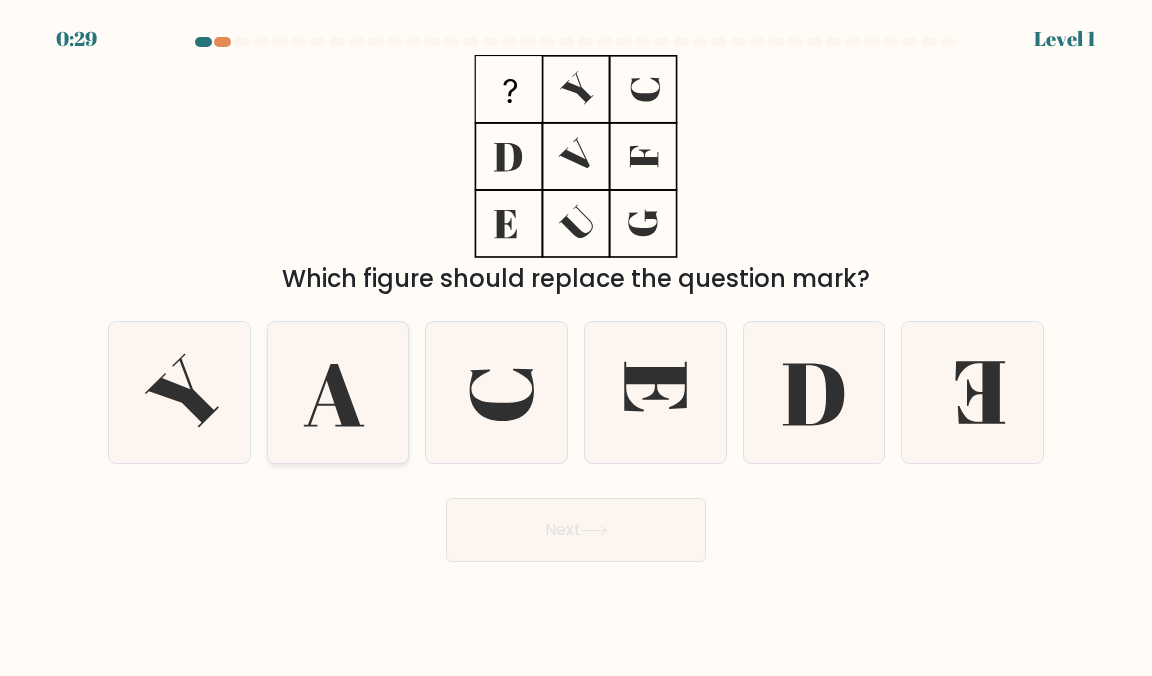 click 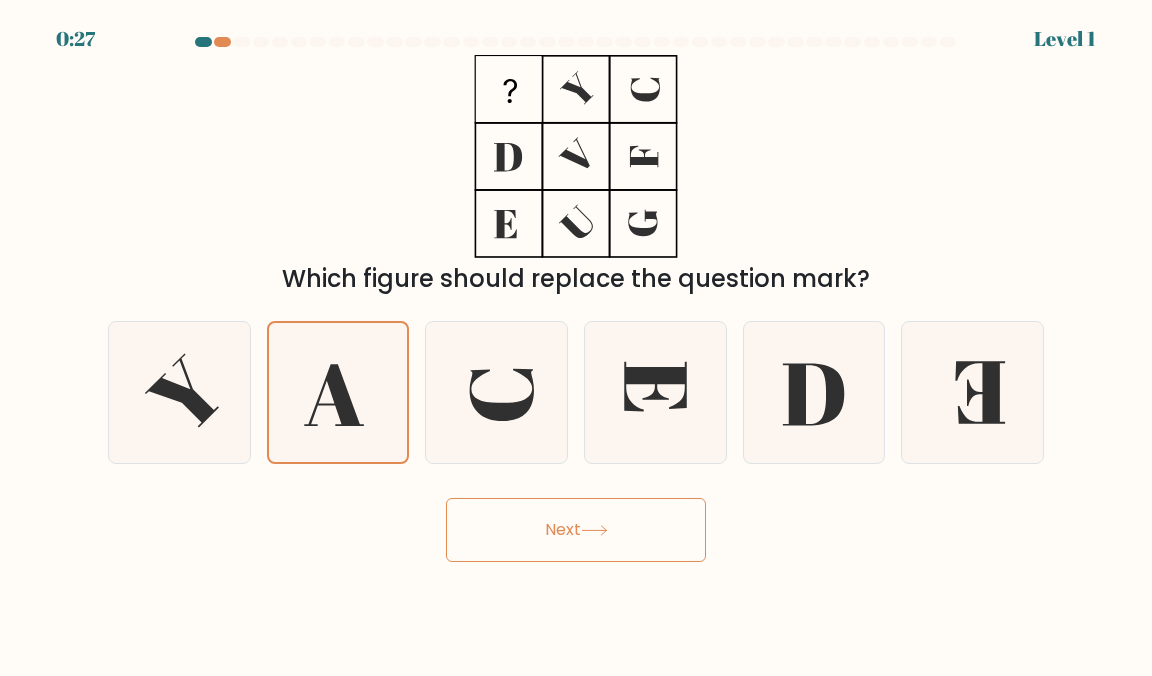 click on "Next" at bounding box center [576, 530] 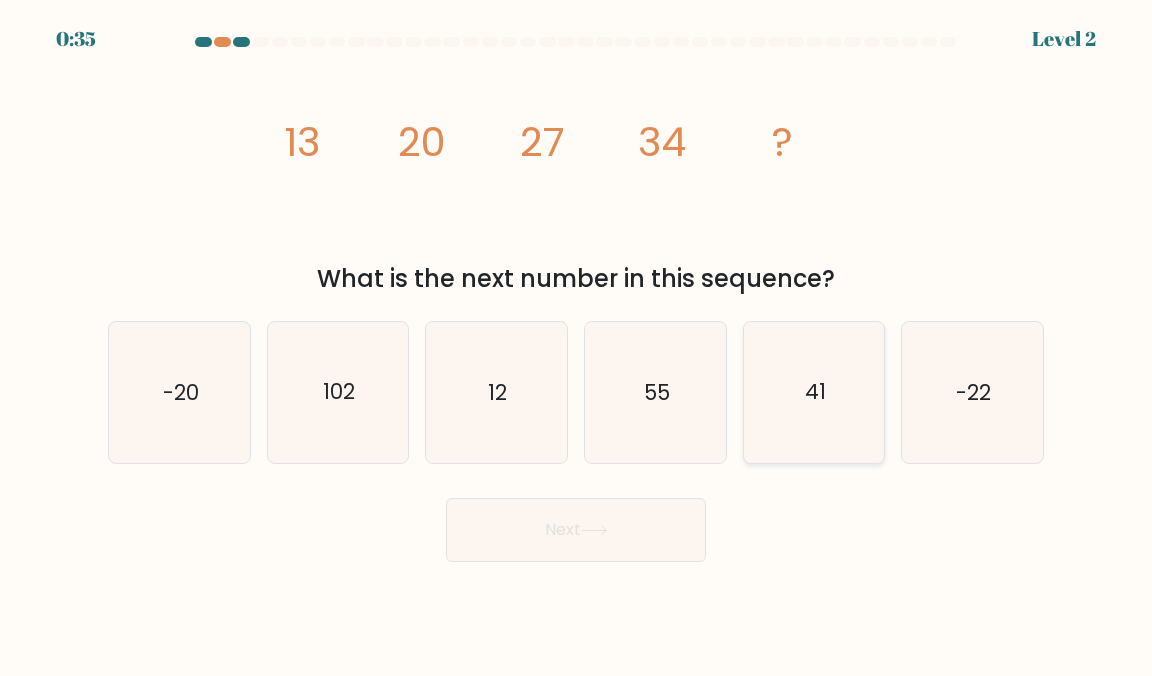 click on "41" 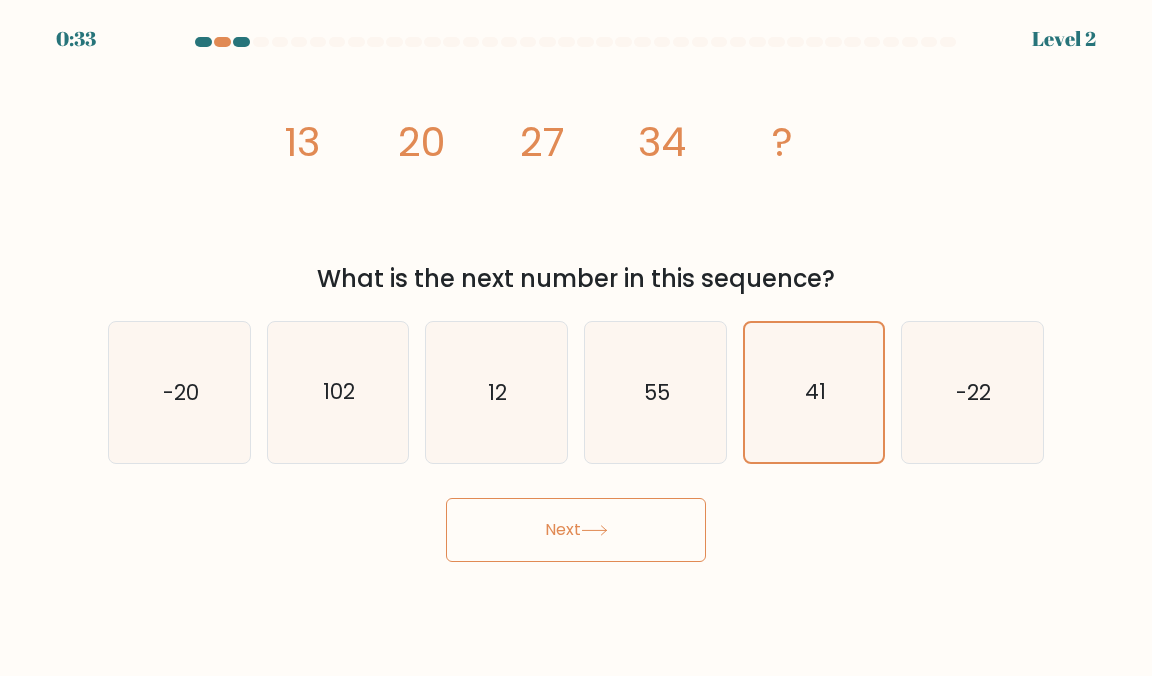 click on "Next" at bounding box center (576, 530) 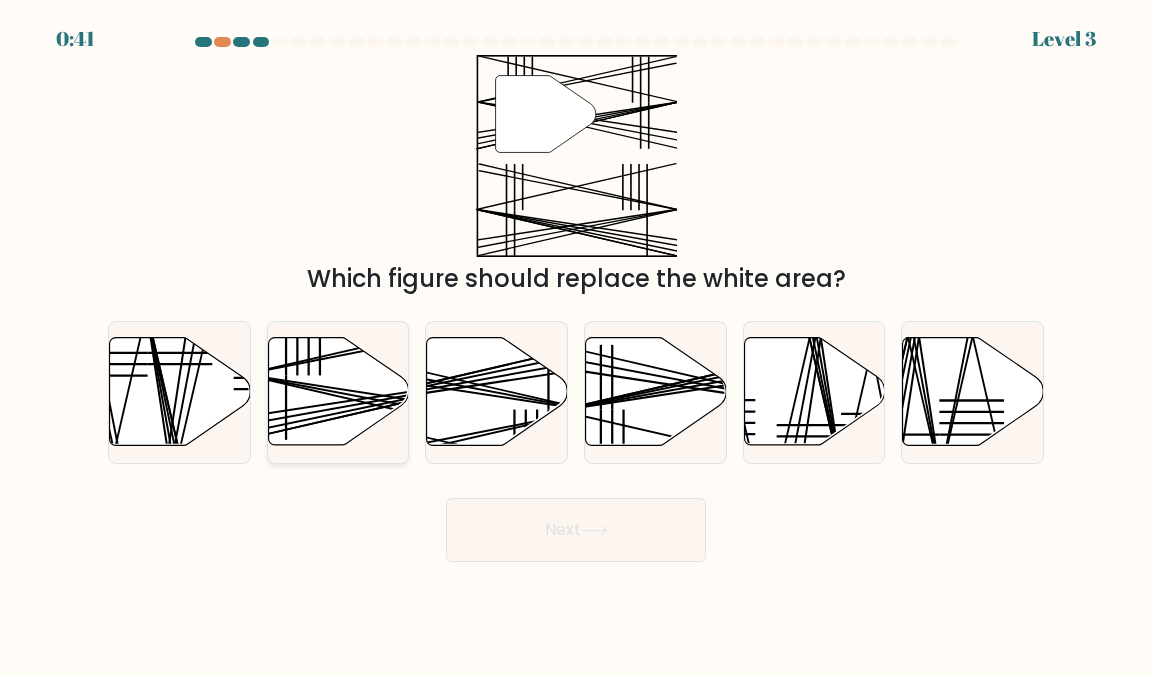 click 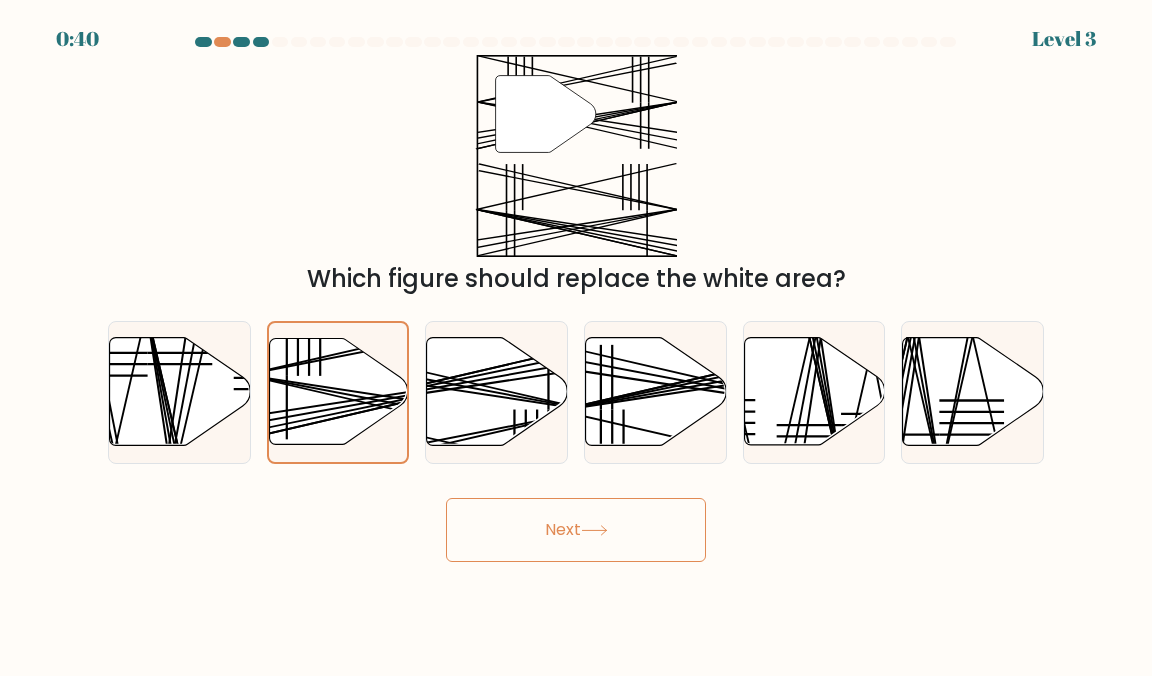 click 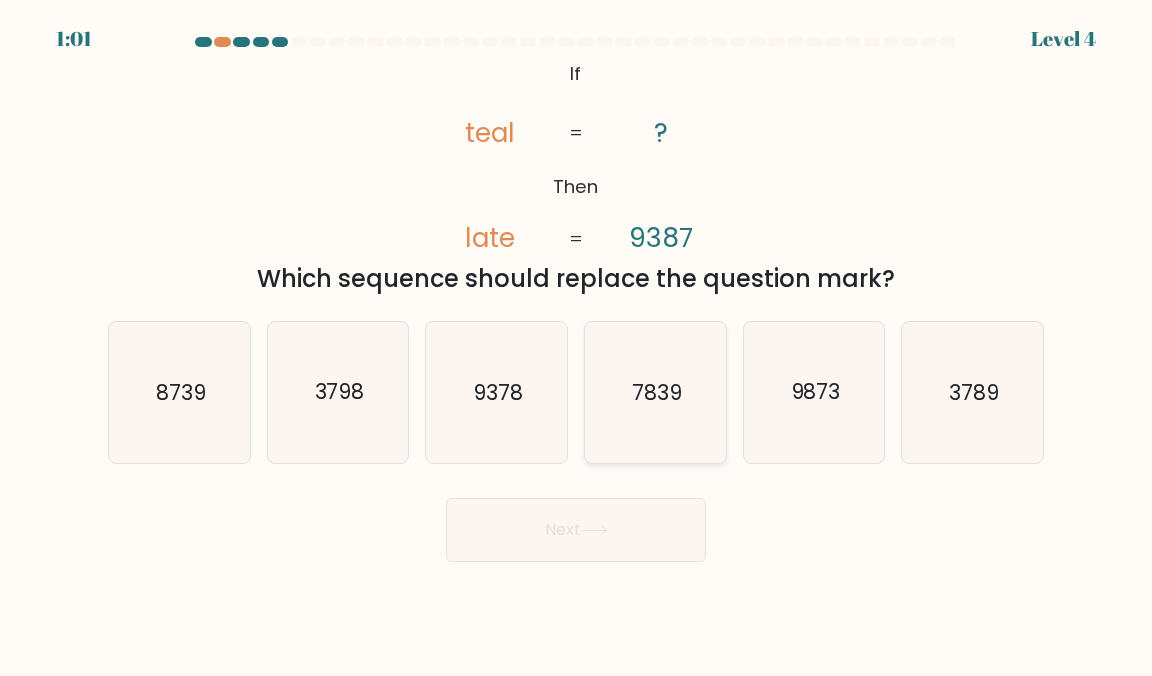 click on "7839" 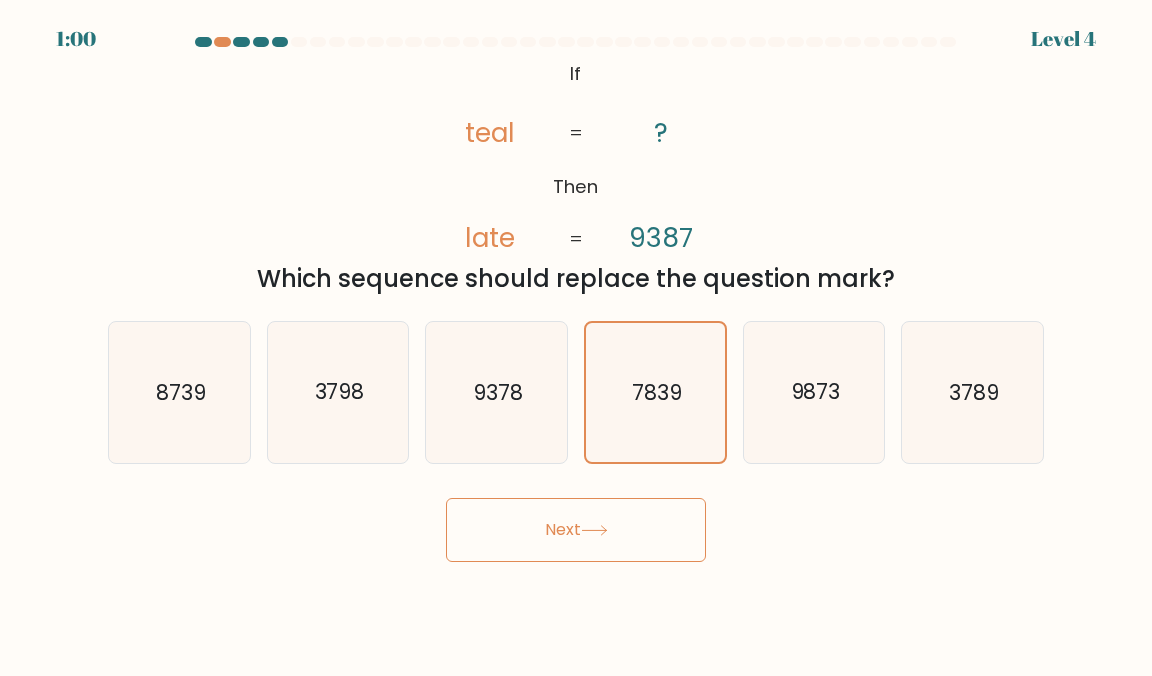click on "Next" at bounding box center [576, 530] 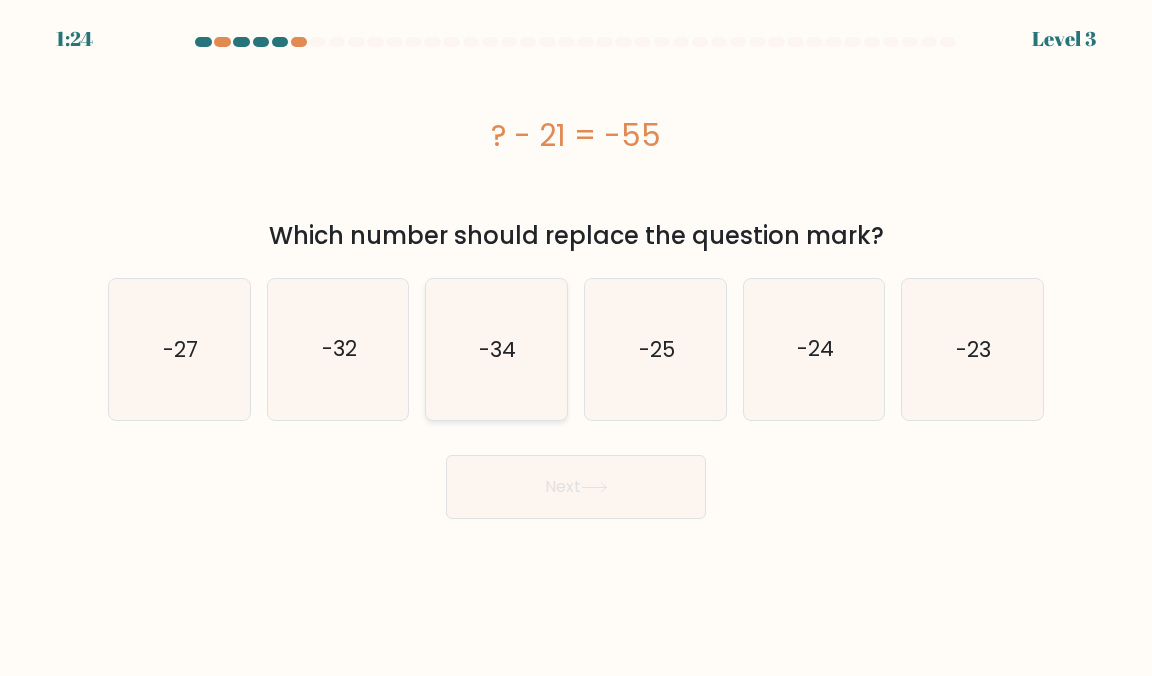 click on "-34" 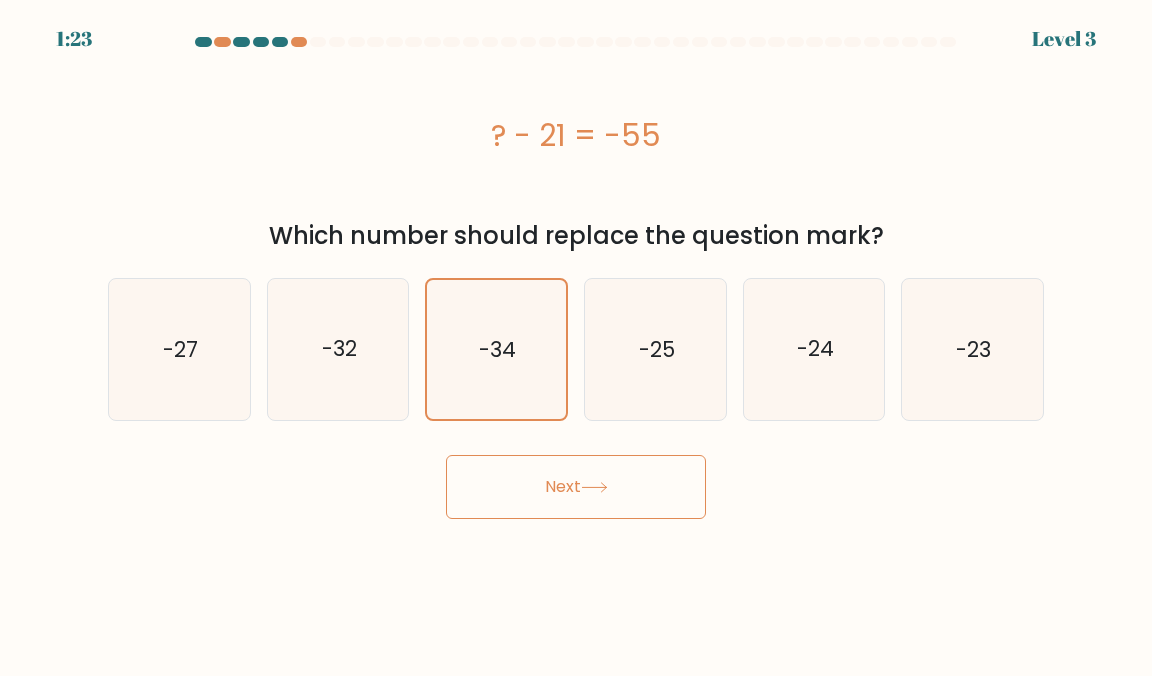 click on "Next" at bounding box center (576, 487) 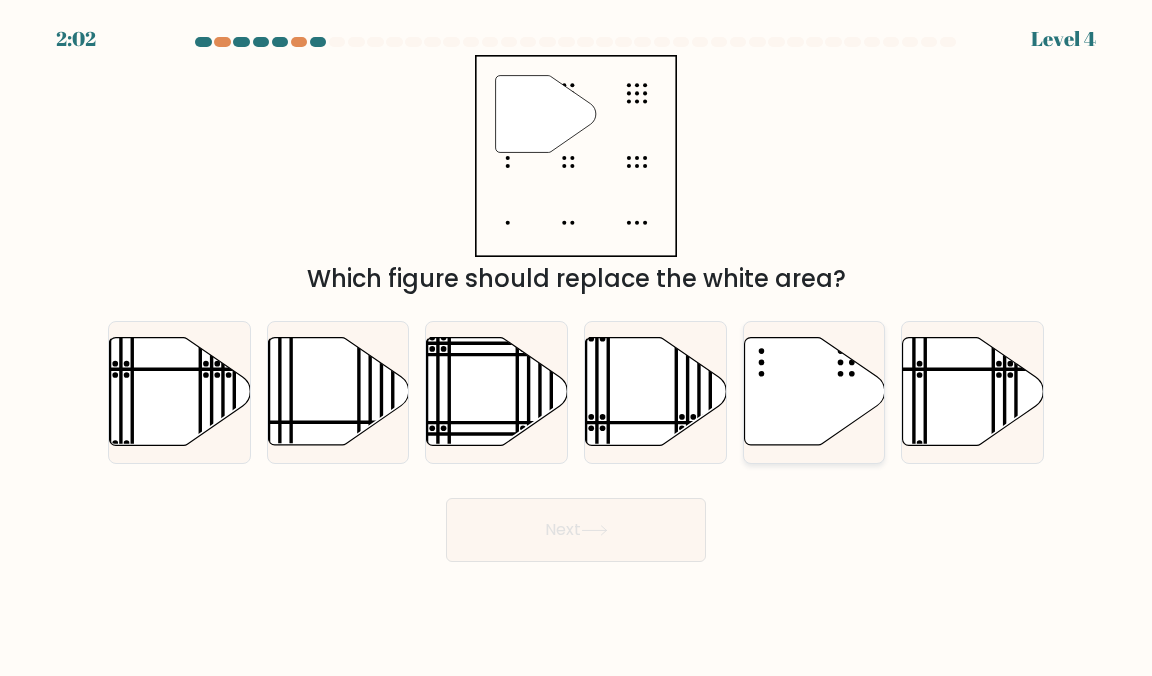 click 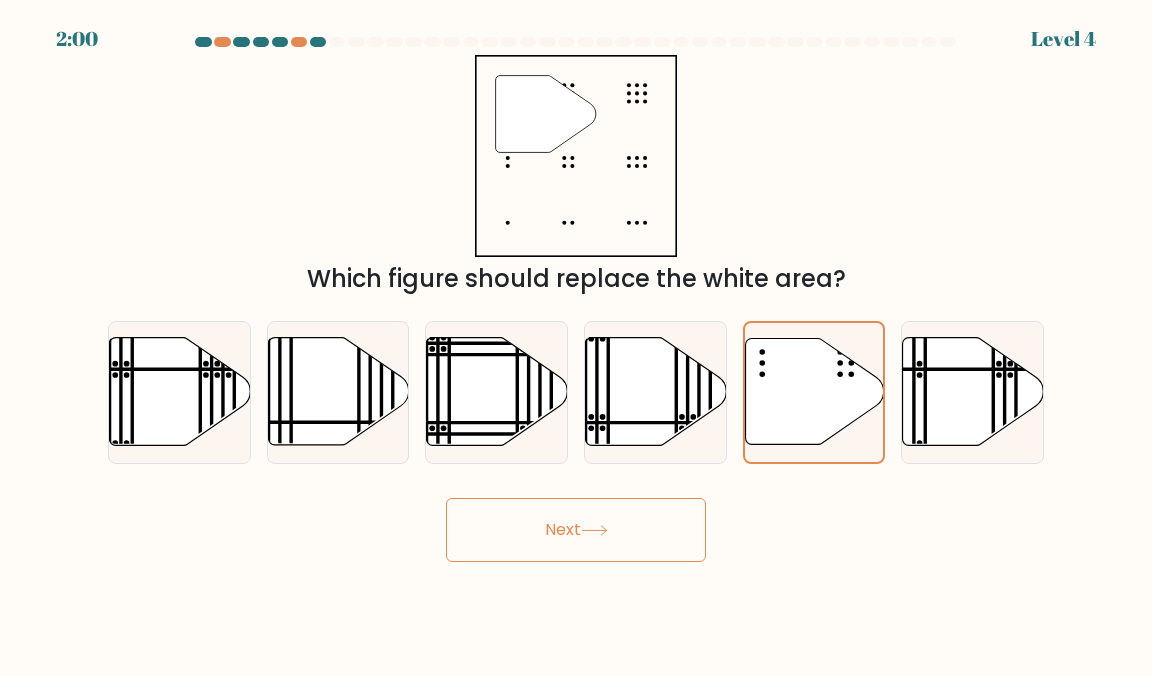 click on "Next" at bounding box center [576, 530] 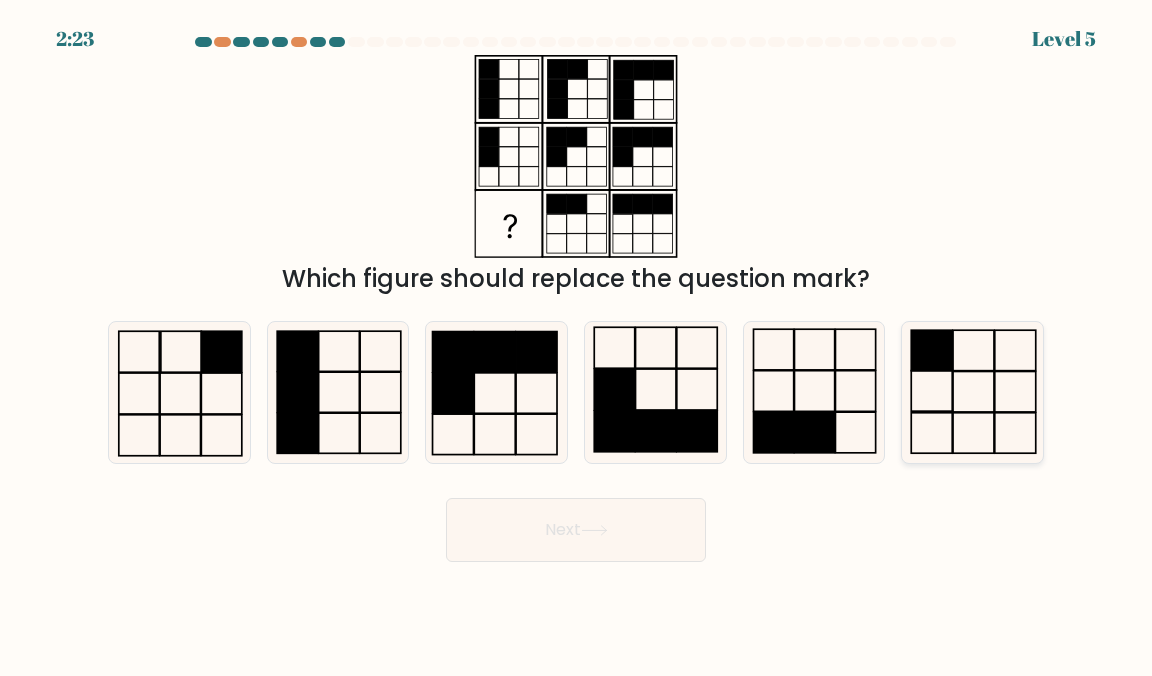 click 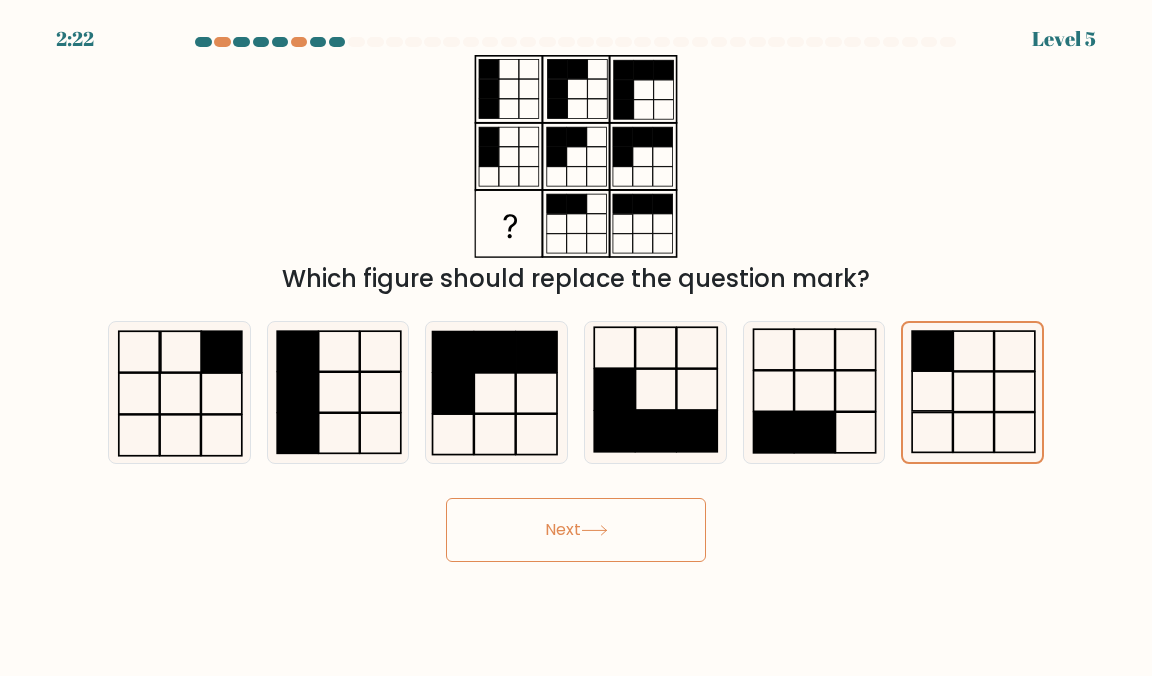 click on "Next" at bounding box center [576, 530] 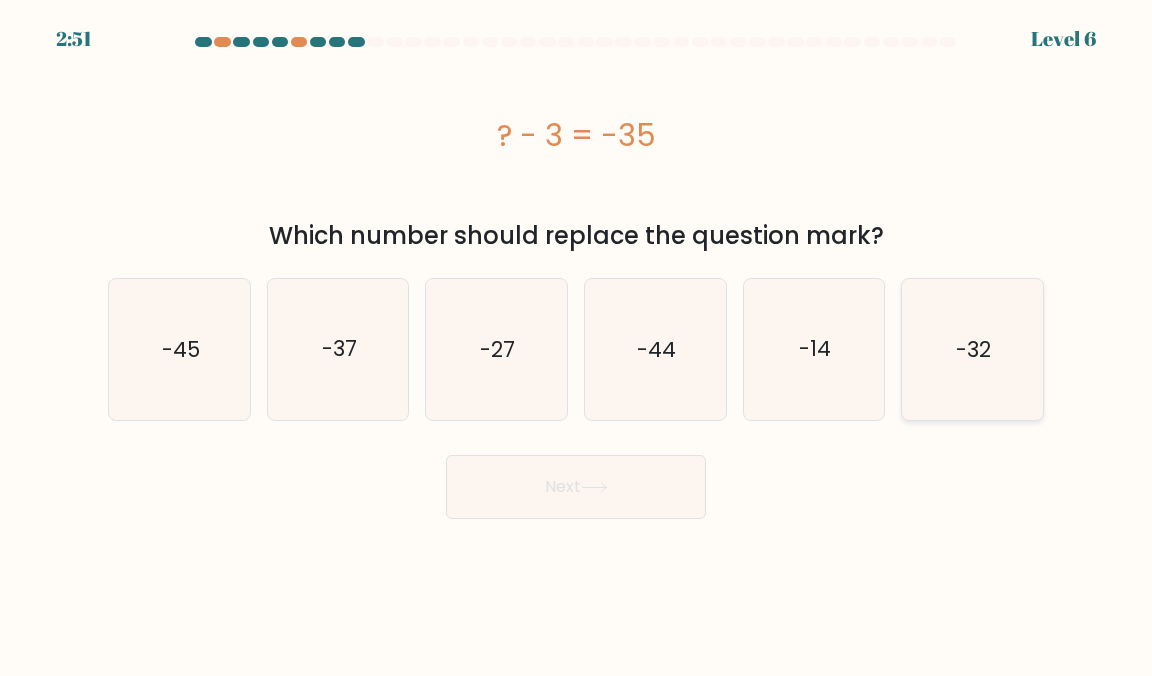 click on "-32" 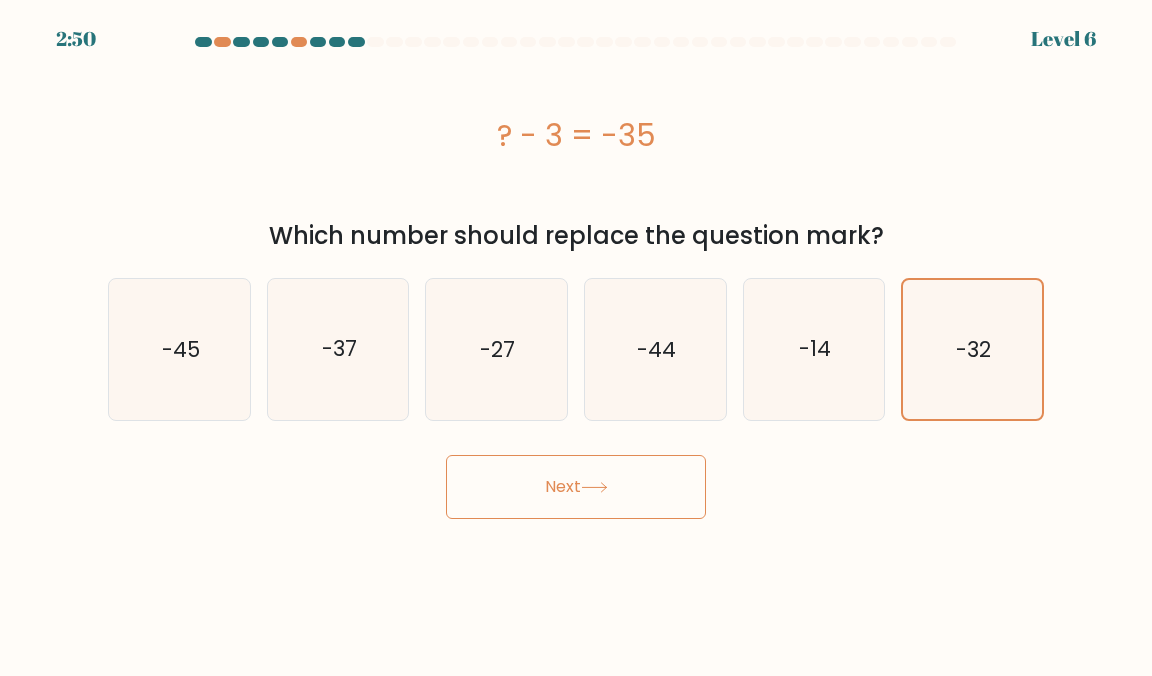 click on "Next" at bounding box center (576, 487) 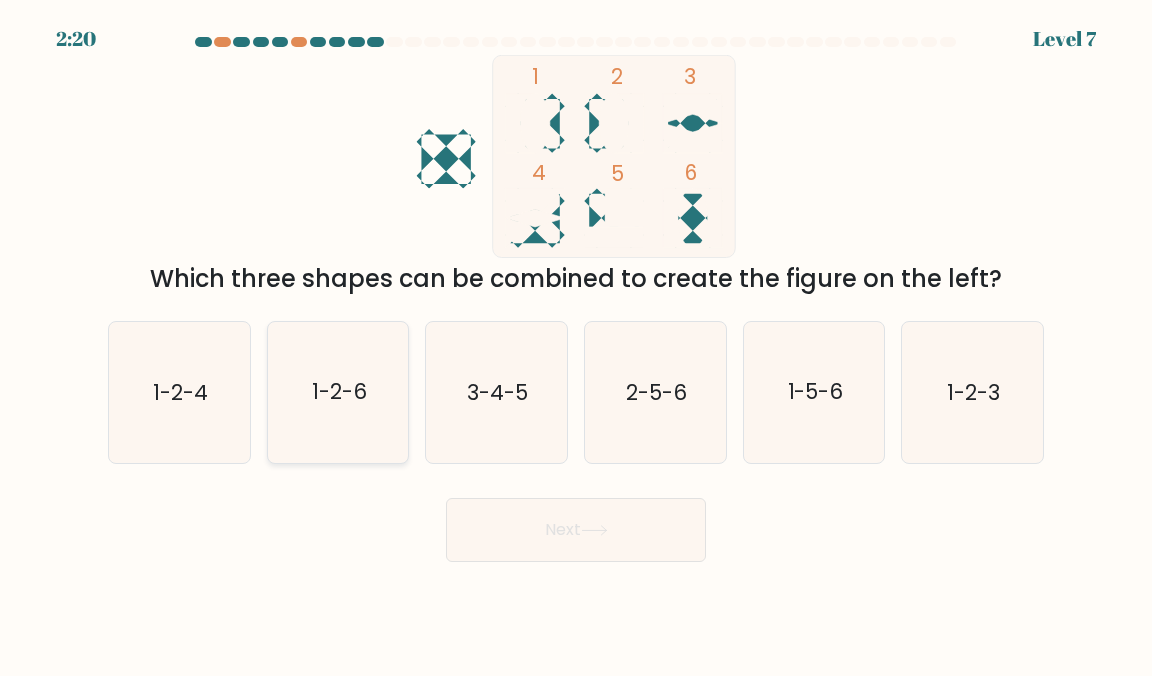click on "1-2-6" 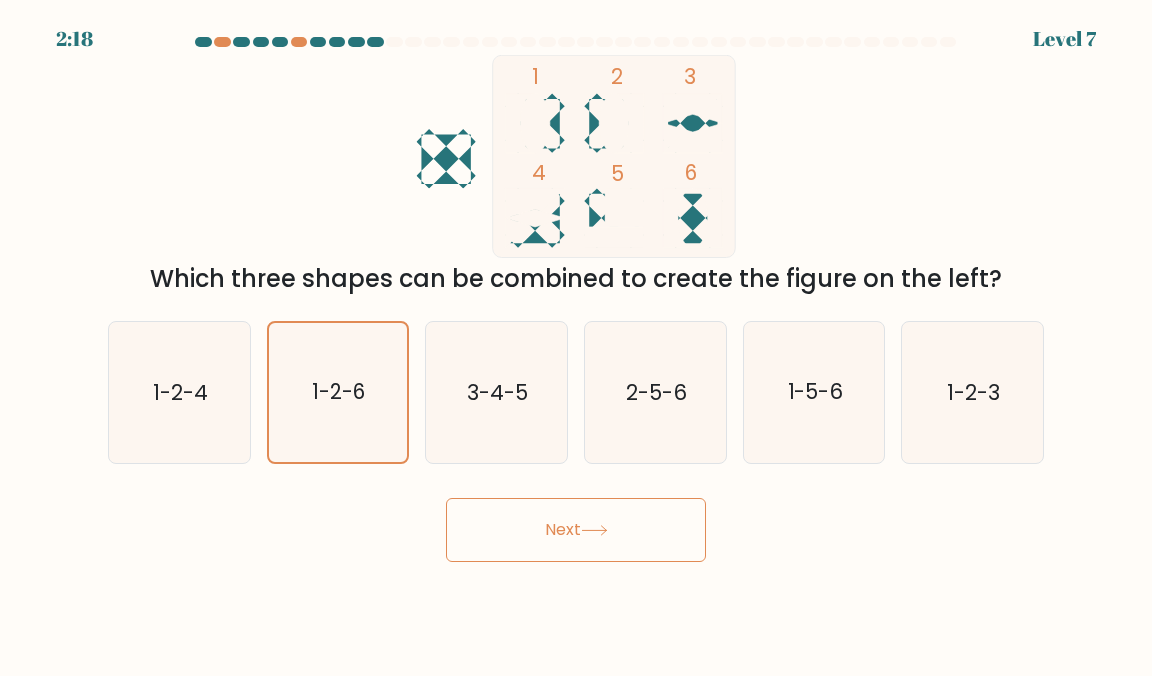 click on "Next" at bounding box center [576, 530] 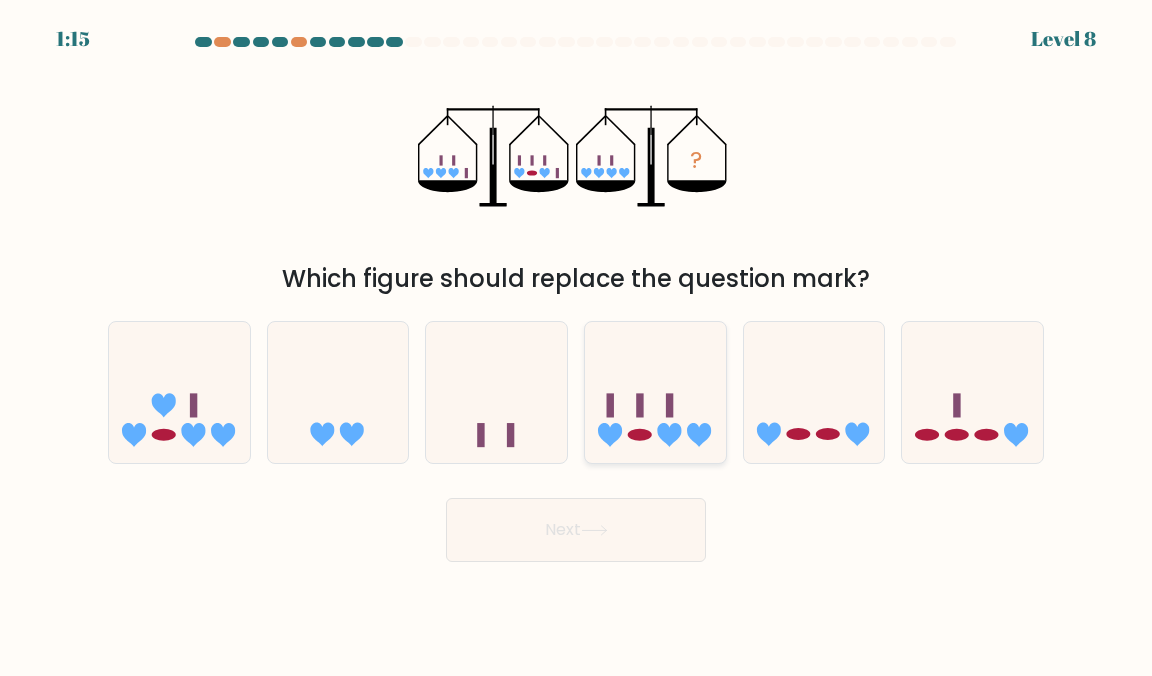 click 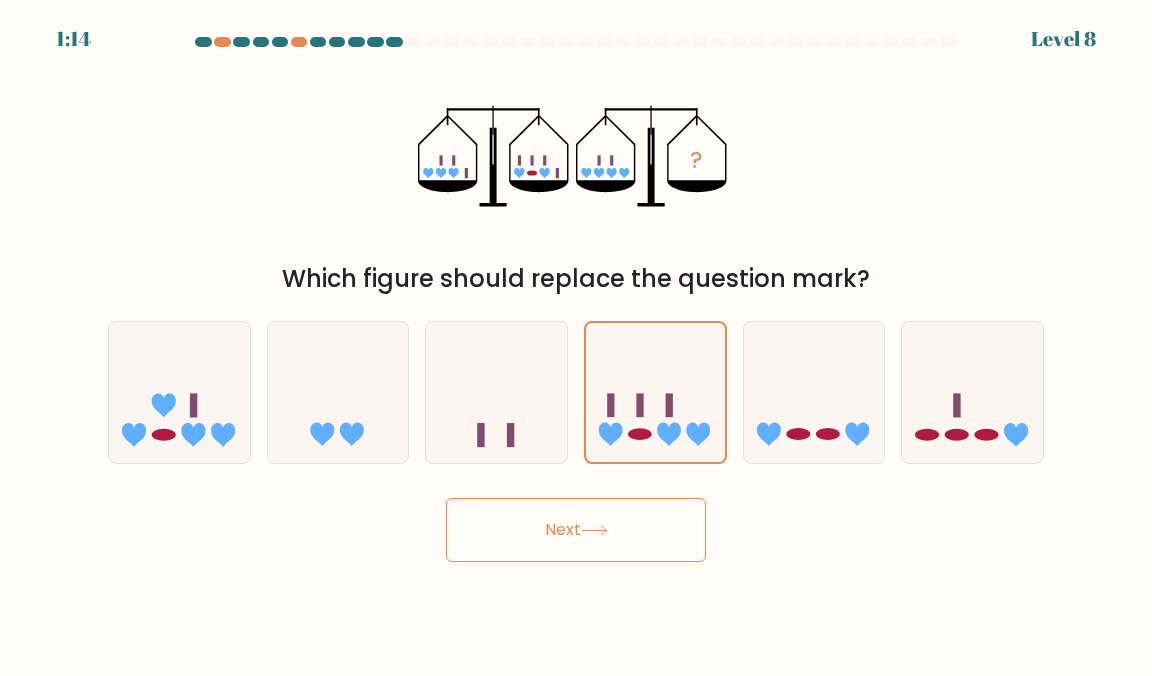 click on "Next" at bounding box center (576, 530) 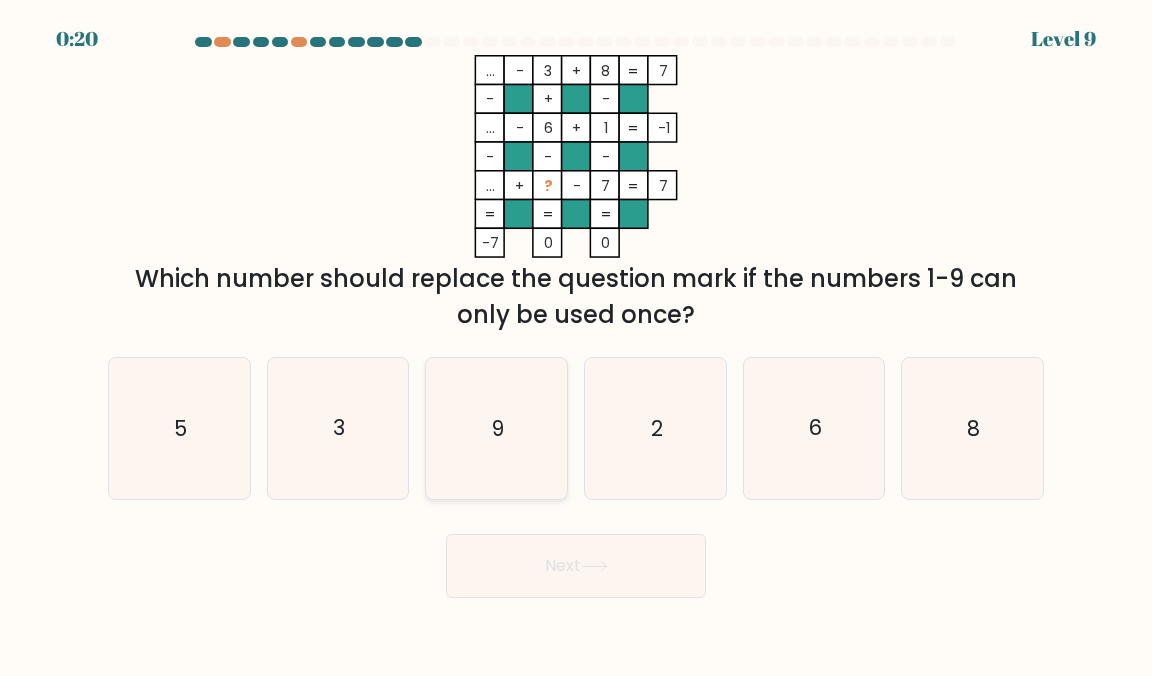 click on "9" 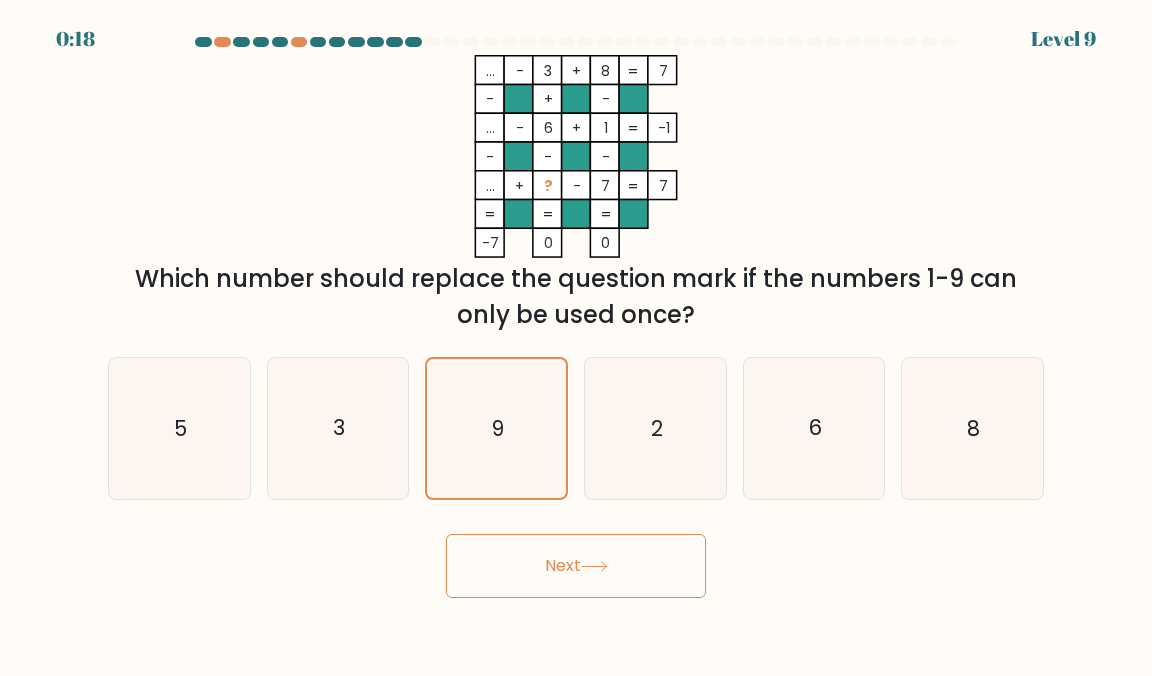 click on "Next" at bounding box center (576, 566) 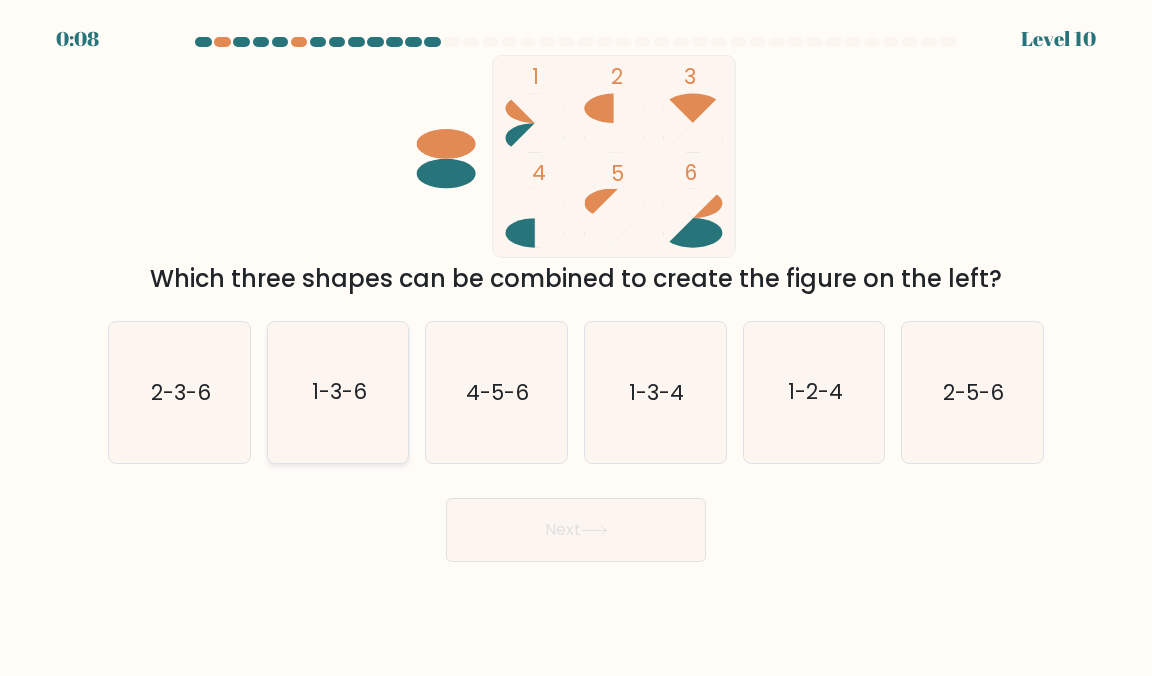 click on "1-3-6" 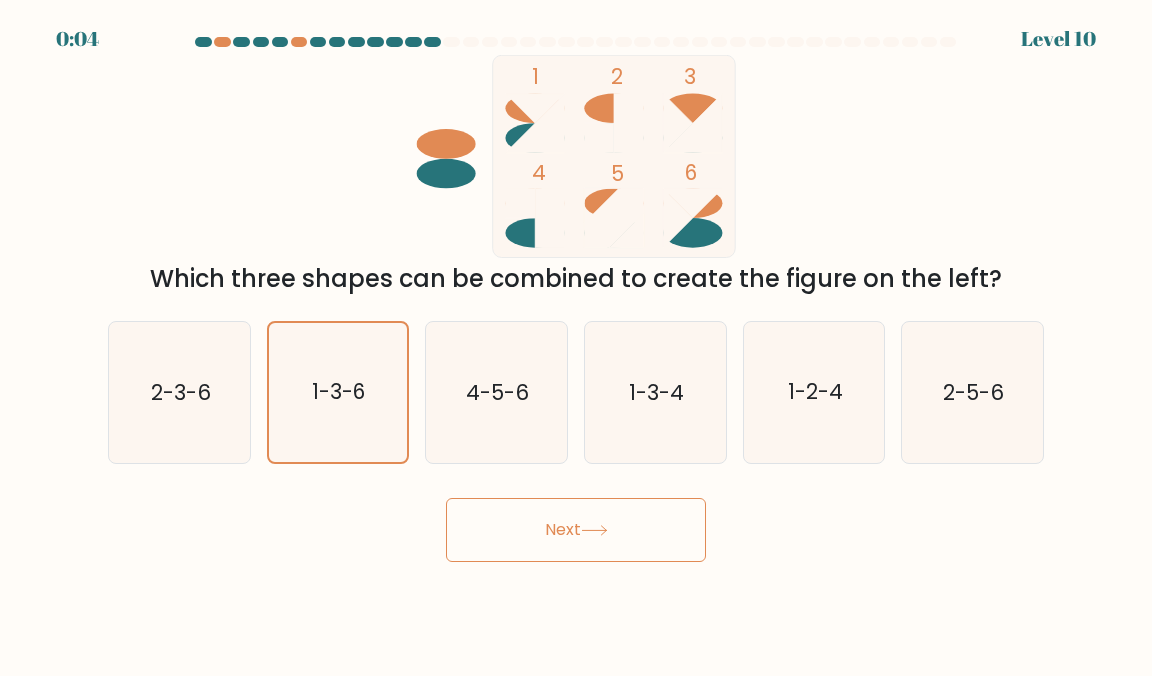 click on "Next" at bounding box center [576, 530] 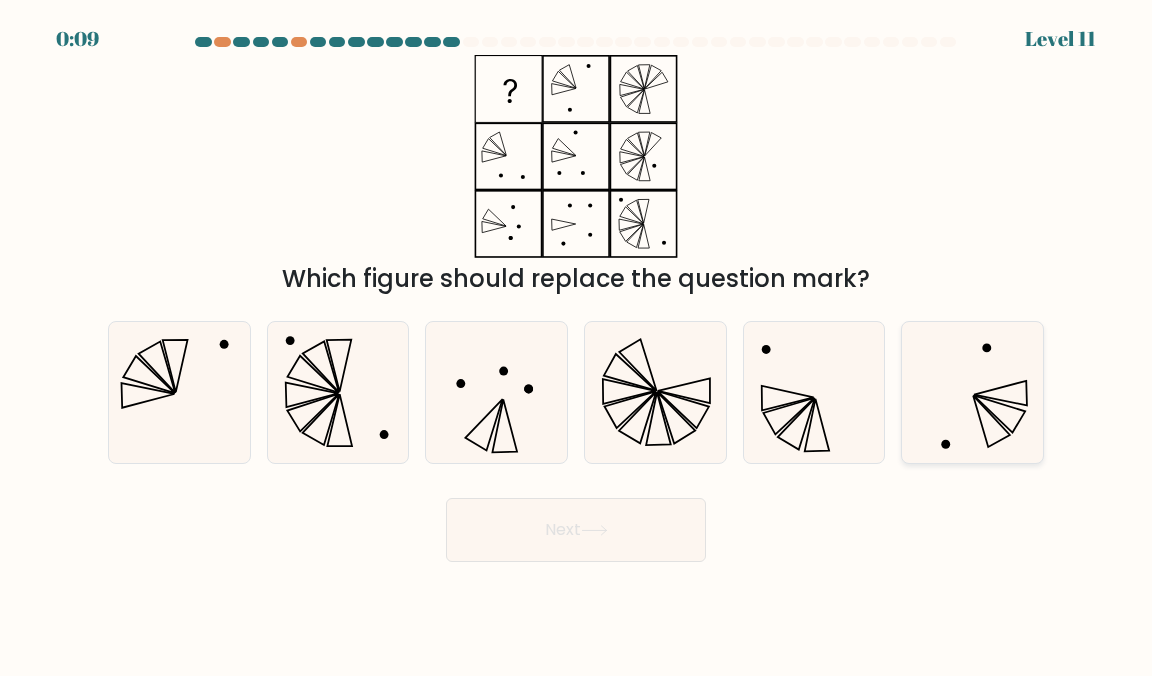click 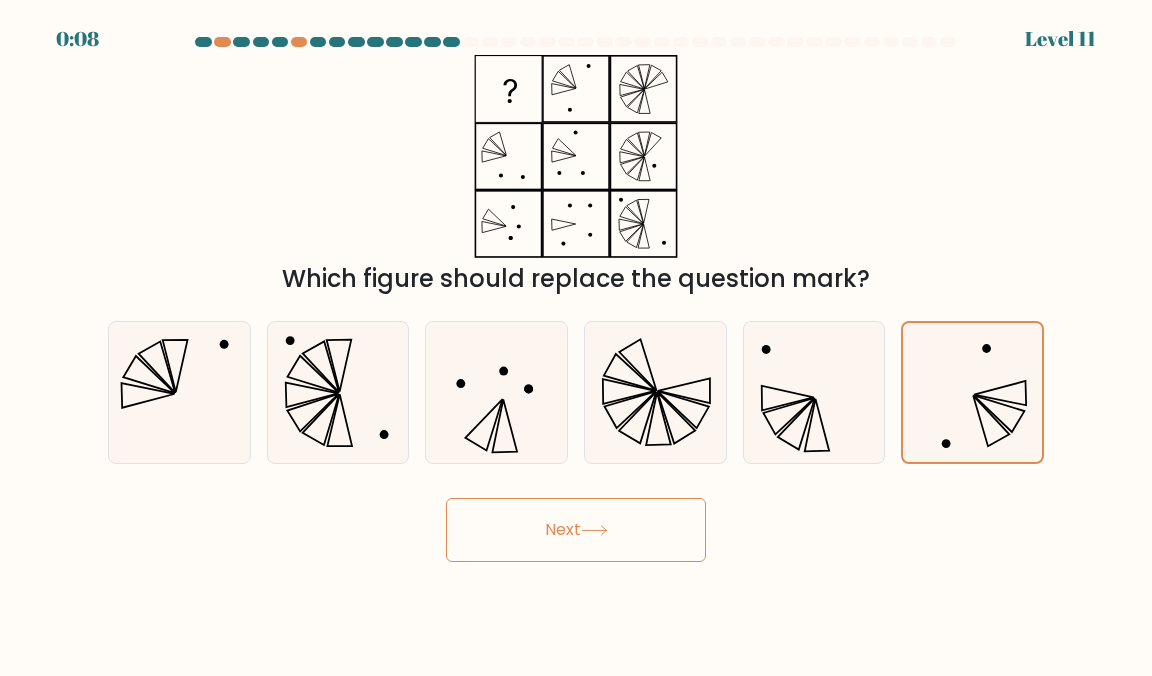 click on "Next" at bounding box center [576, 530] 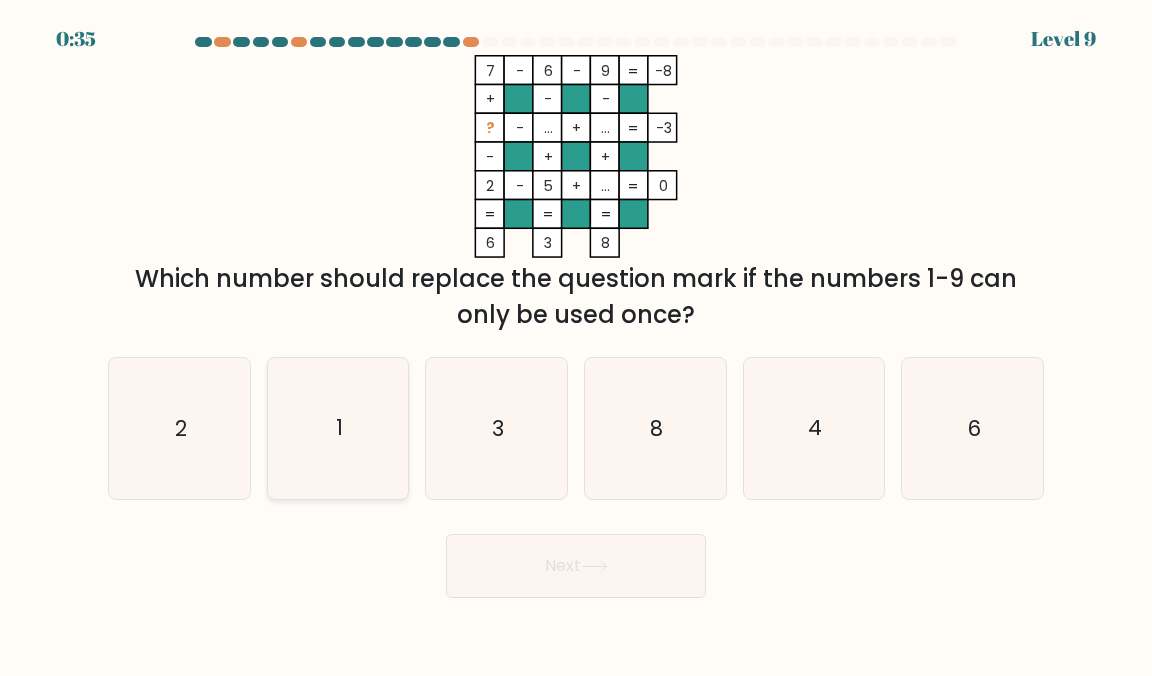 click on "1" 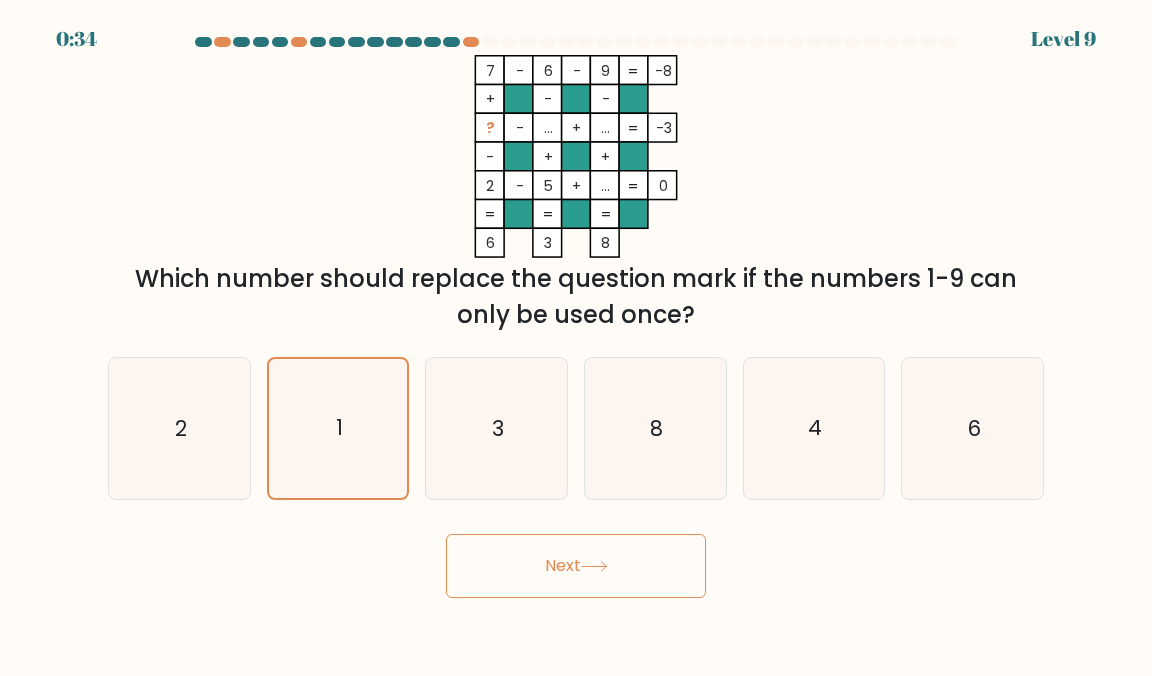click on "Next" at bounding box center [576, 566] 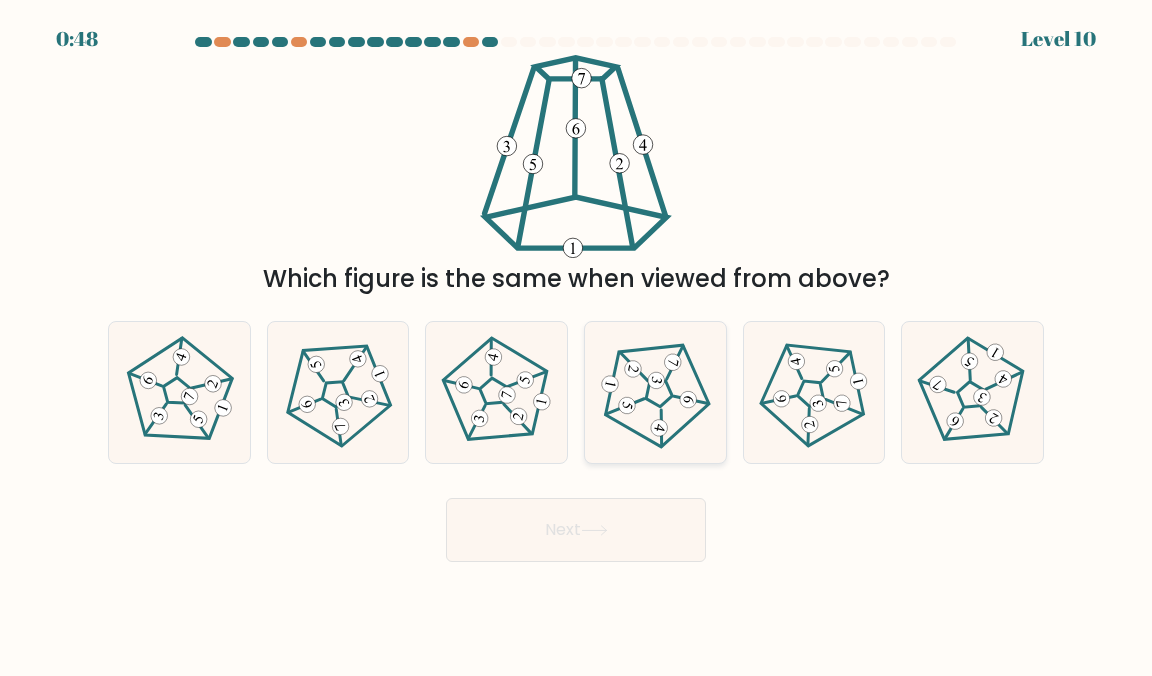 click 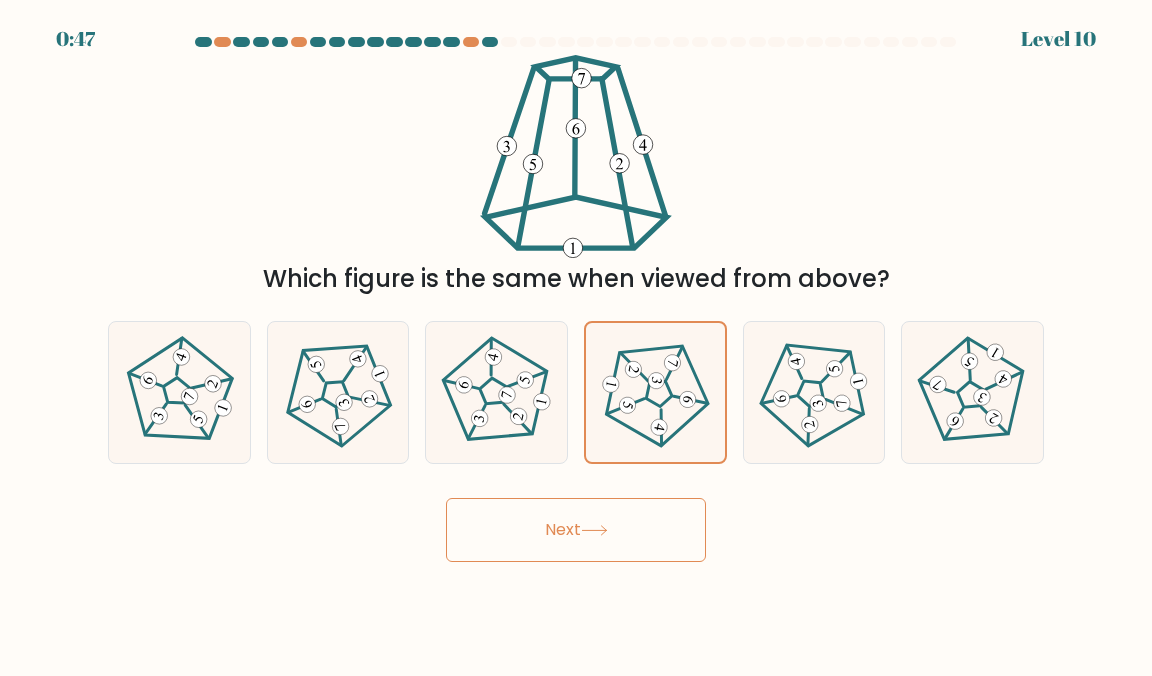 click on "Next" at bounding box center (576, 530) 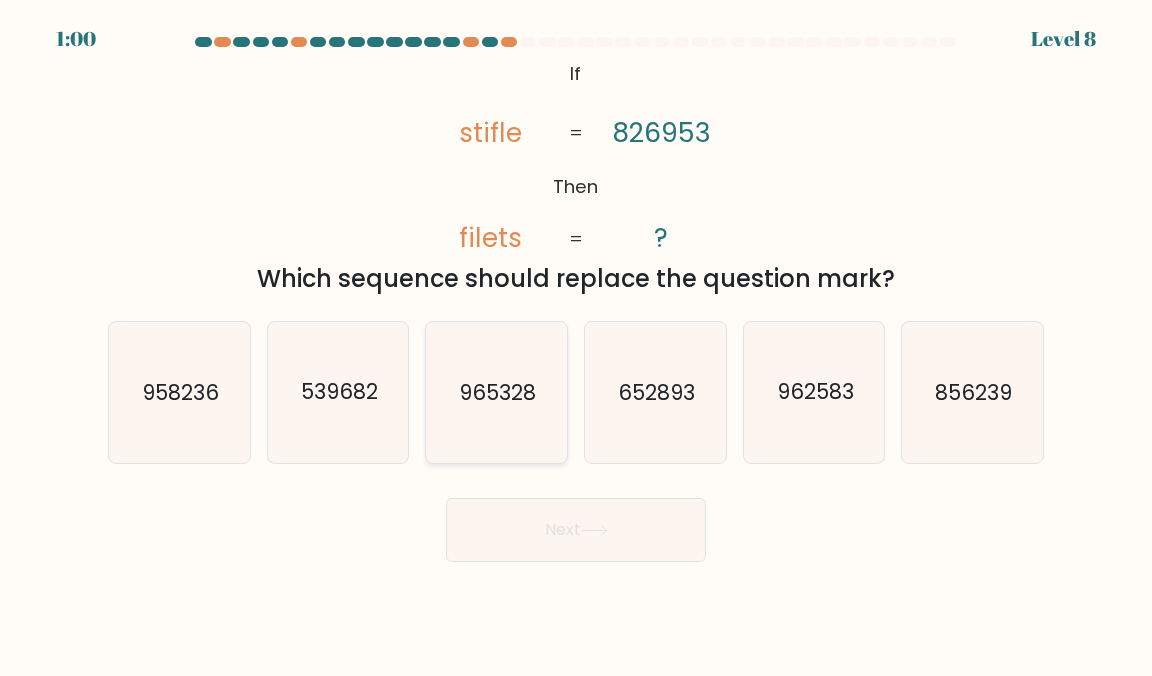 click on "965328" 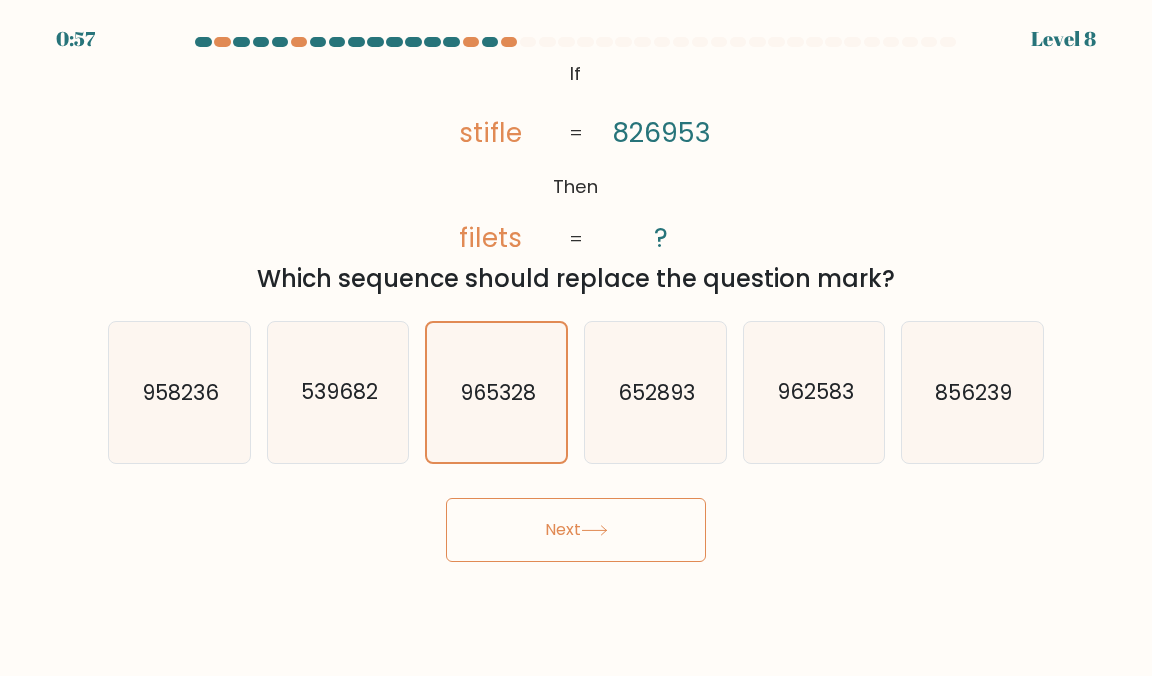click on "Next" at bounding box center (576, 530) 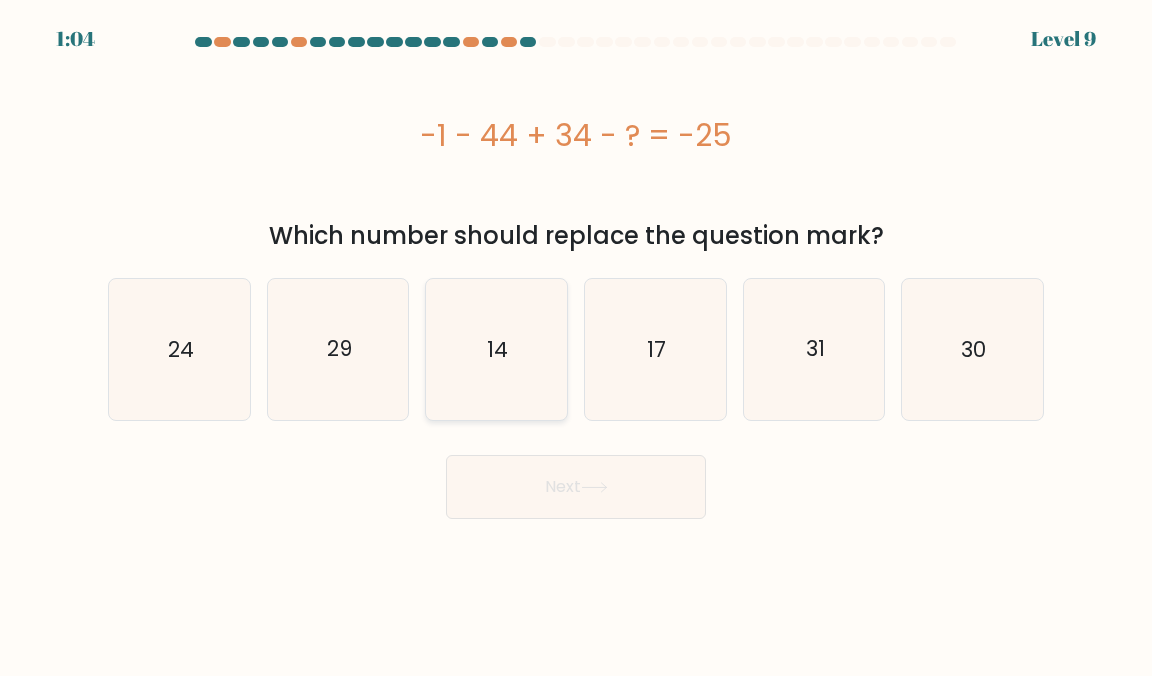 click on "14" 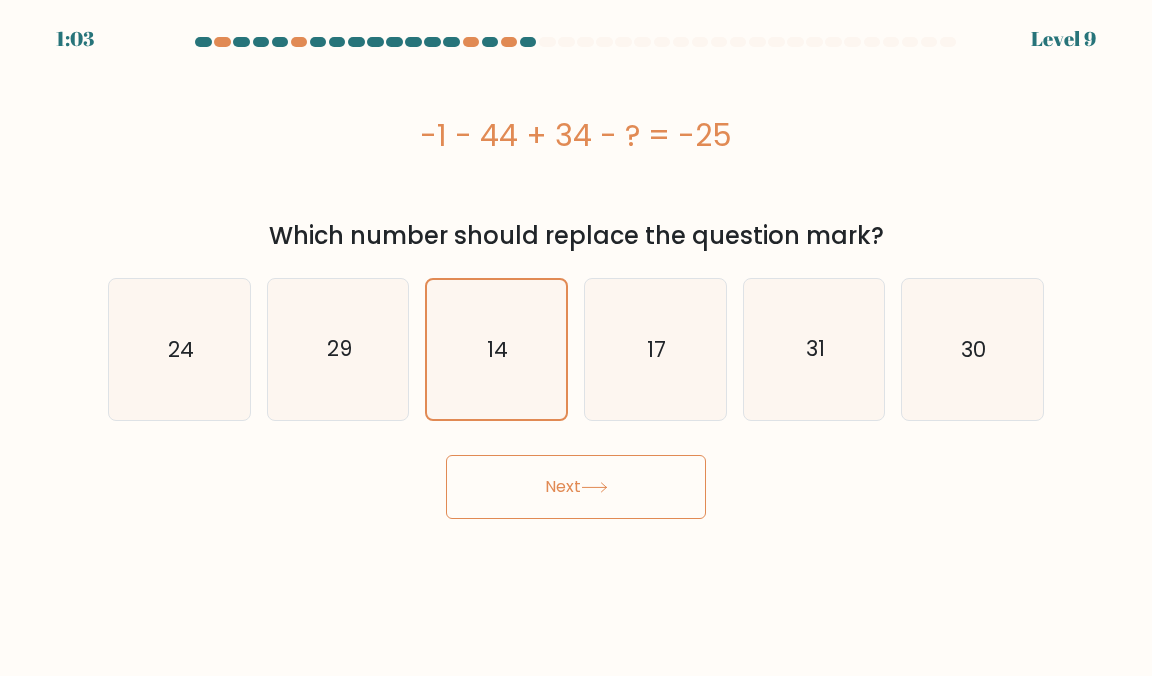 click 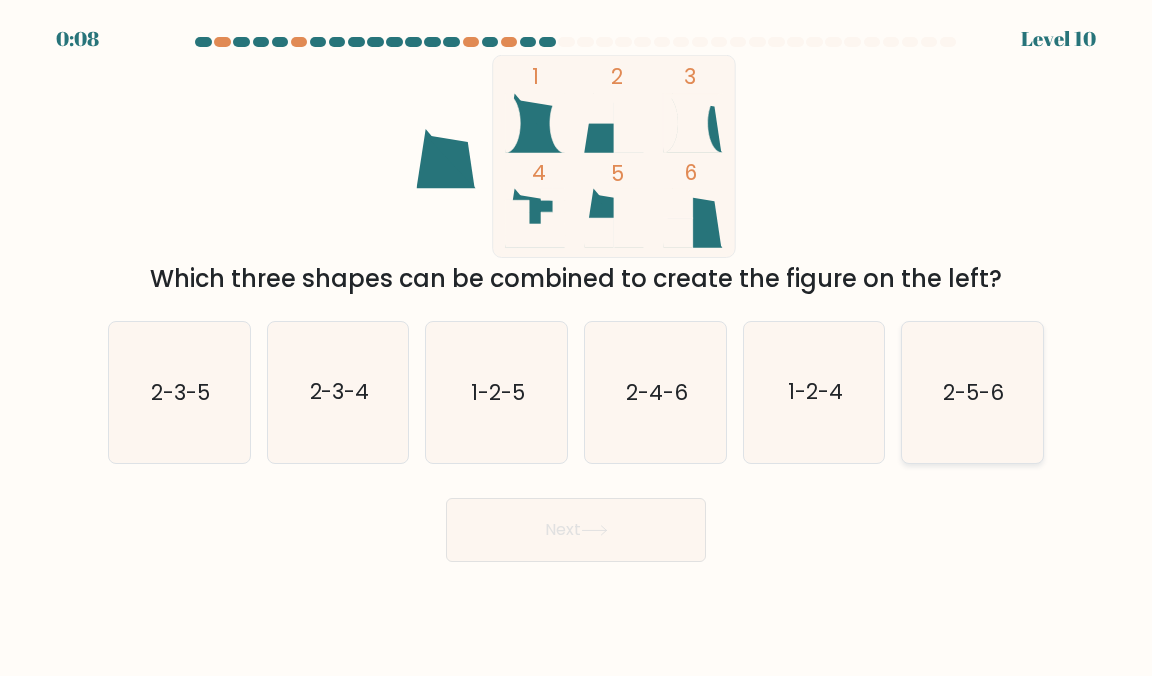 click on "2-5-6" 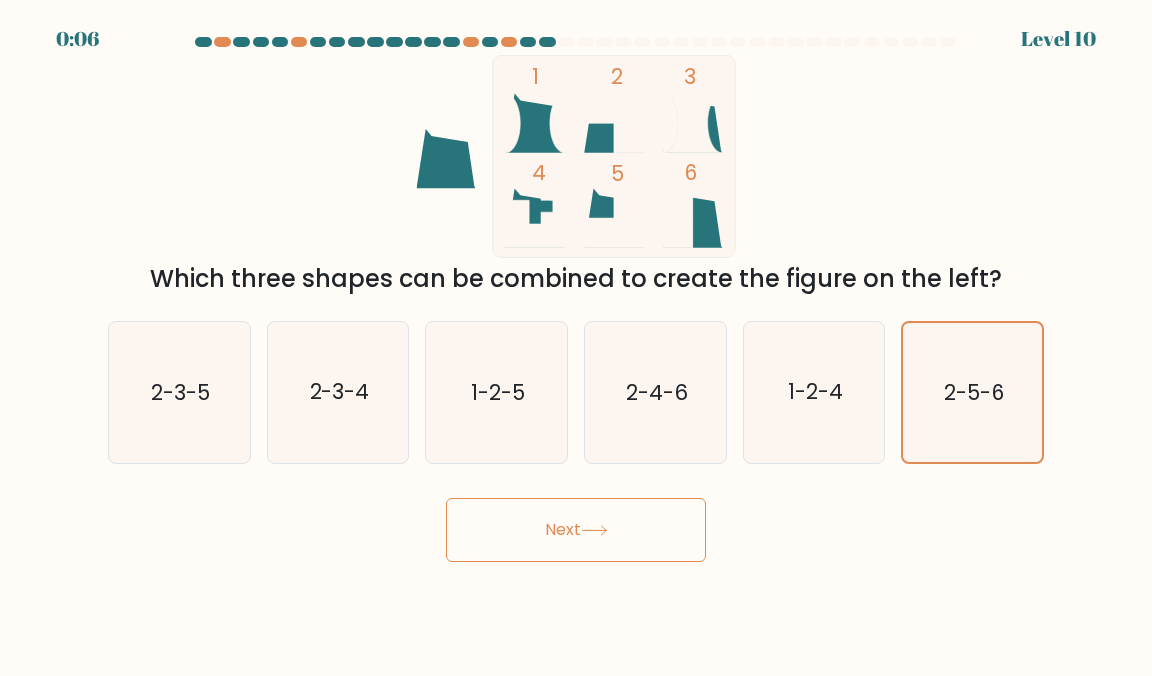 click on "Next" at bounding box center (576, 530) 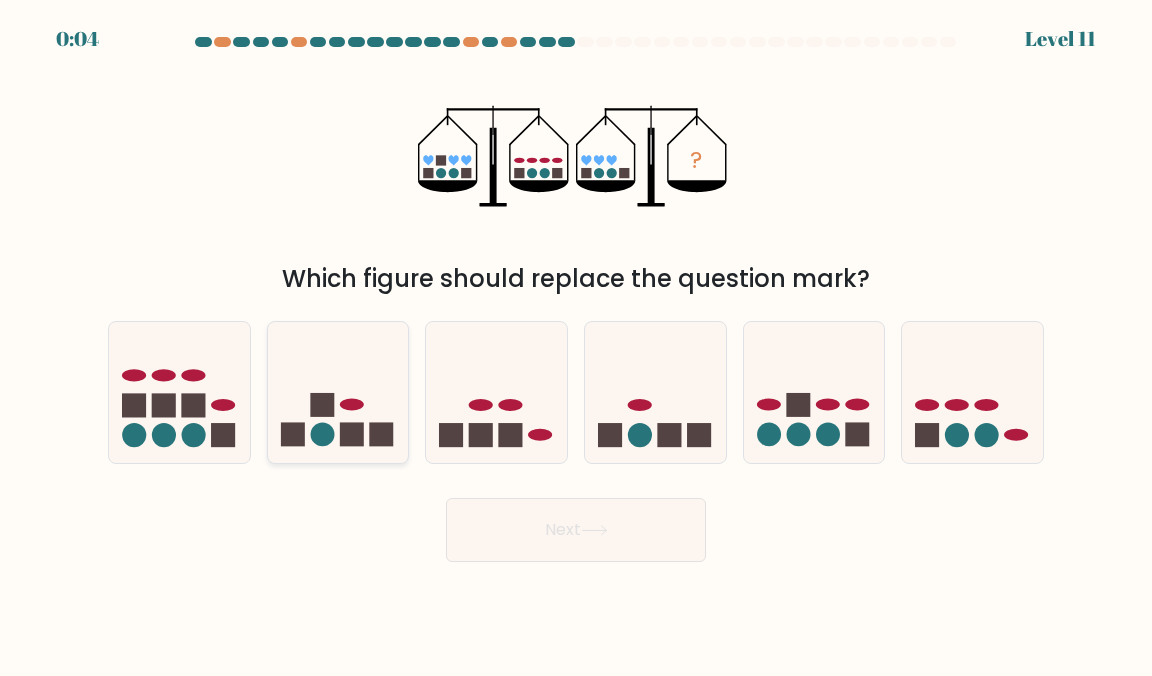 click at bounding box center [338, 392] 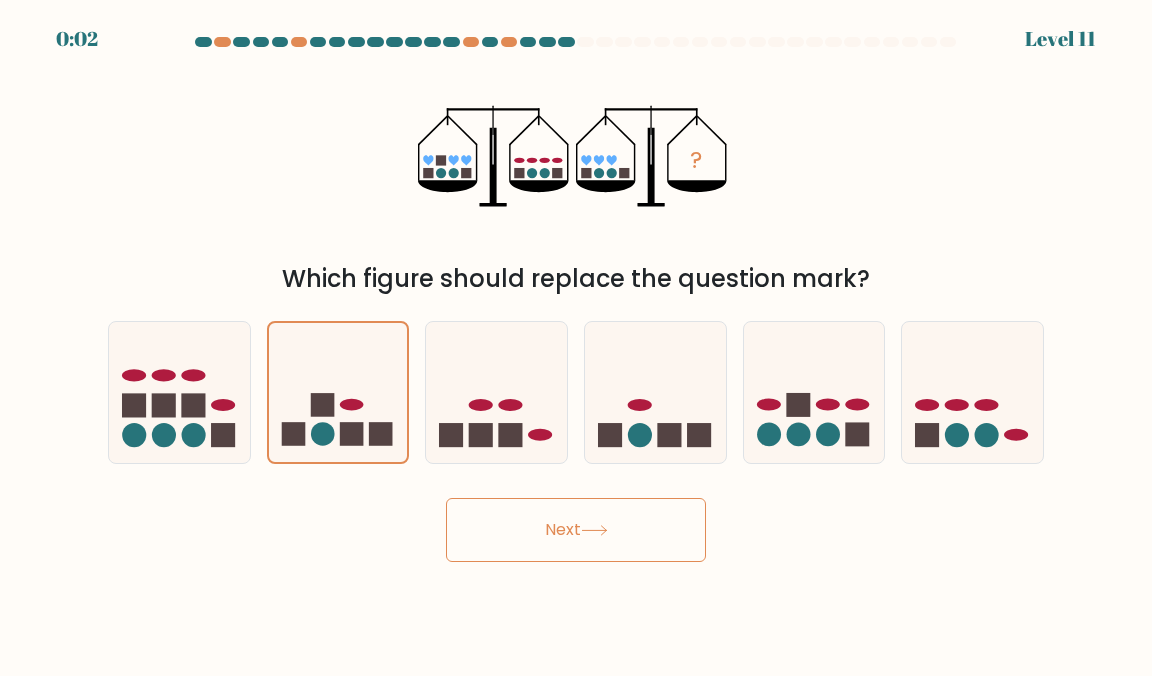 click on "Next" at bounding box center [576, 530] 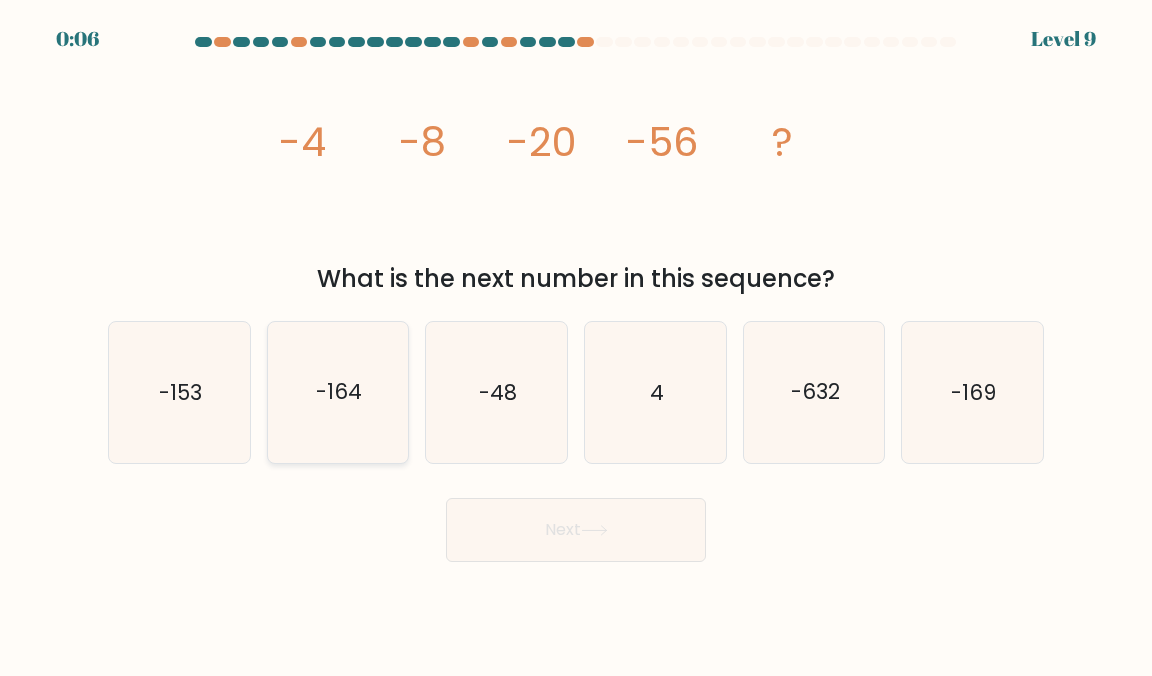 click on "-164" 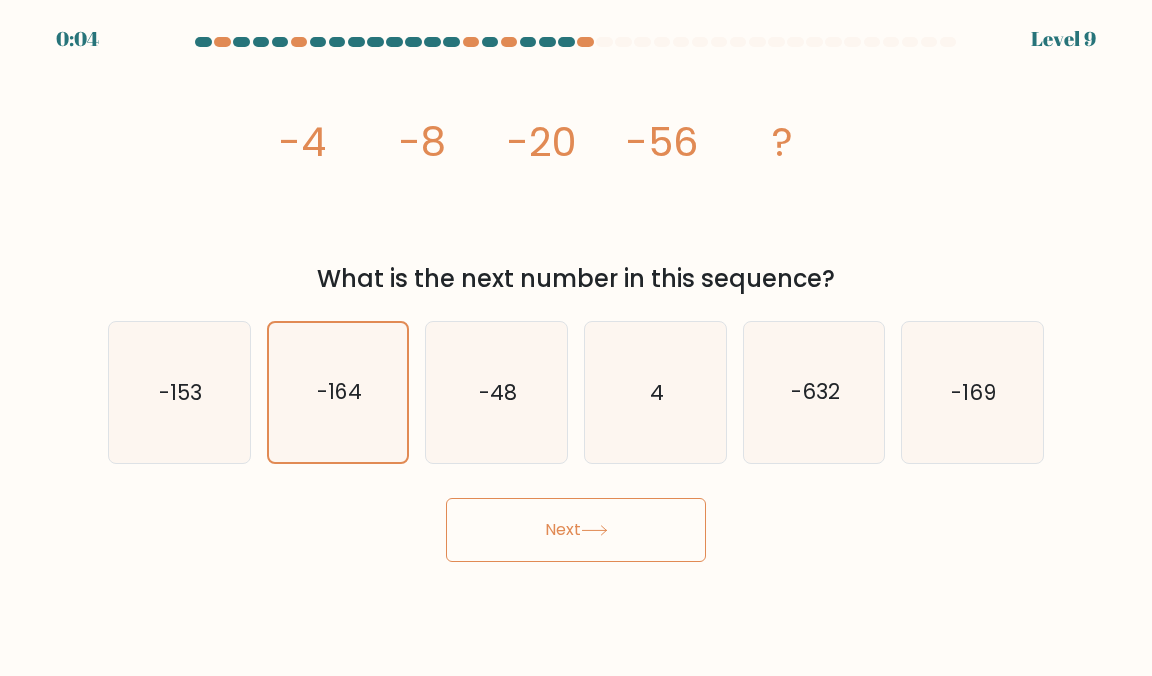 click on "Next" at bounding box center (576, 530) 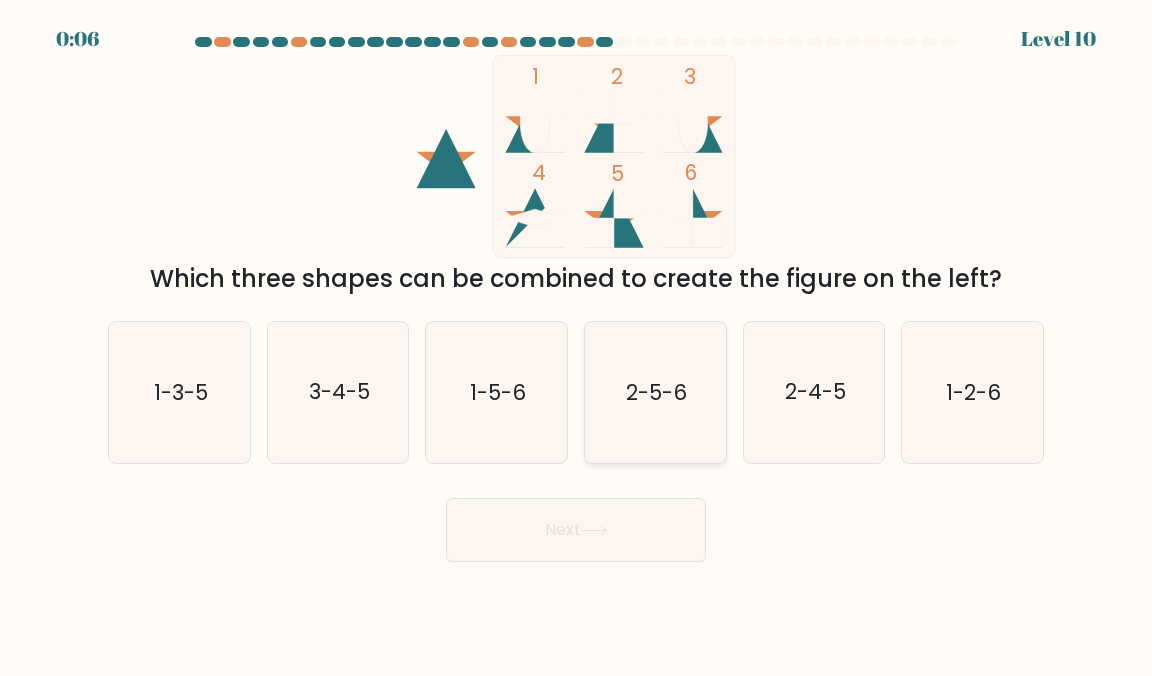 click on "2-5-6" 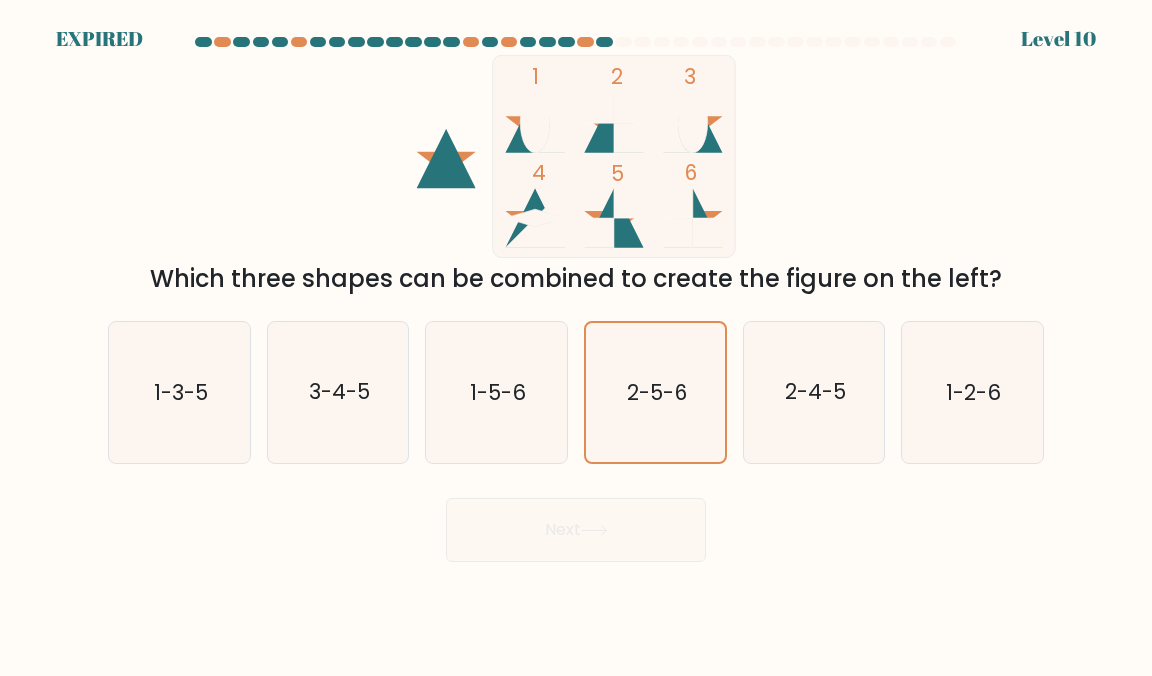 click on "Next" at bounding box center [576, 525] 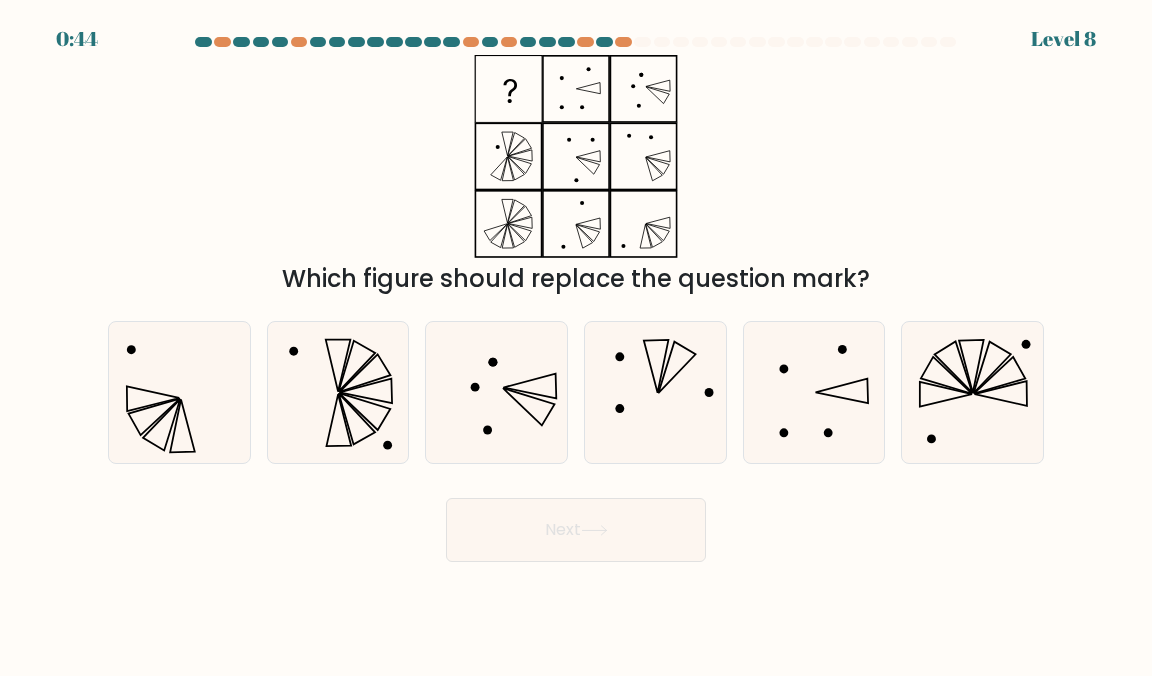 scroll, scrollTop: 0, scrollLeft: 0, axis: both 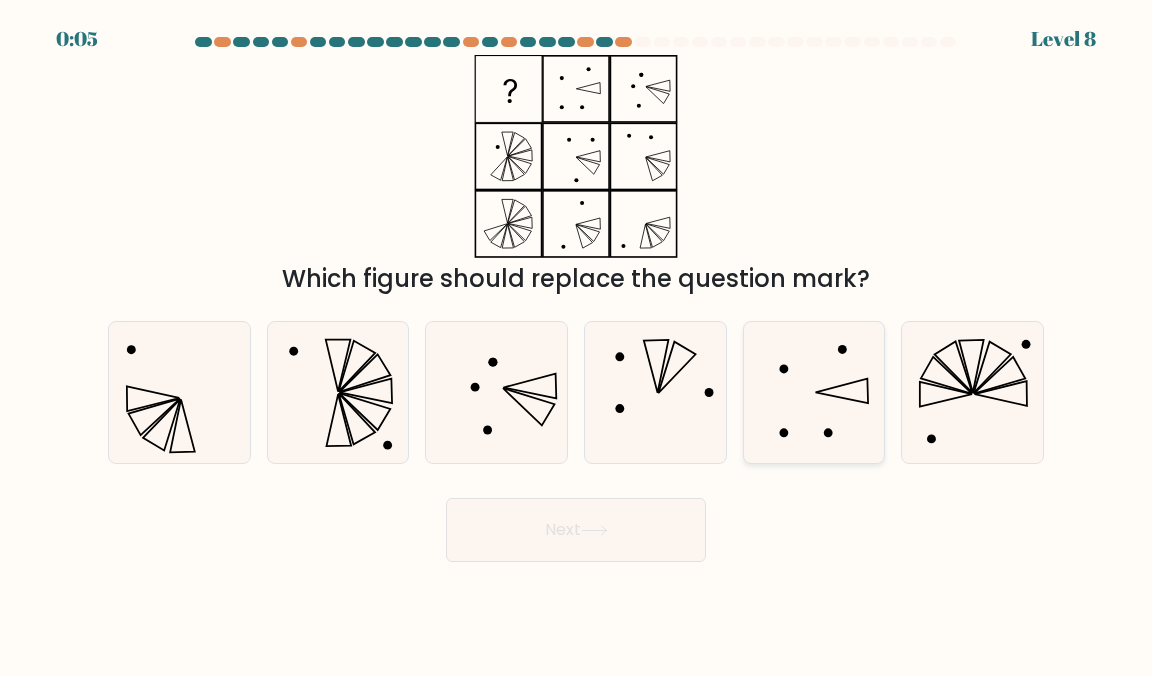 click 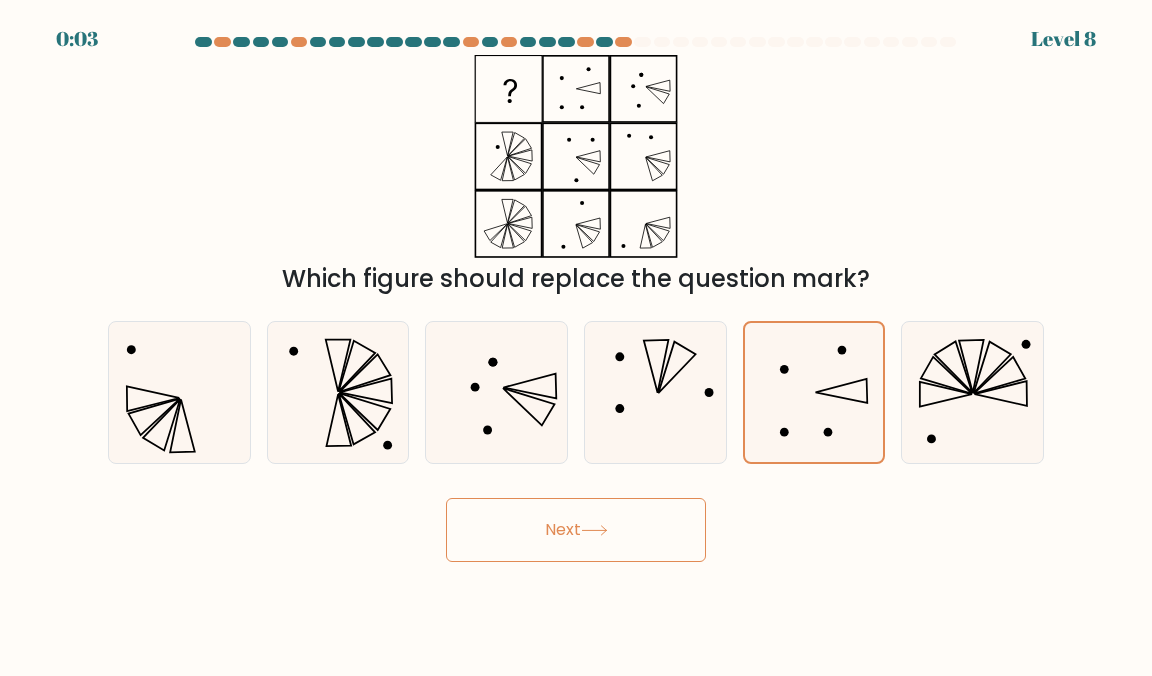 click on "Next" at bounding box center (576, 530) 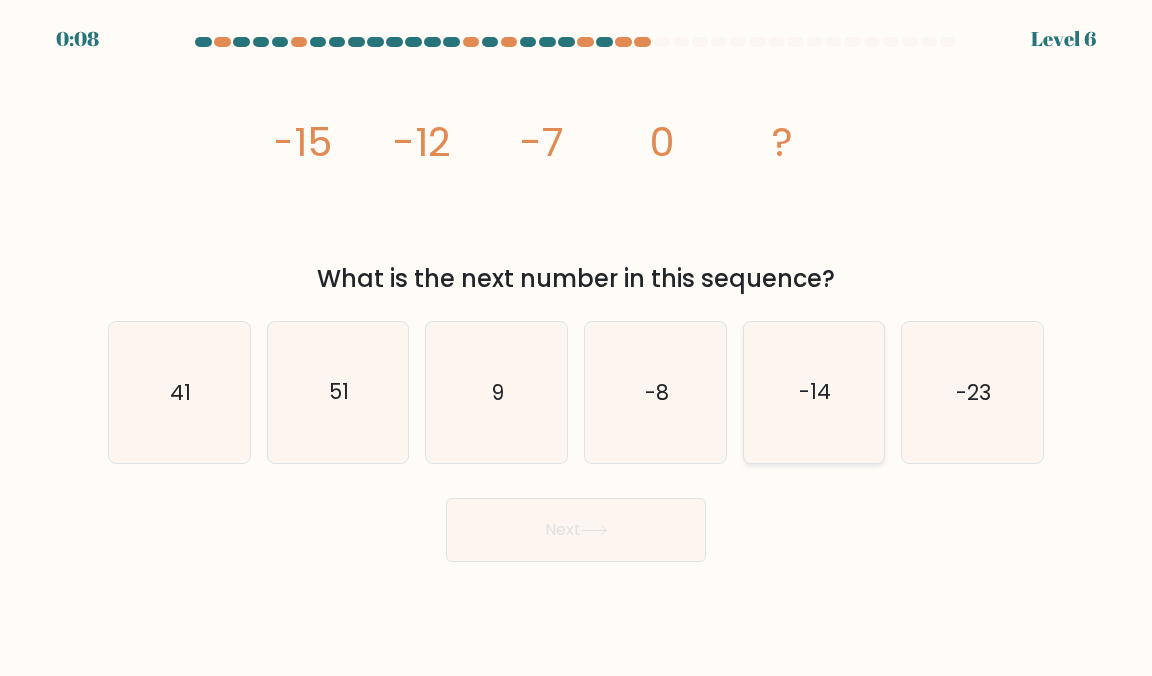 click on "-14" 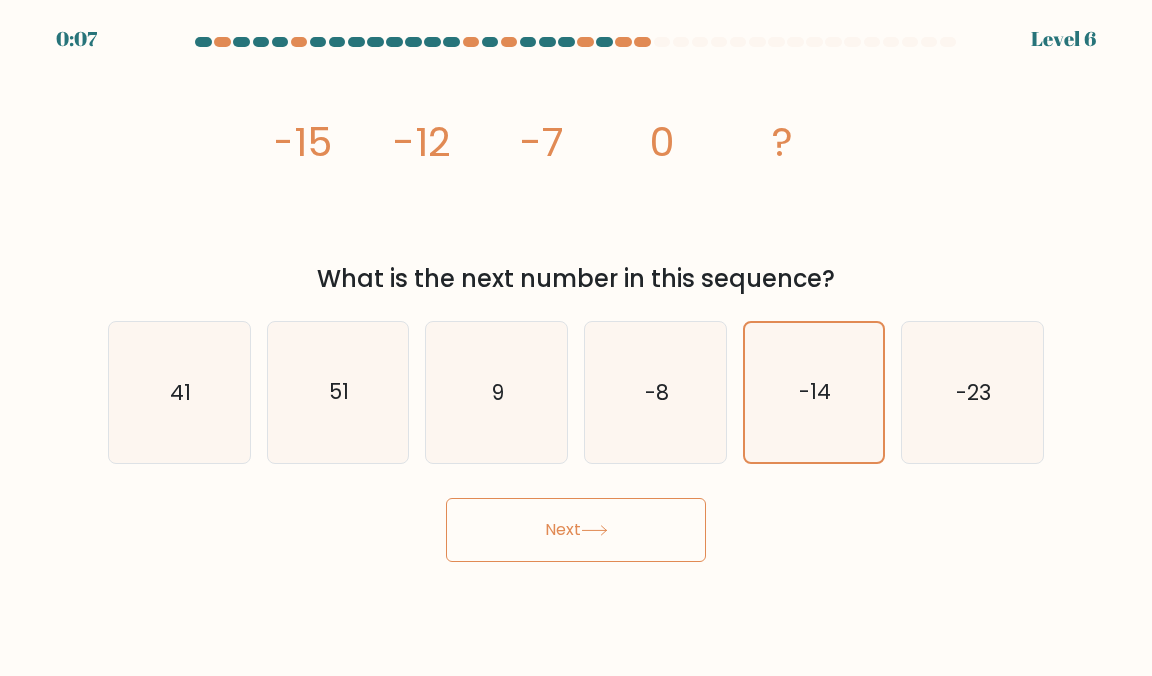 click on "Next" at bounding box center (576, 530) 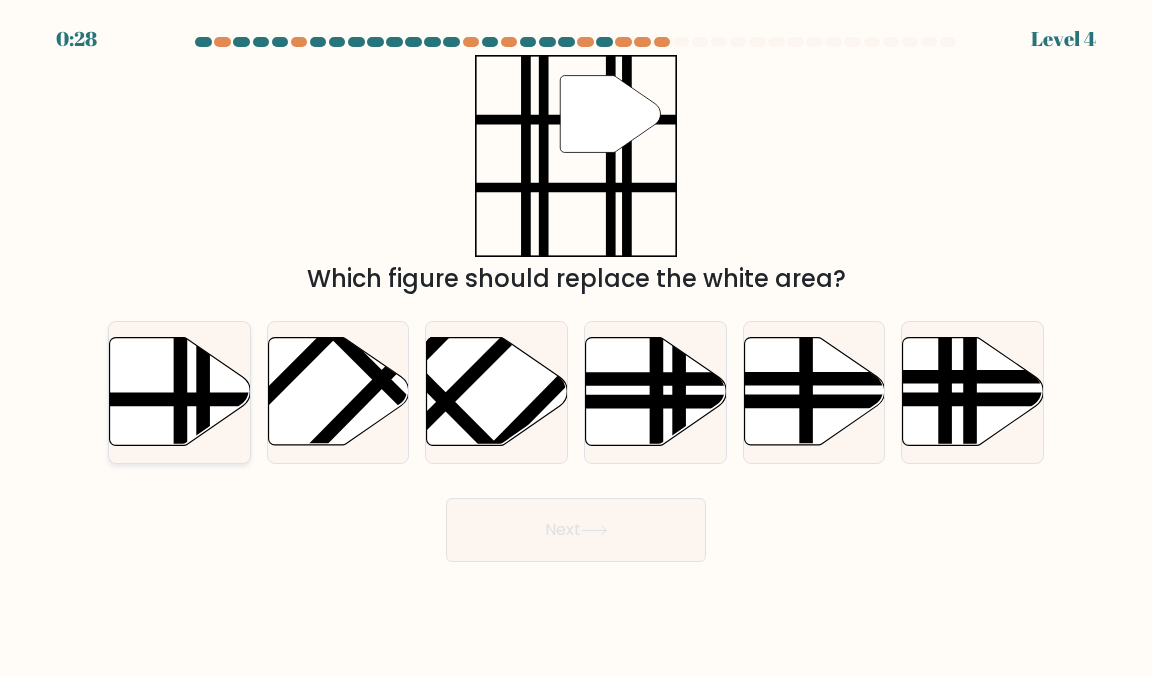 click 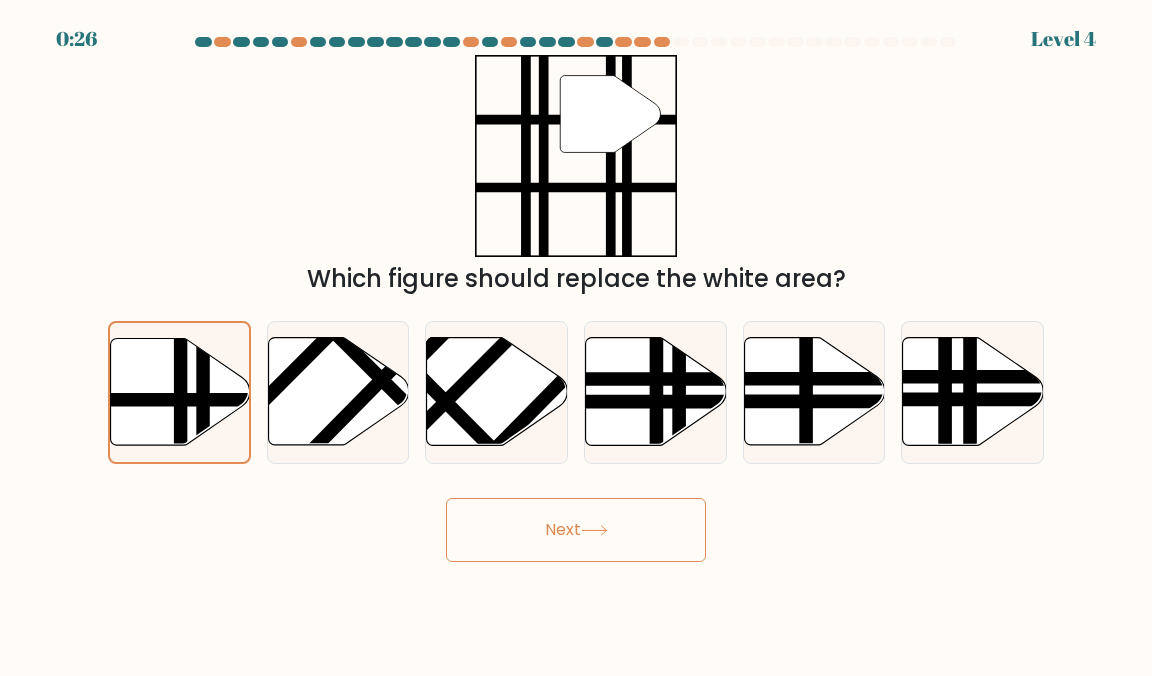 click on "Next" at bounding box center (576, 530) 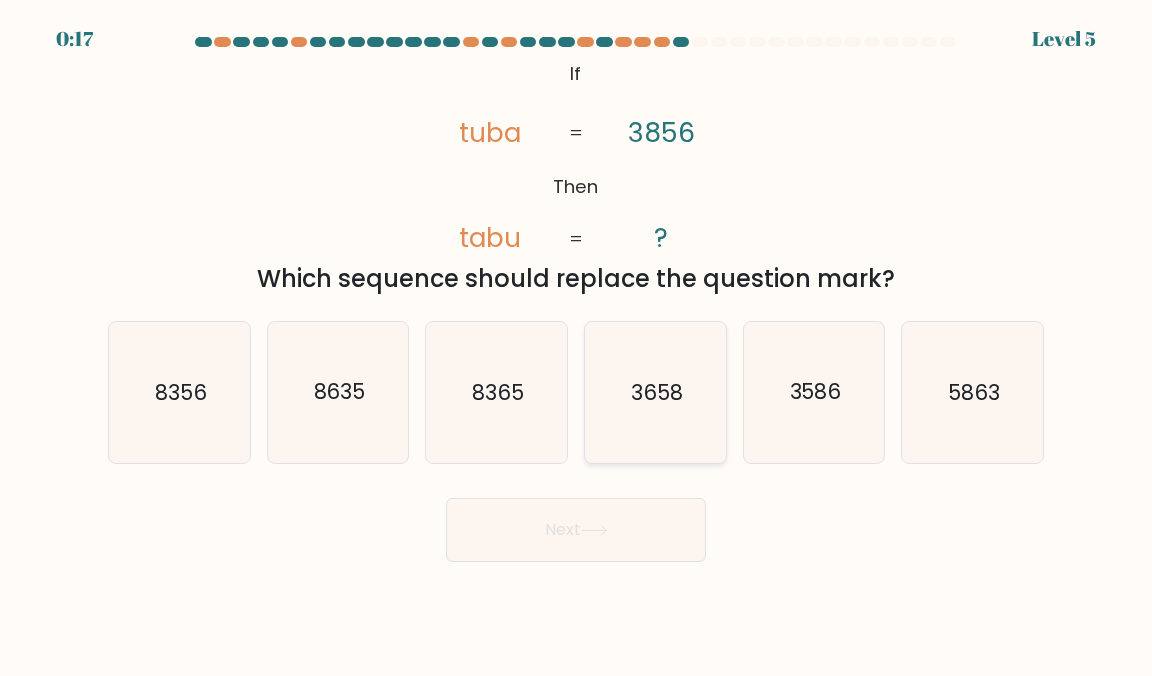 click on "3658" 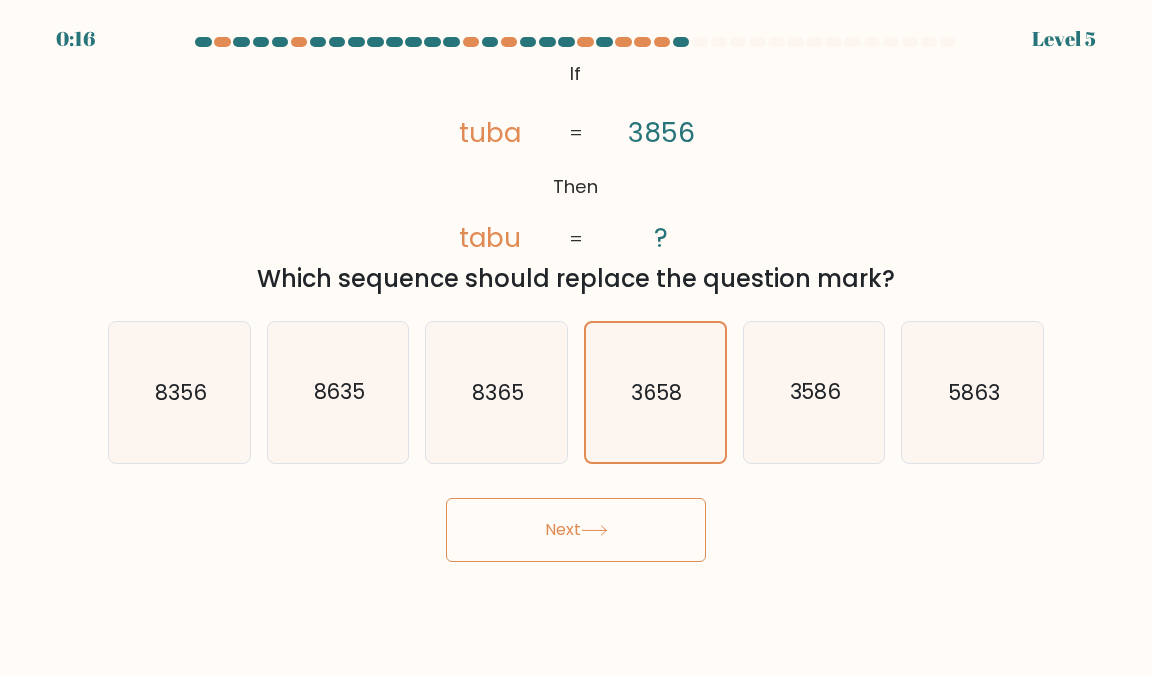 click on "Next" at bounding box center (576, 530) 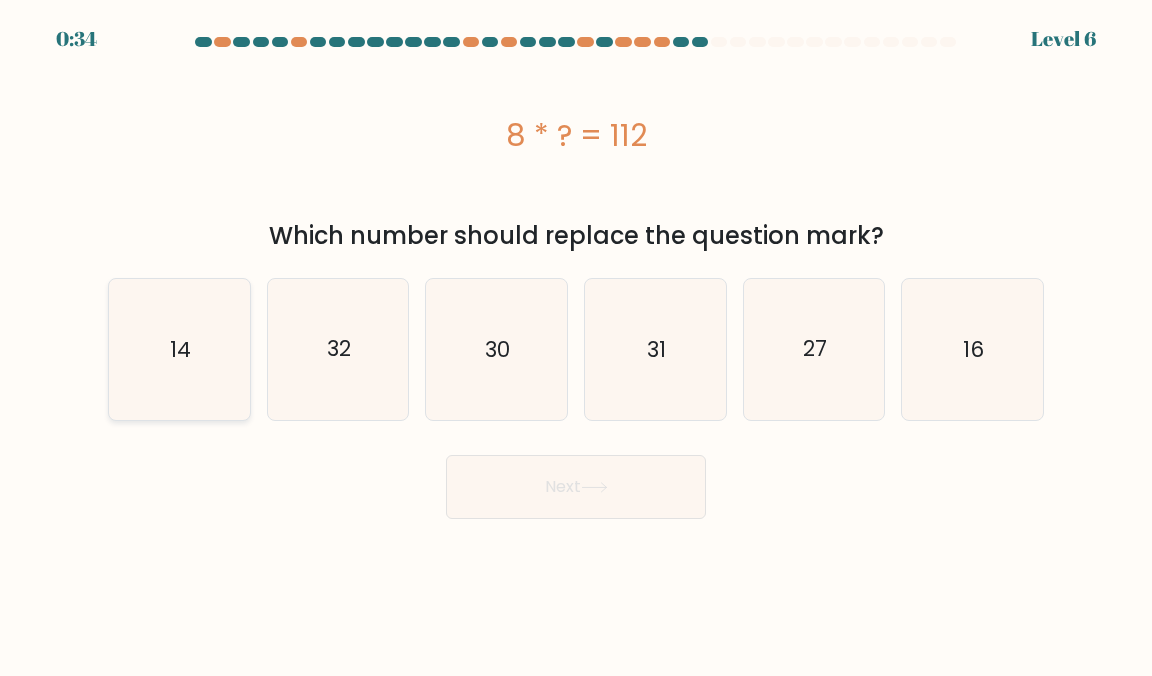 click on "14" 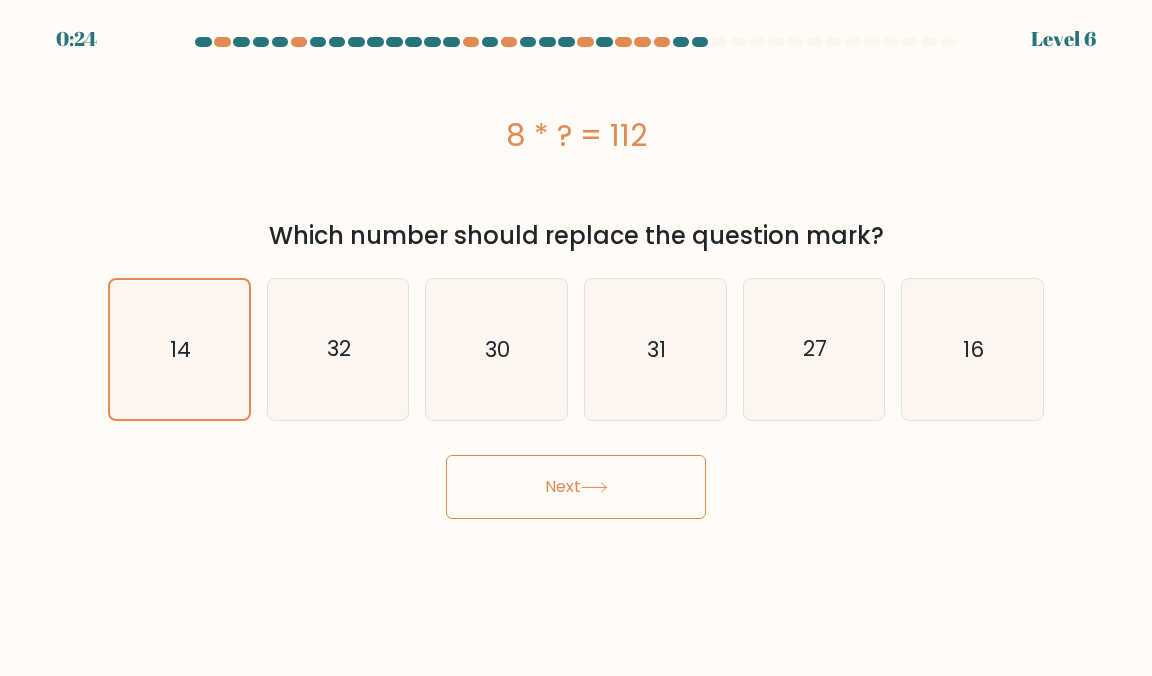 click 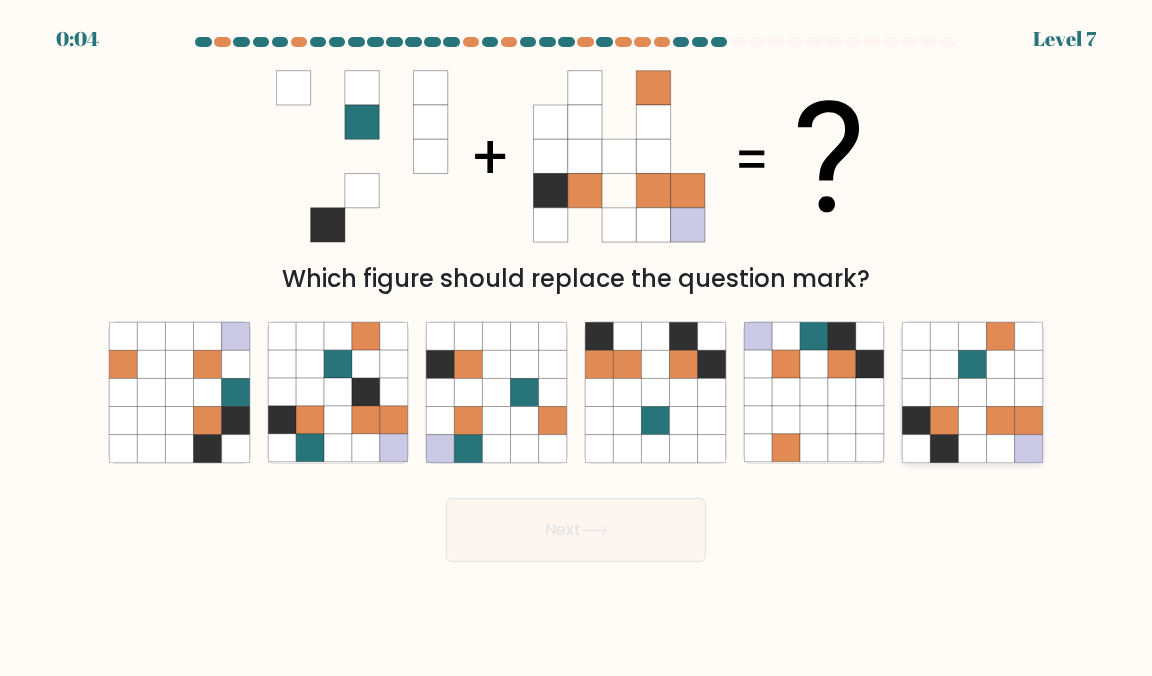 click 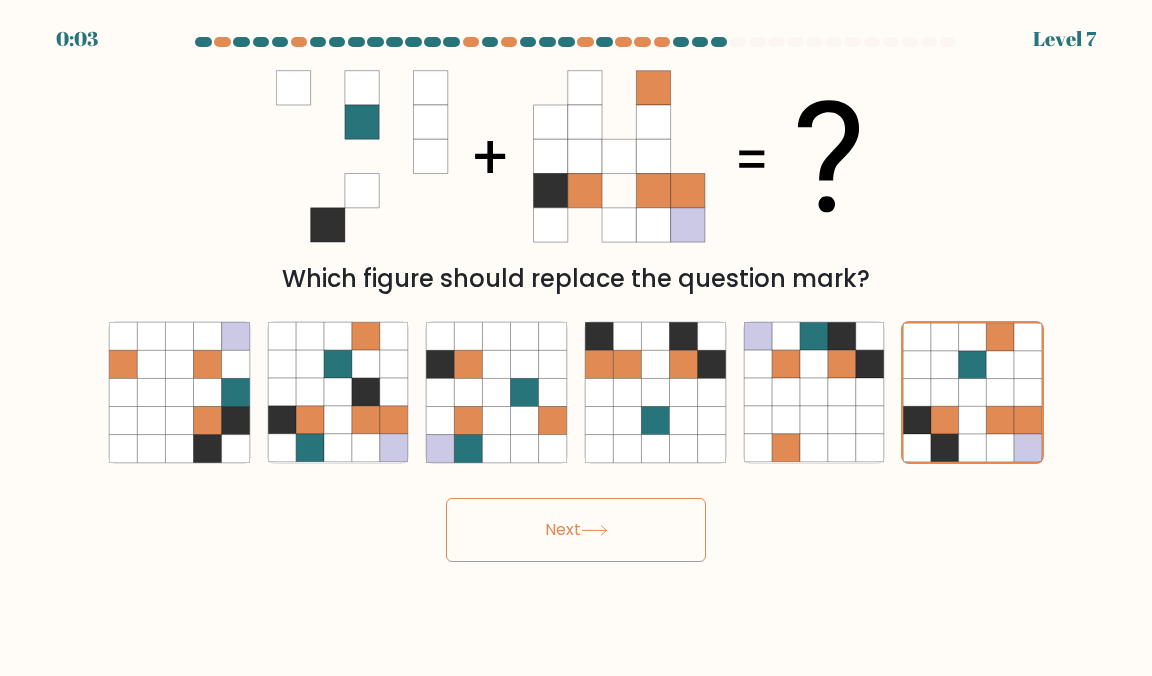click on "Next" at bounding box center [576, 530] 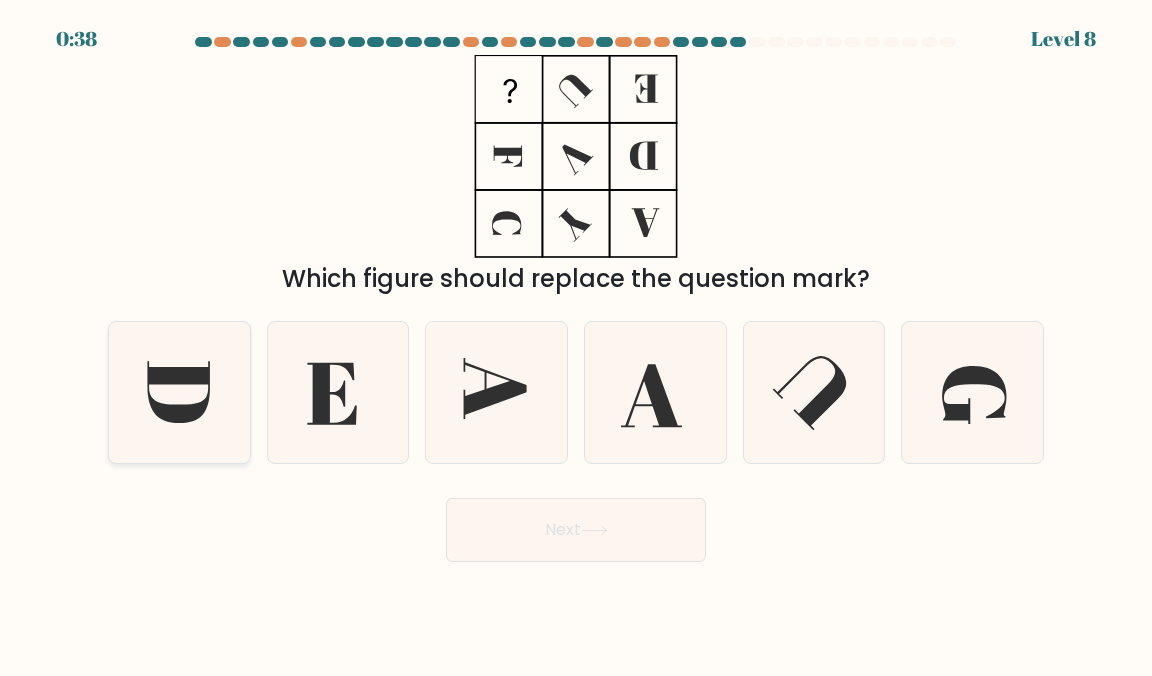 click 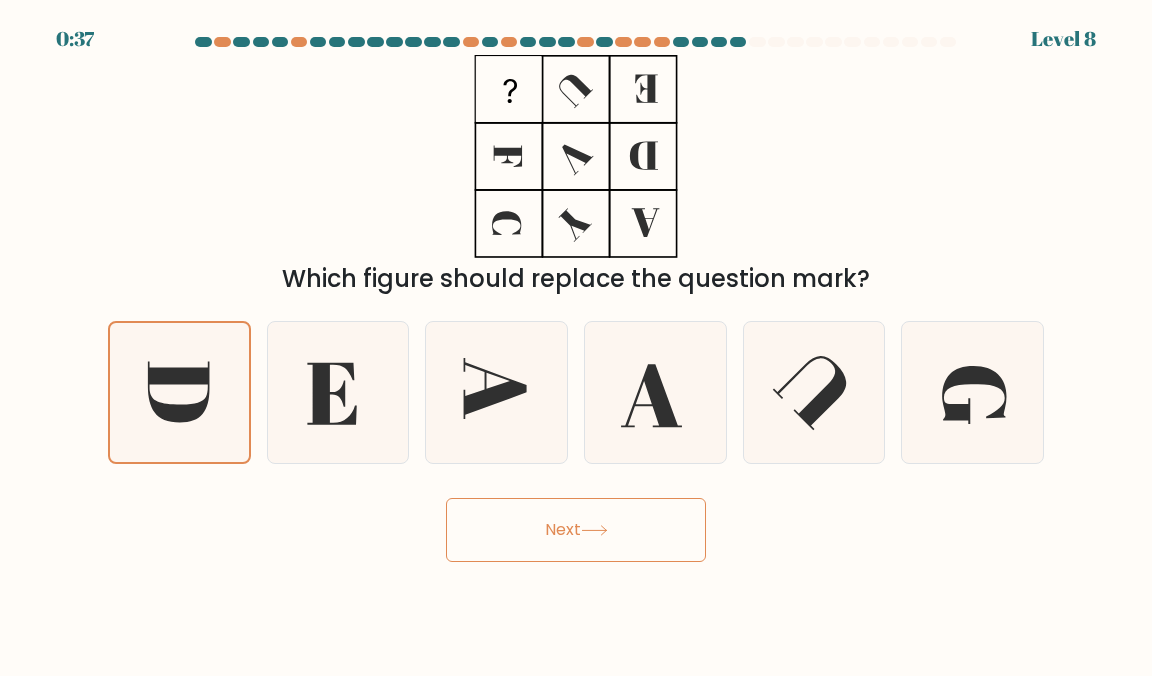 click on "Next" at bounding box center [576, 530] 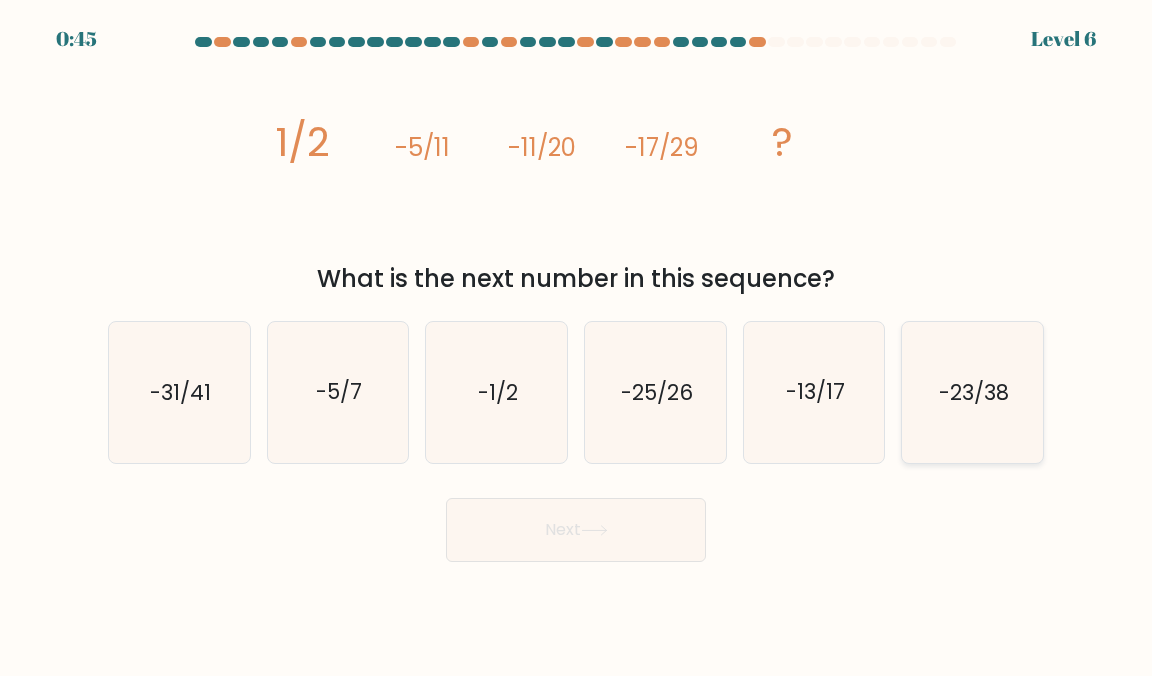click on "-23/38" 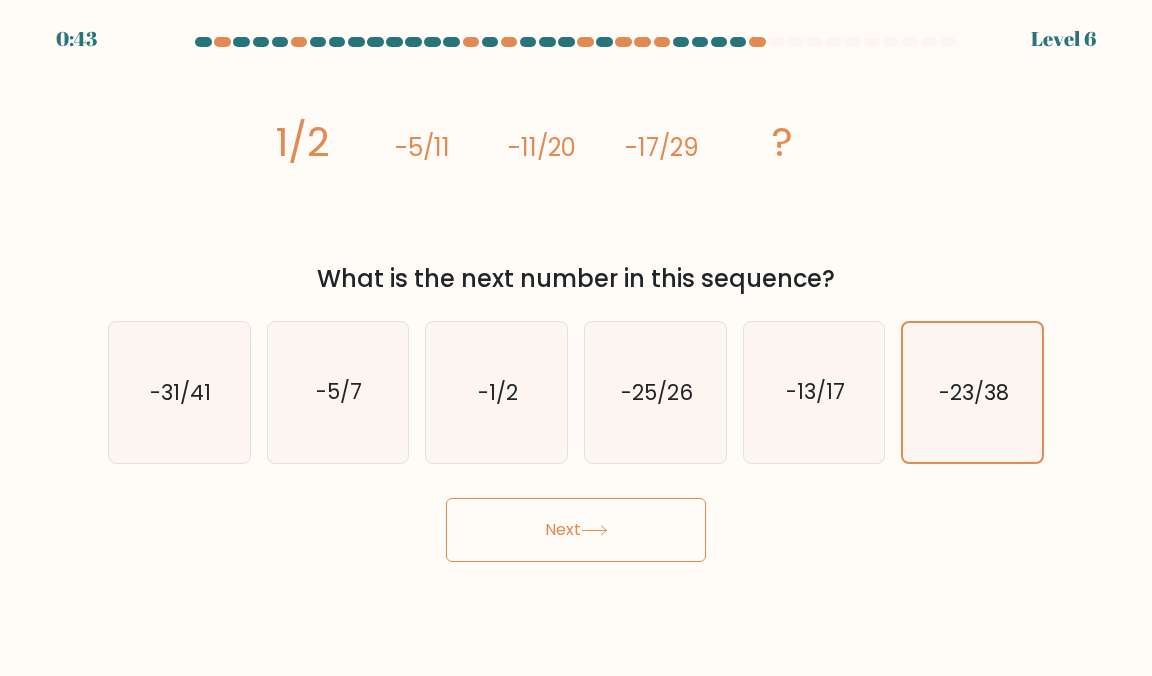 click on "Next" at bounding box center (576, 530) 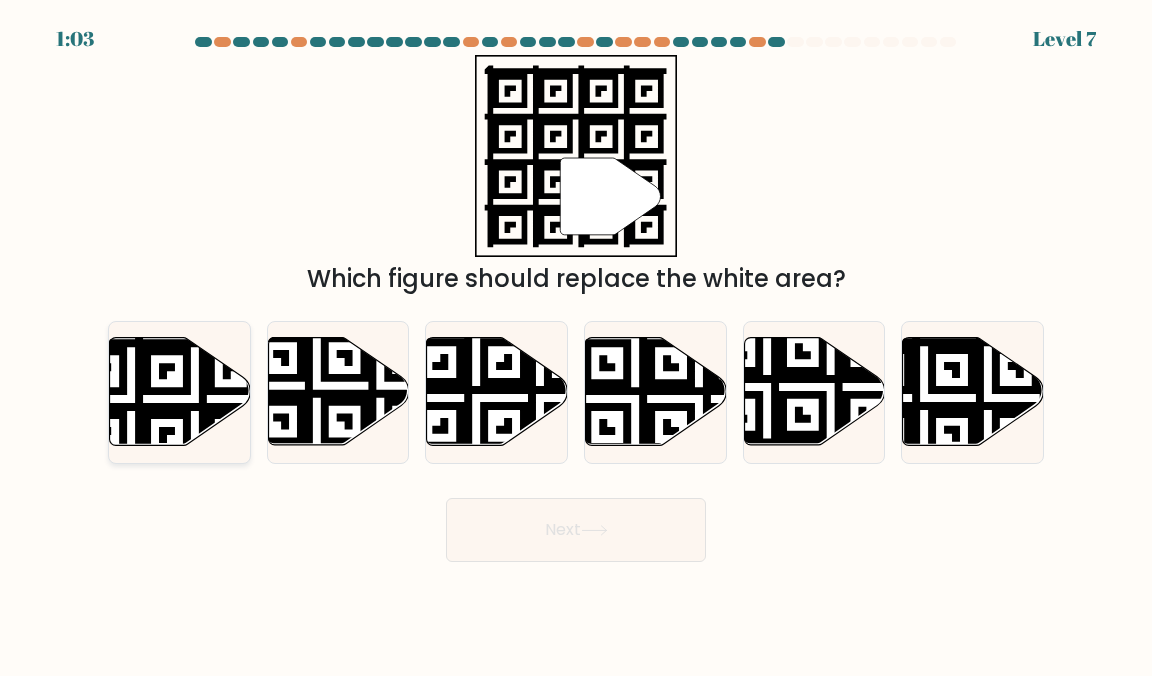 click 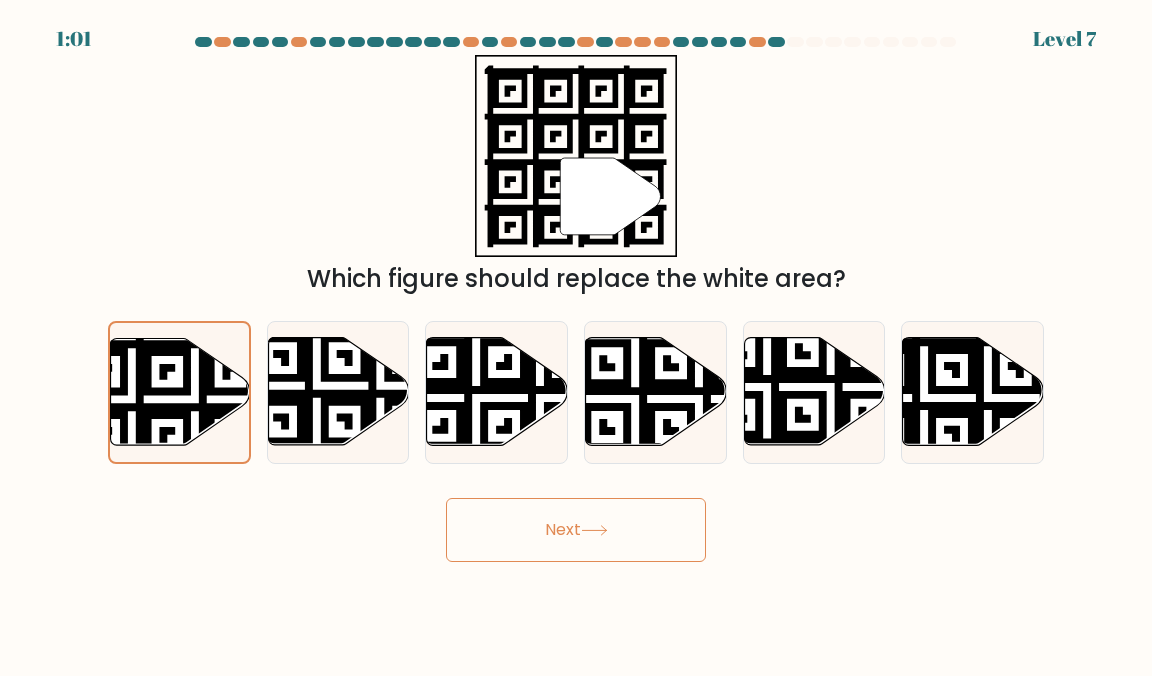 click on "Next" at bounding box center [576, 530] 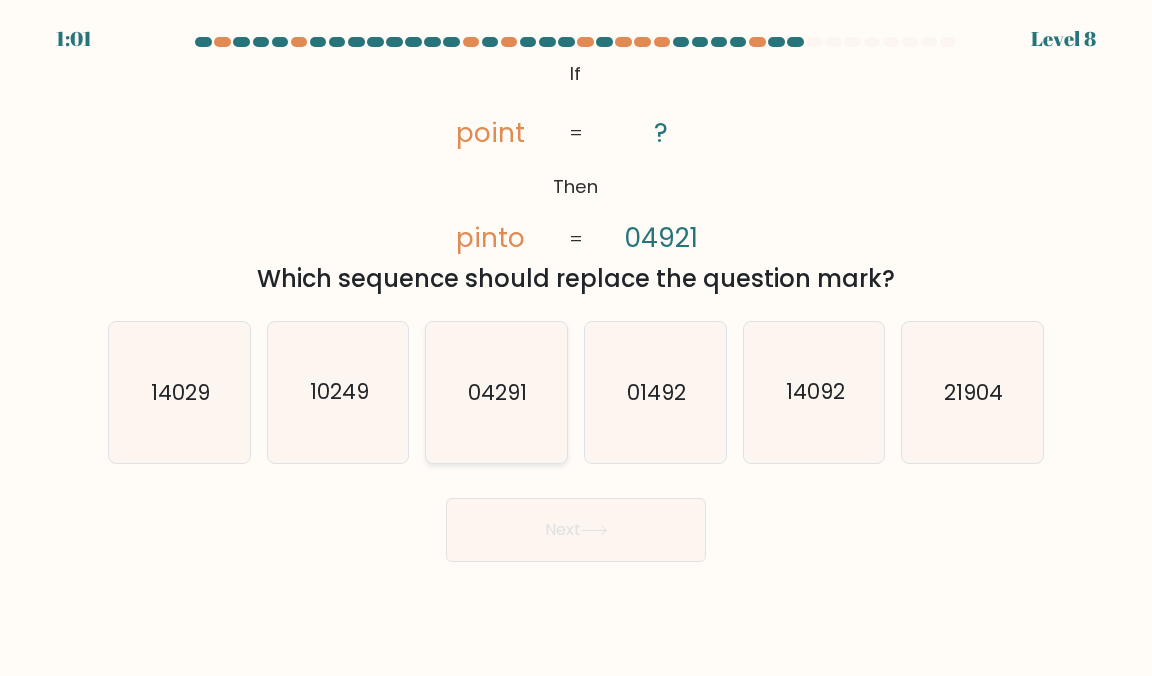 click on "04291" 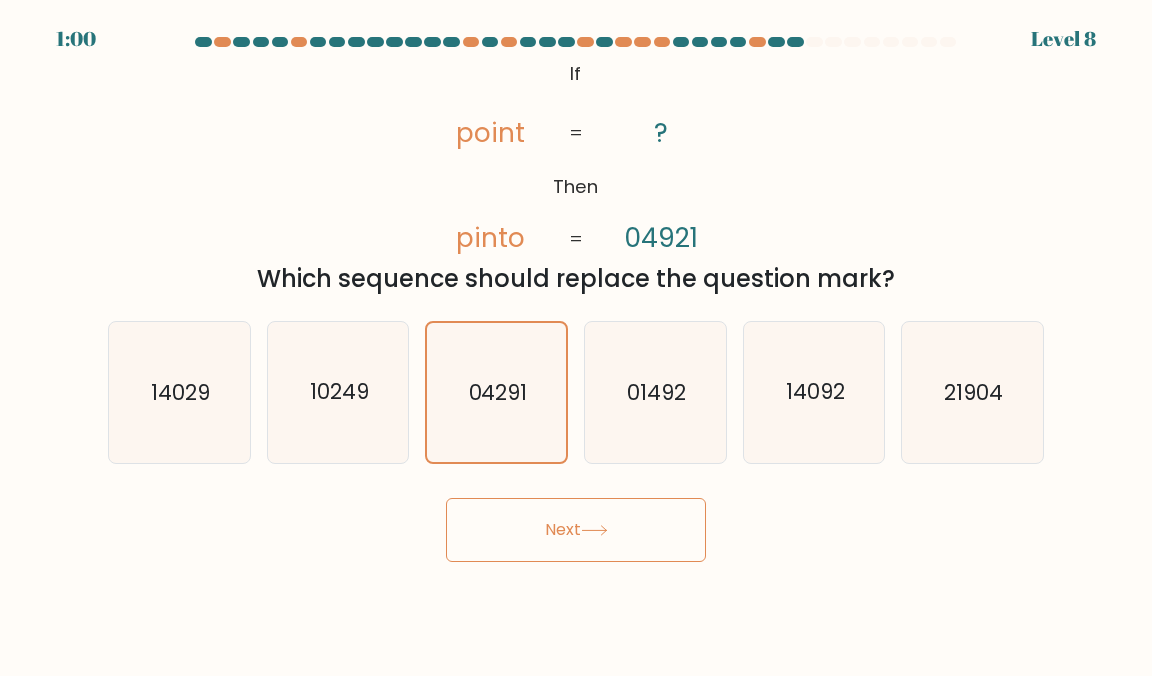 click on "Next" at bounding box center (576, 530) 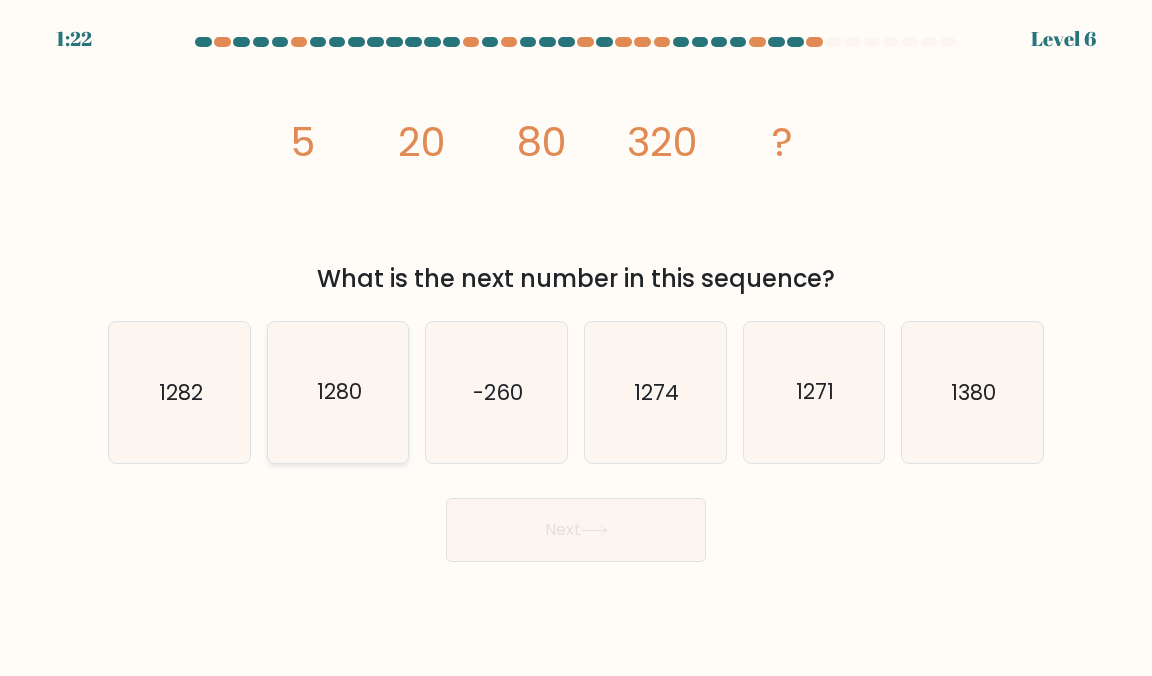 click on "1280" 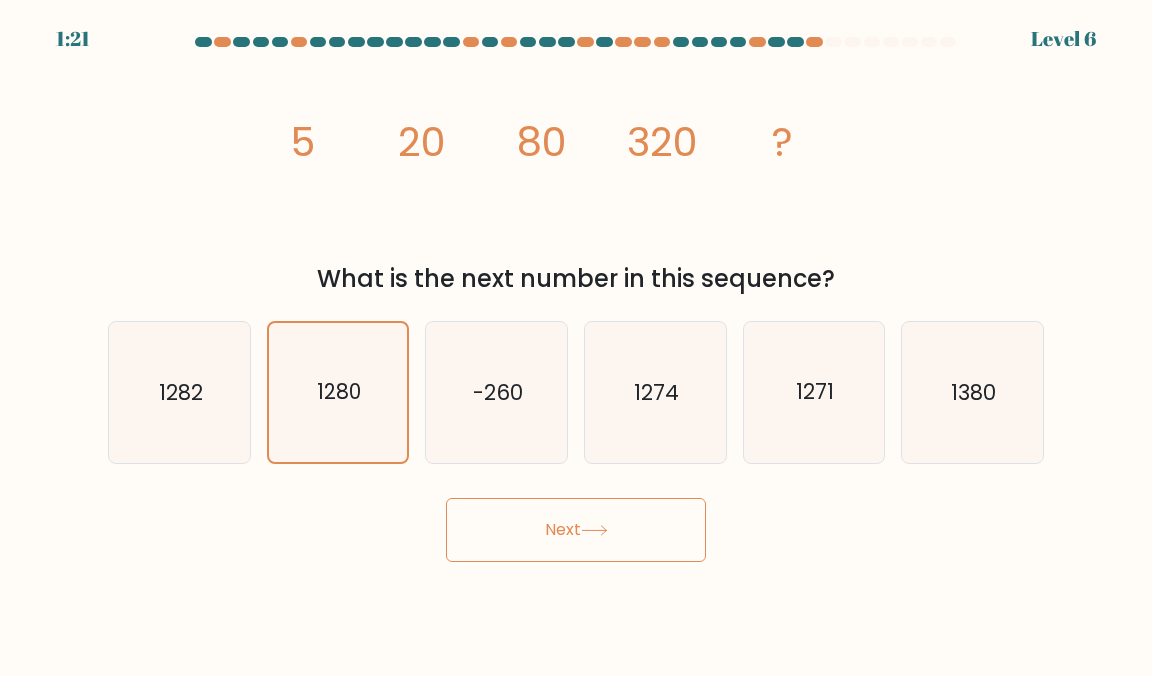 click on "Next" at bounding box center (576, 530) 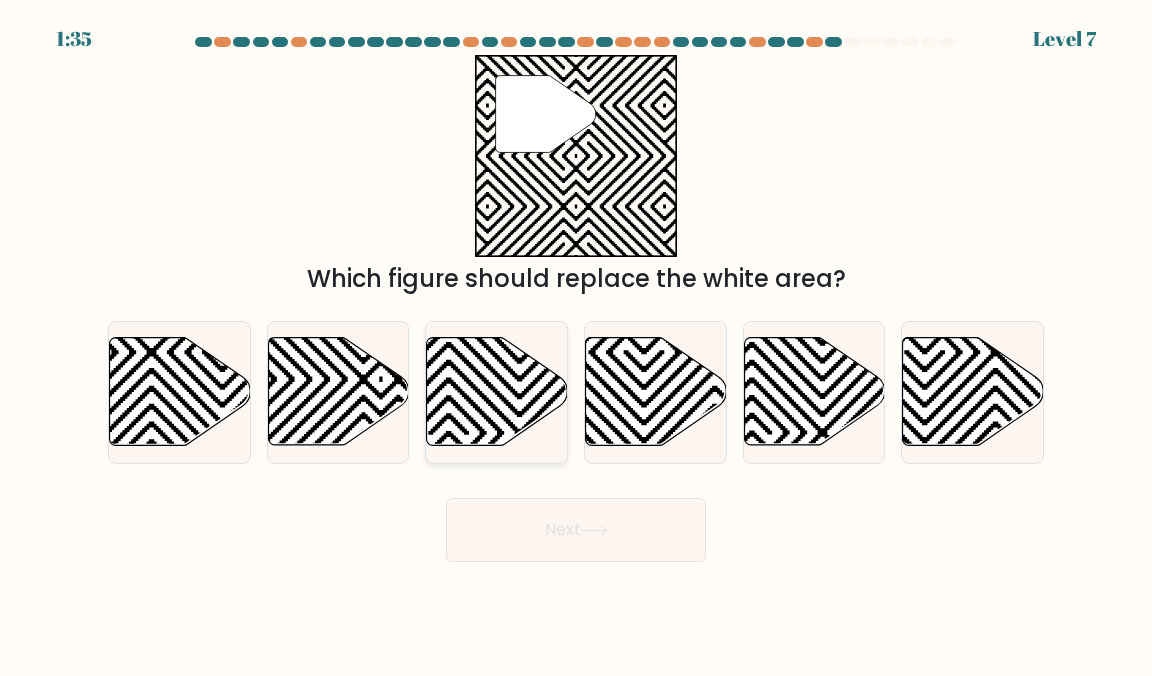 click 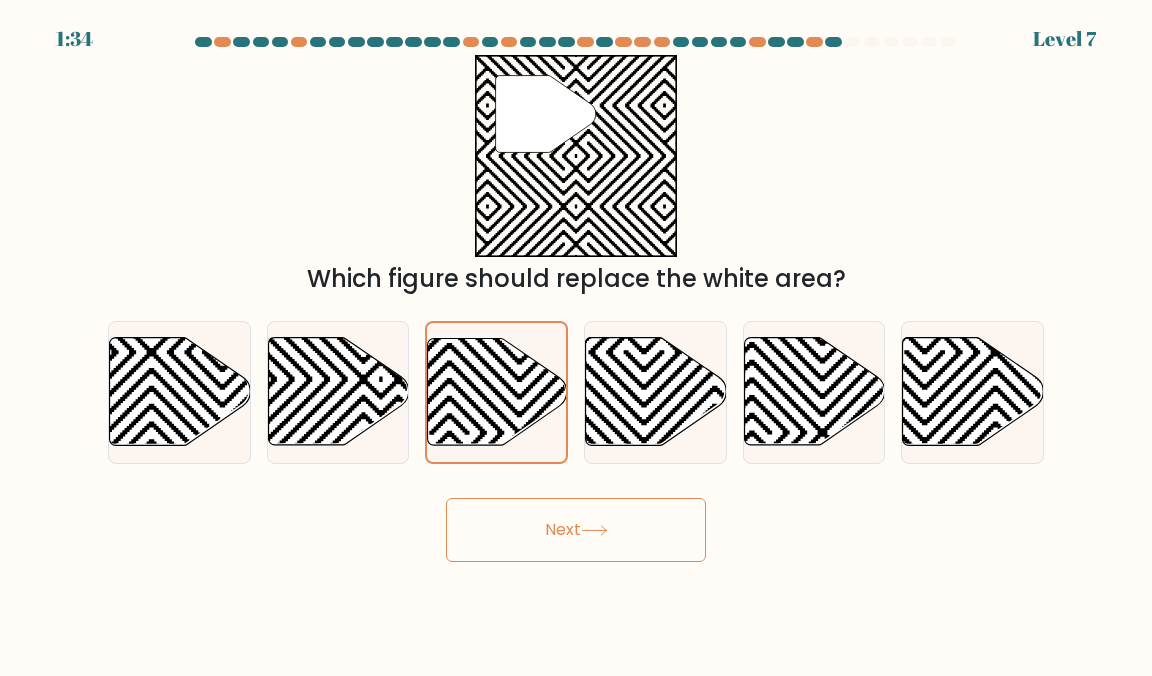 click 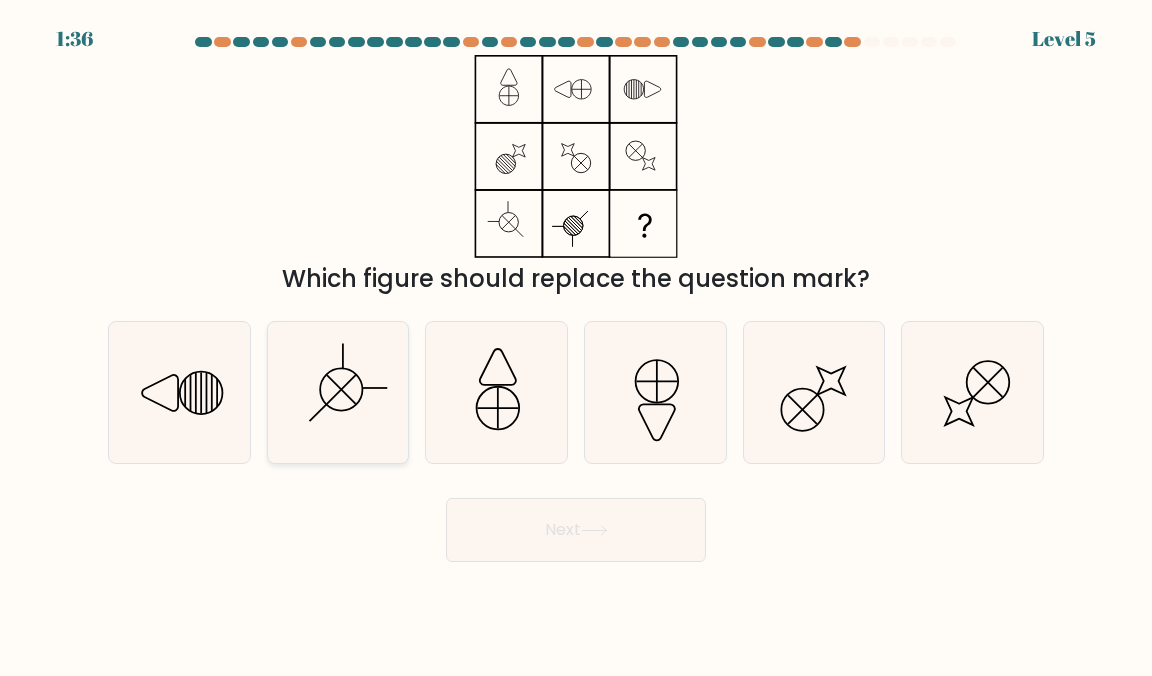 click 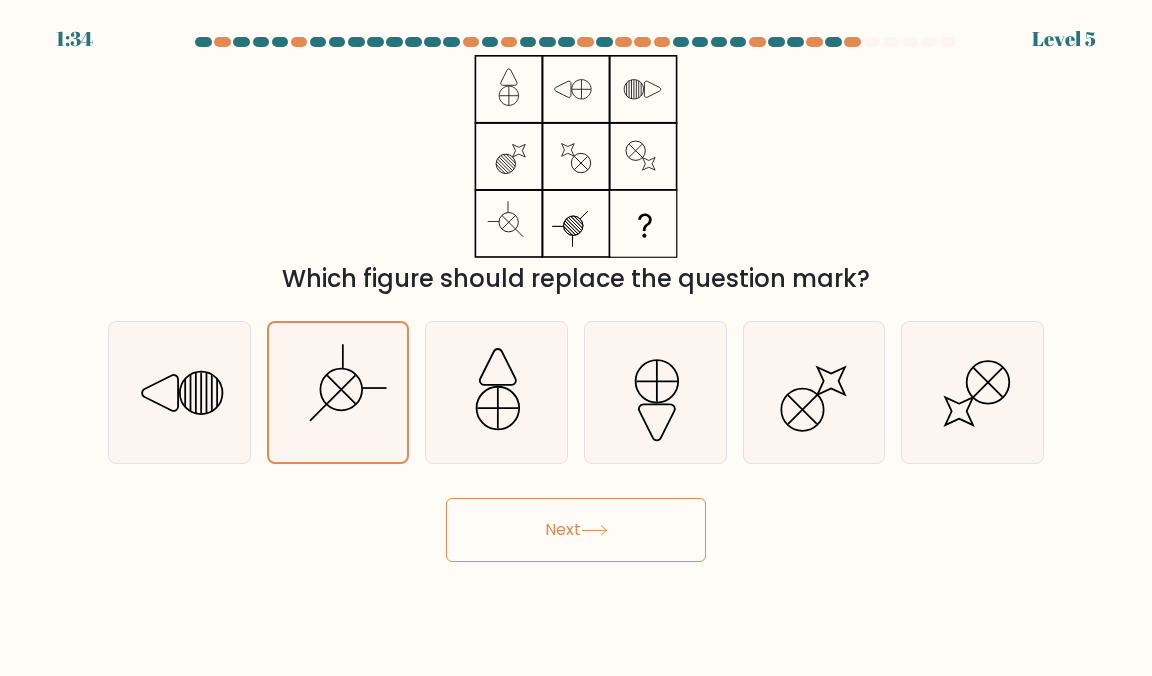 click on "Next" at bounding box center (576, 530) 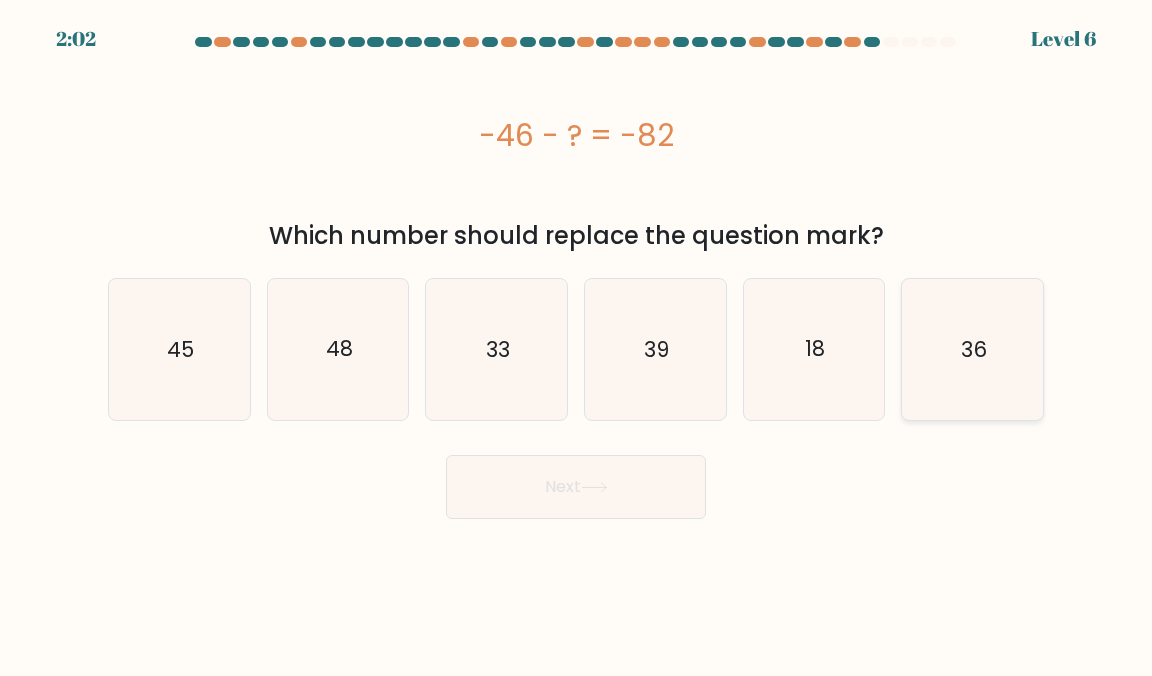 click on "36" 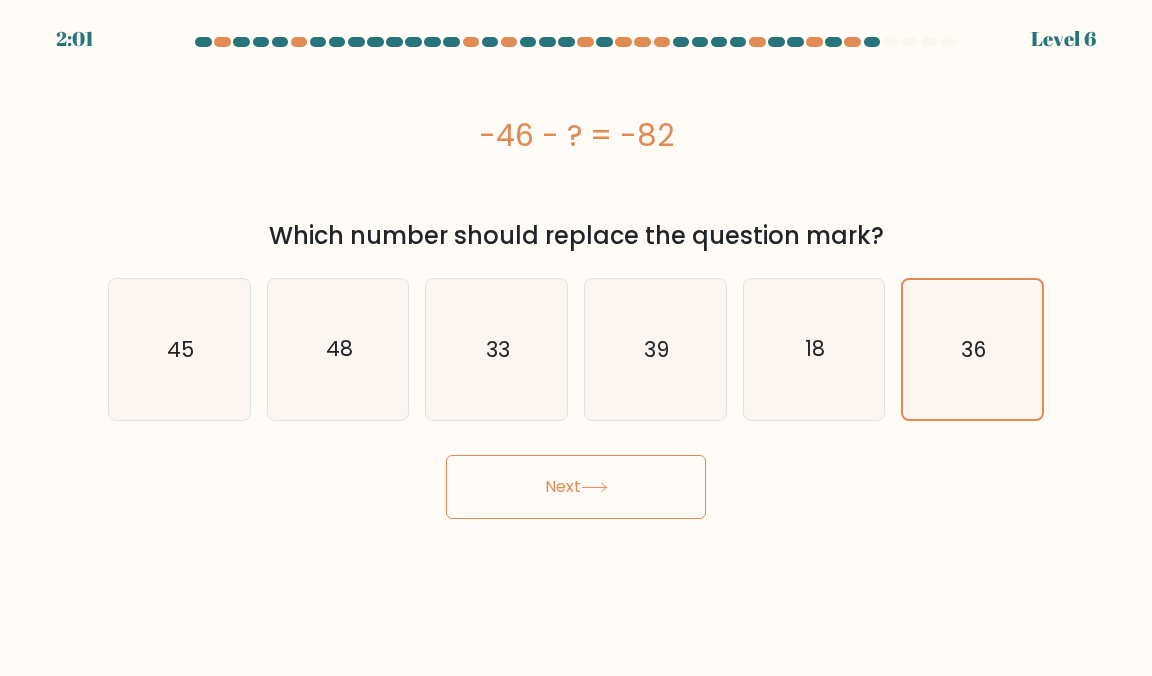 click on "Next" at bounding box center [576, 487] 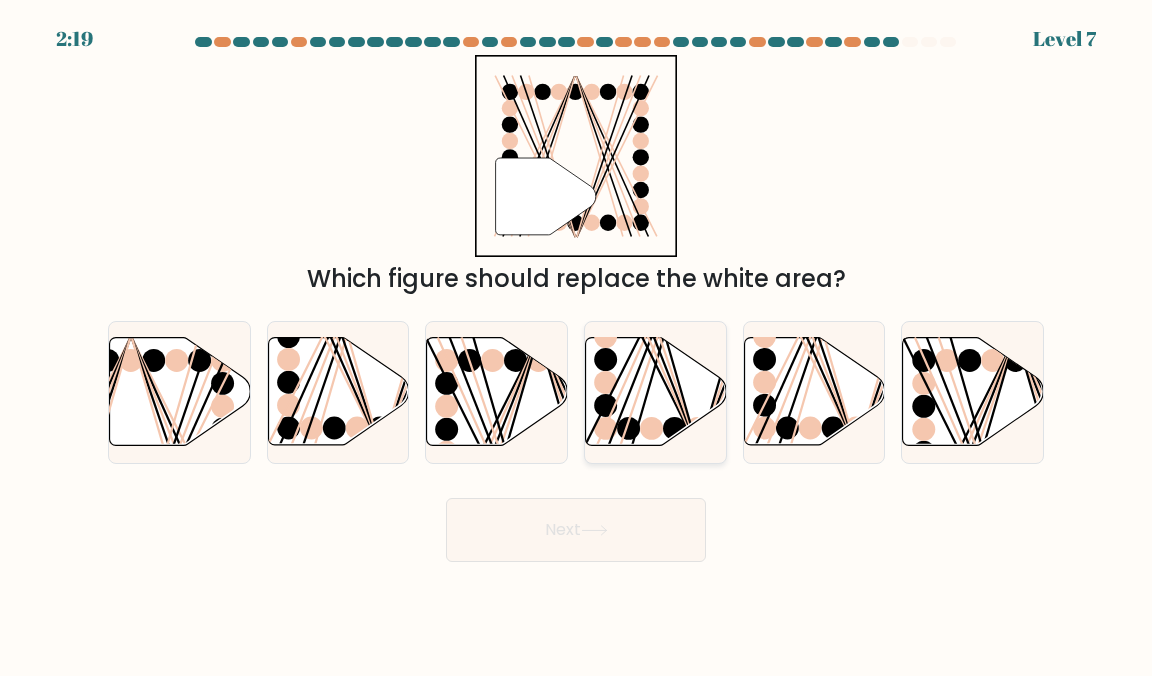click 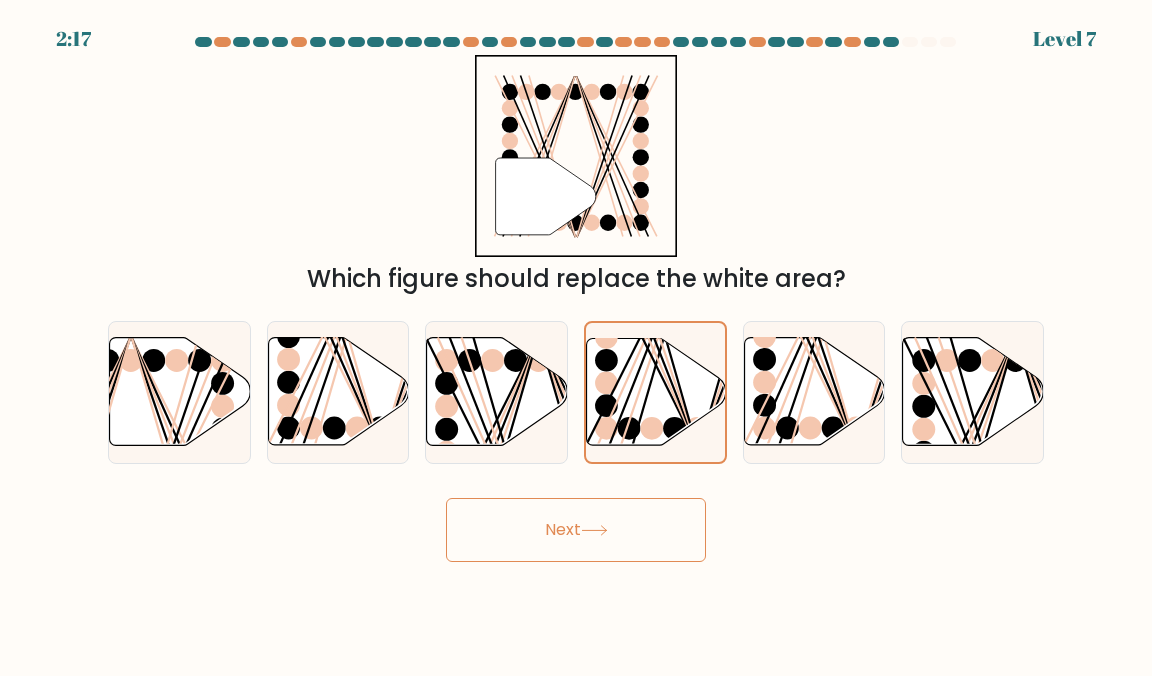 click on "Next" at bounding box center [576, 530] 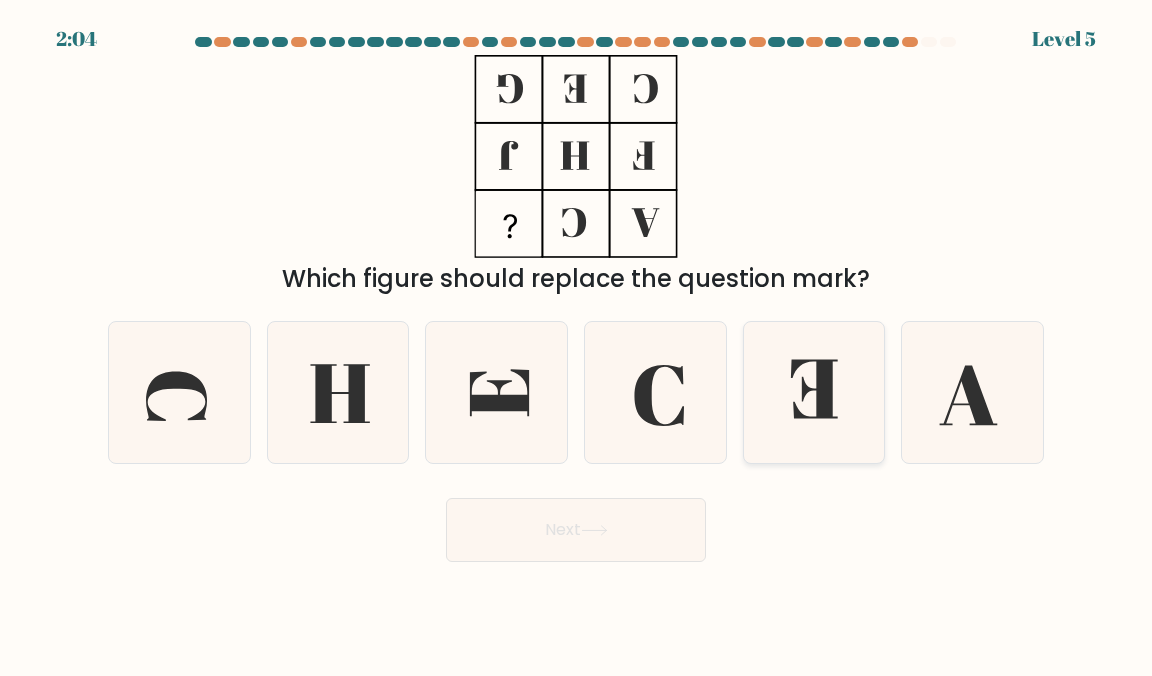 click 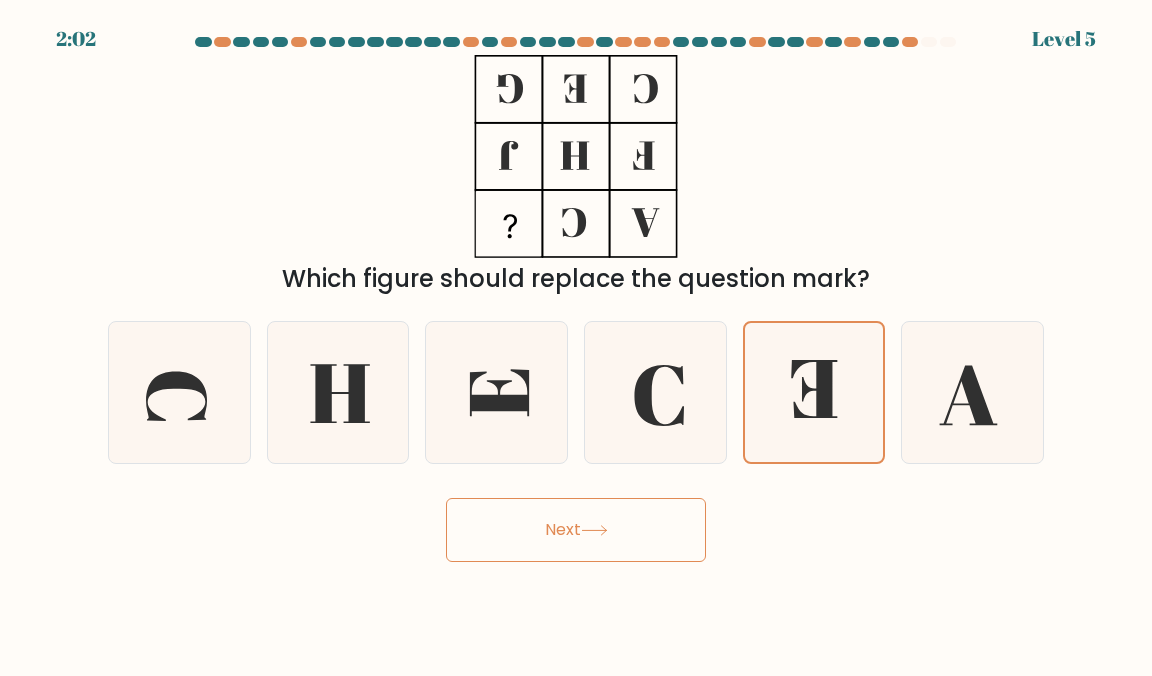 click on "Next" at bounding box center [576, 530] 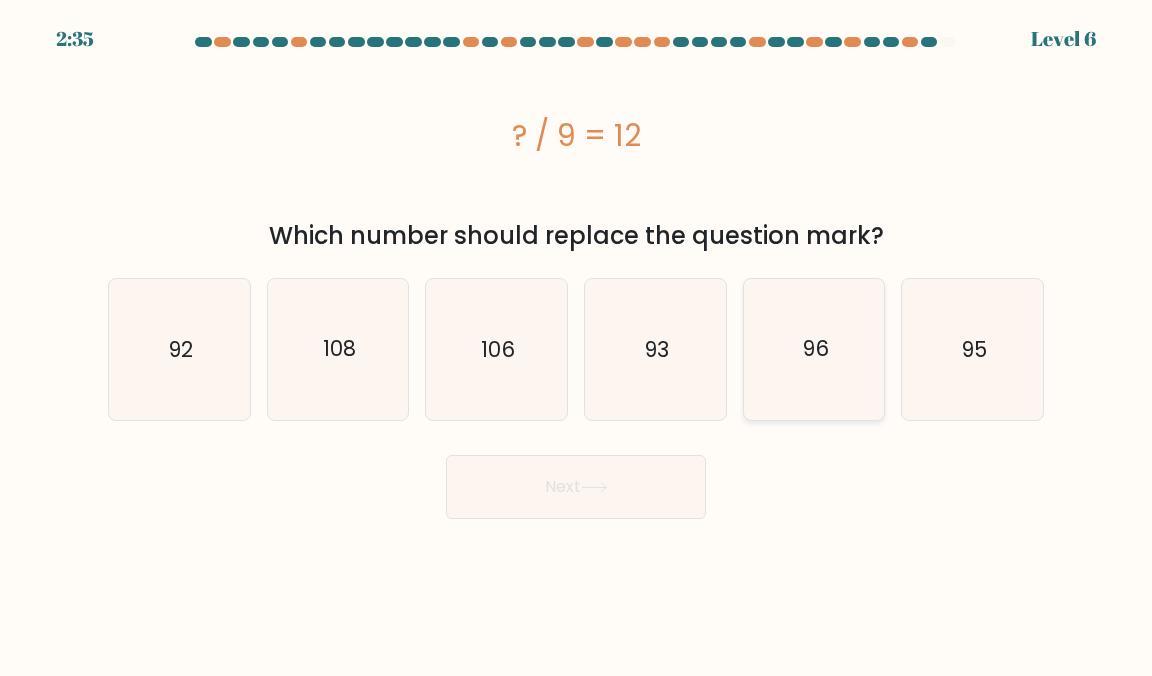click on "96" 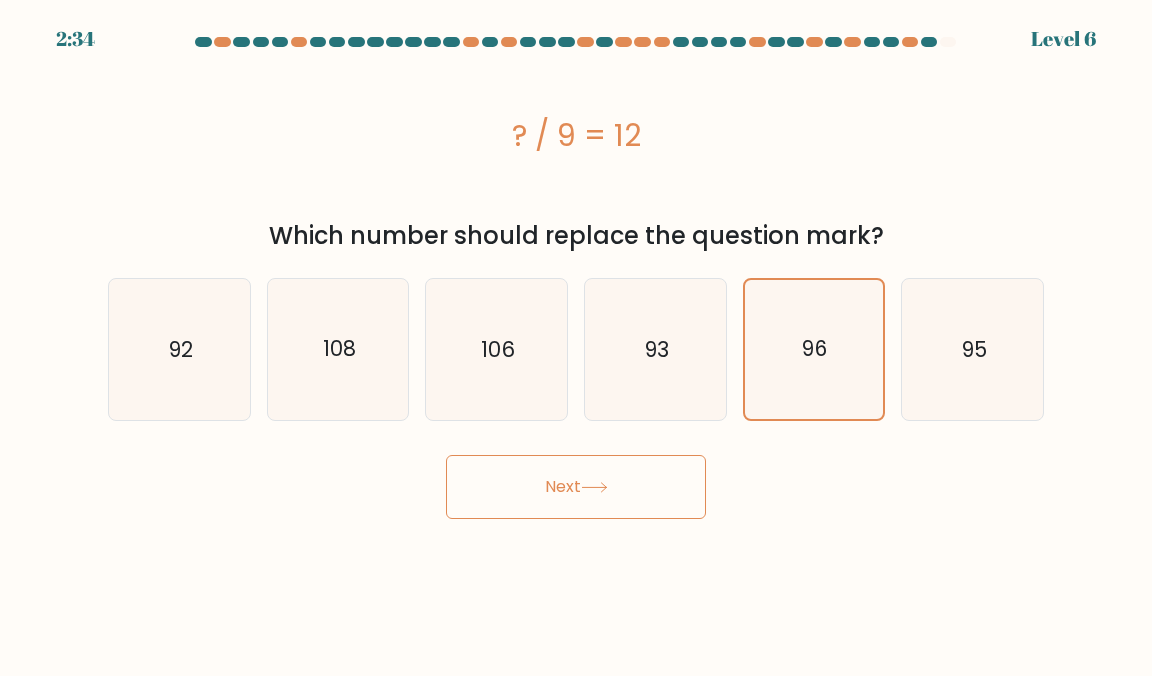 click on "Next" at bounding box center [576, 487] 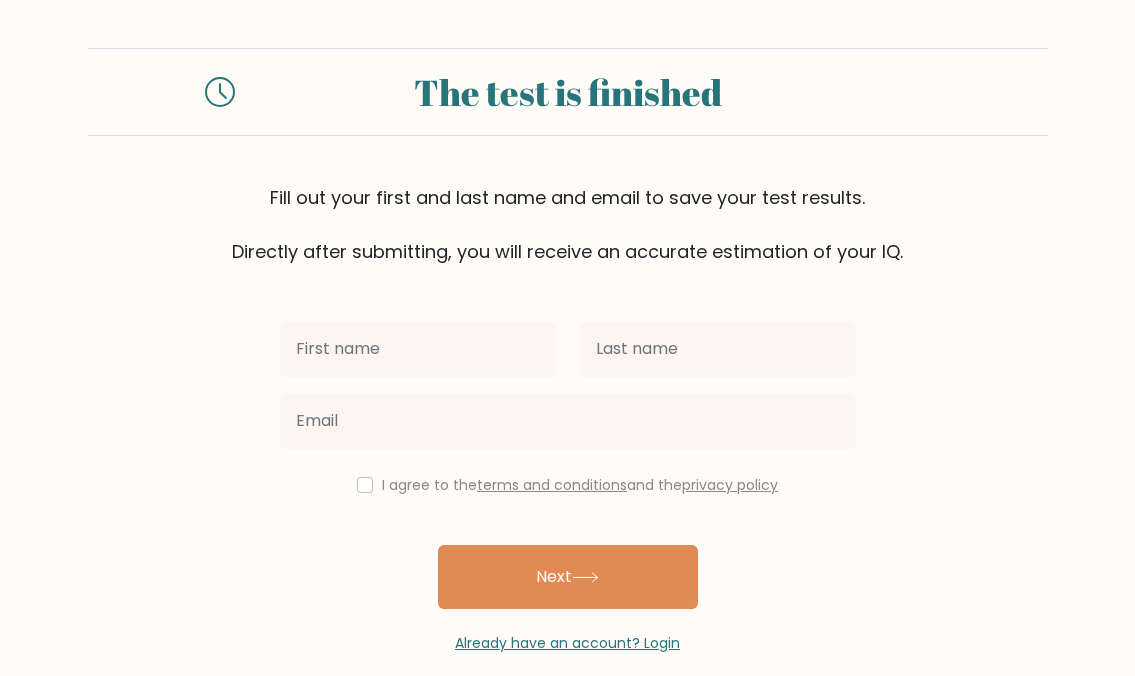 scroll, scrollTop: 0, scrollLeft: 0, axis: both 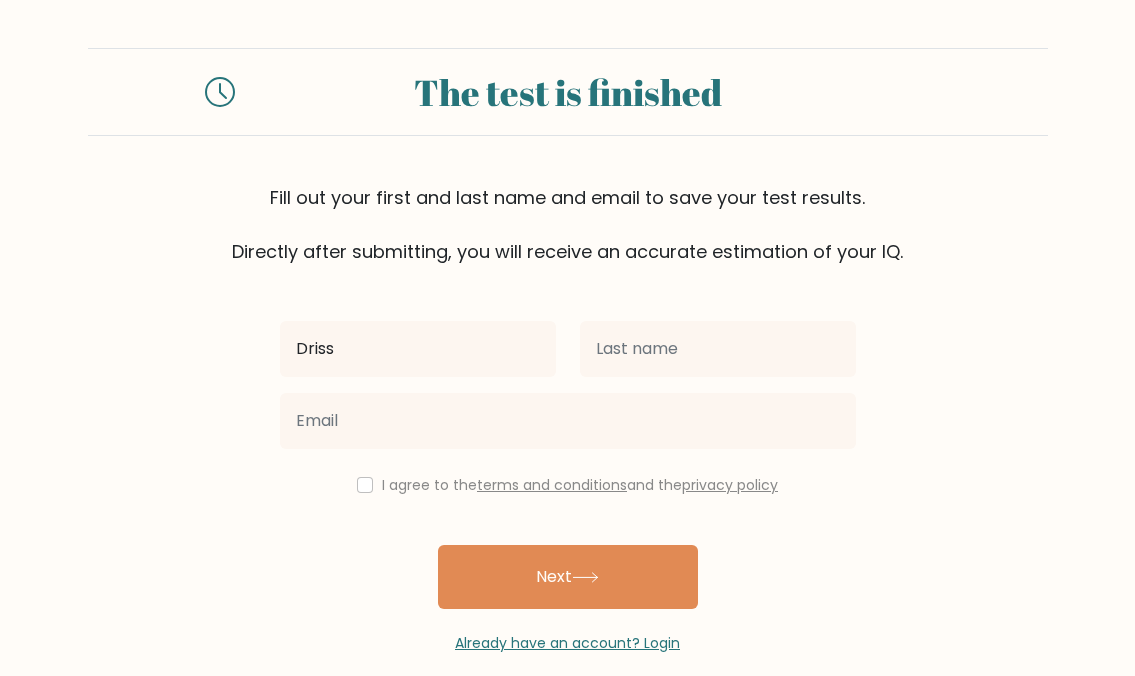 type on "Driss" 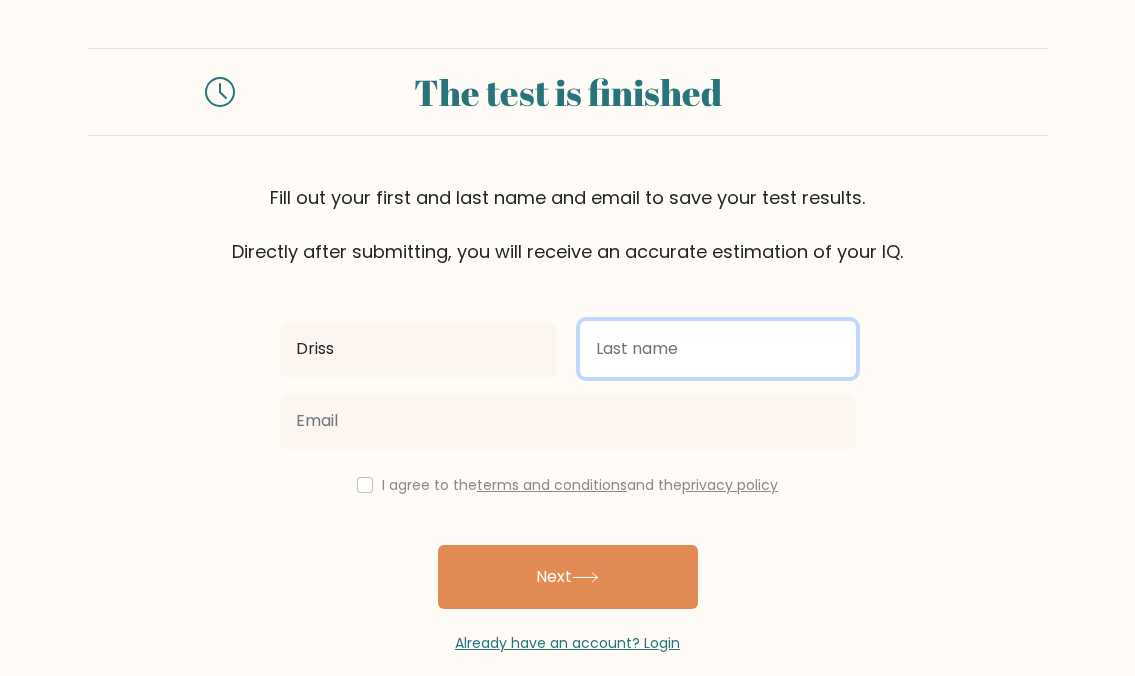 click at bounding box center (718, 349) 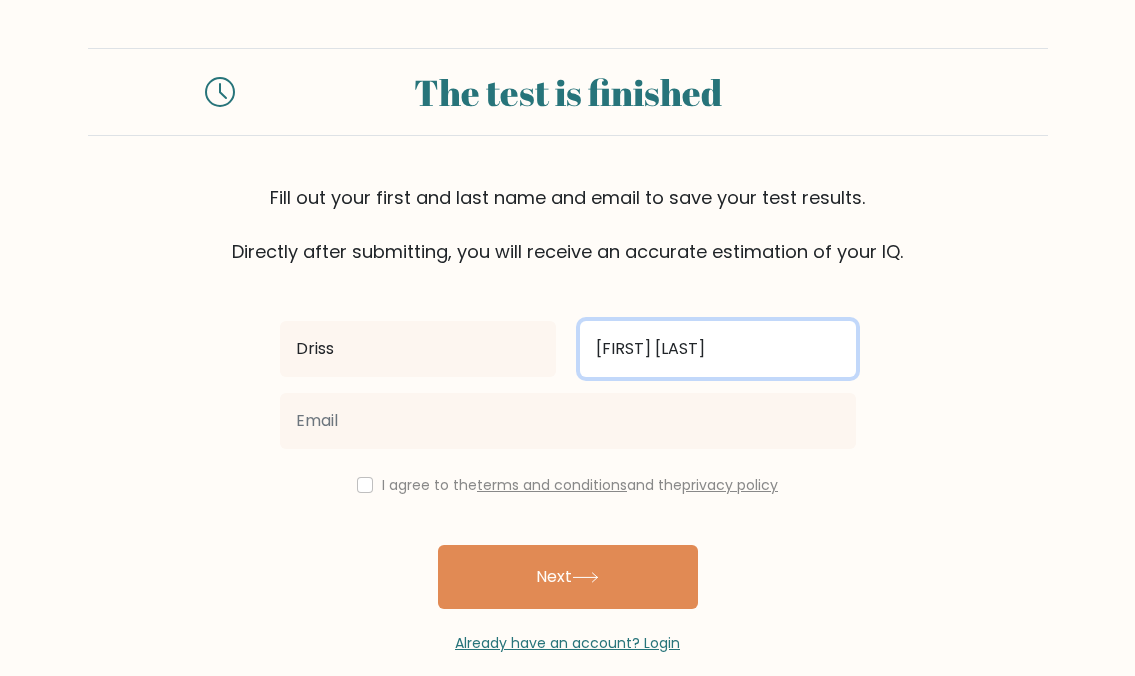 type on "[FIRST] [LAST]" 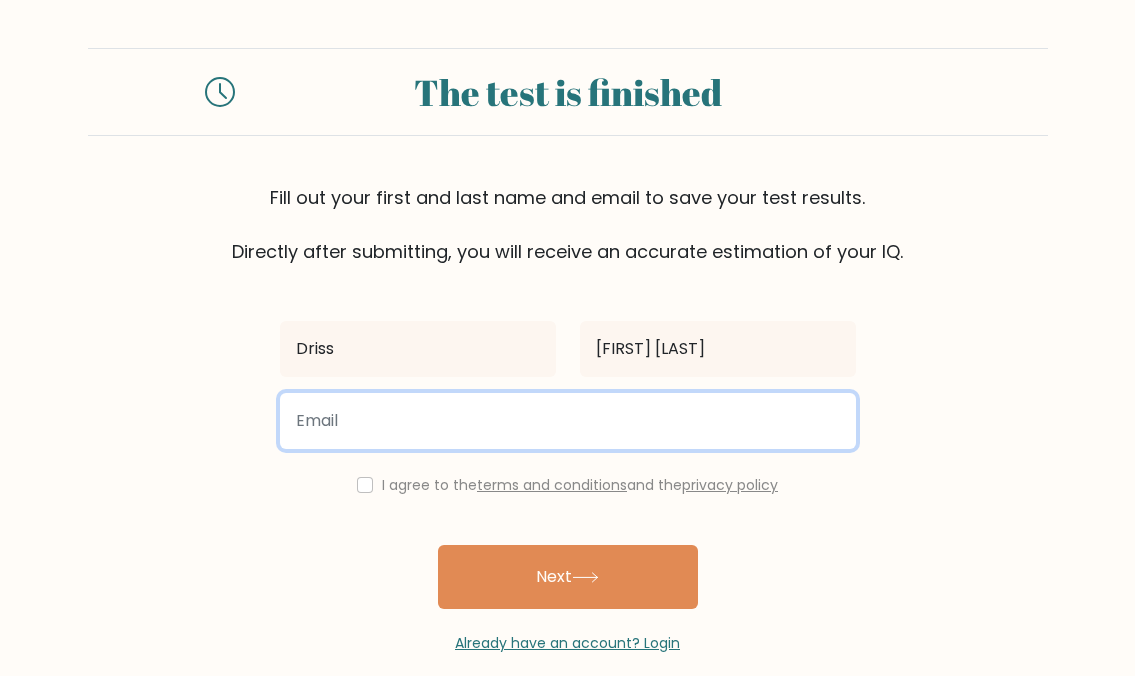 click at bounding box center [568, 421] 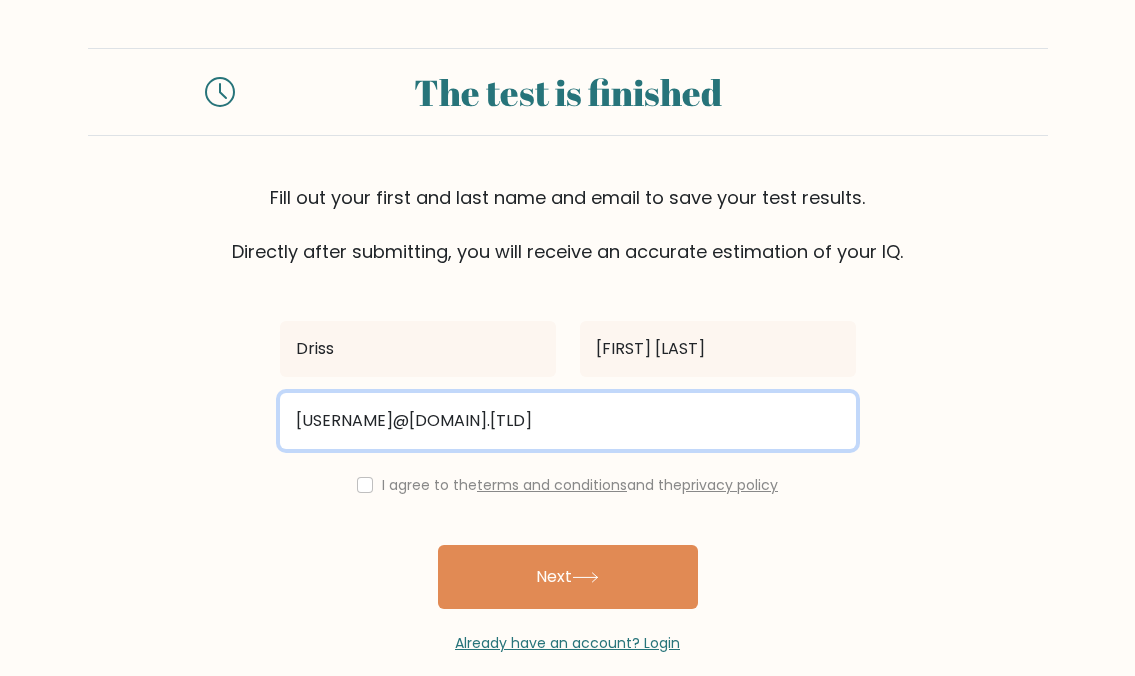 type on "elkadiridriss@yahoo.fr" 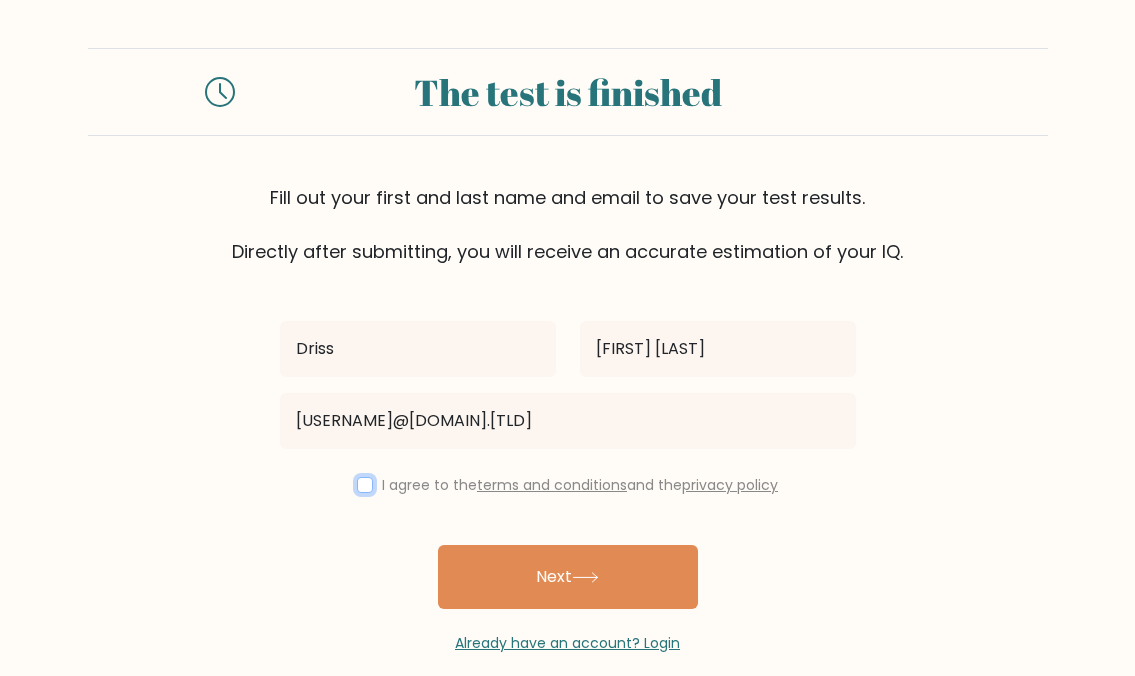 click at bounding box center [365, 485] 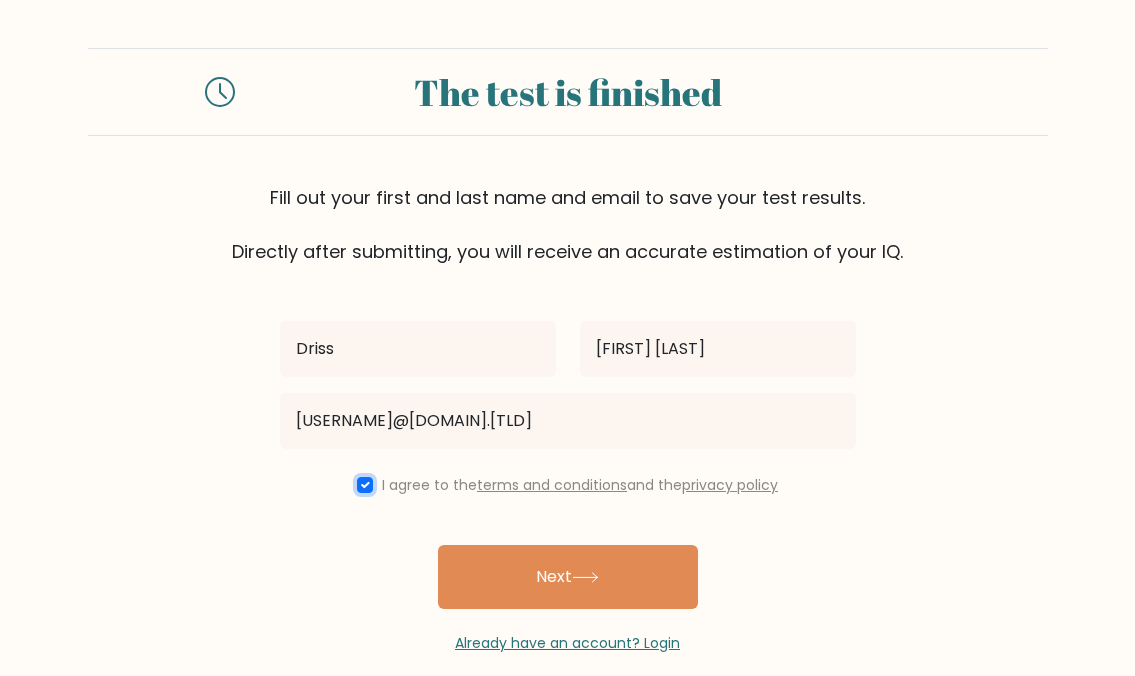 scroll, scrollTop: 26, scrollLeft: 0, axis: vertical 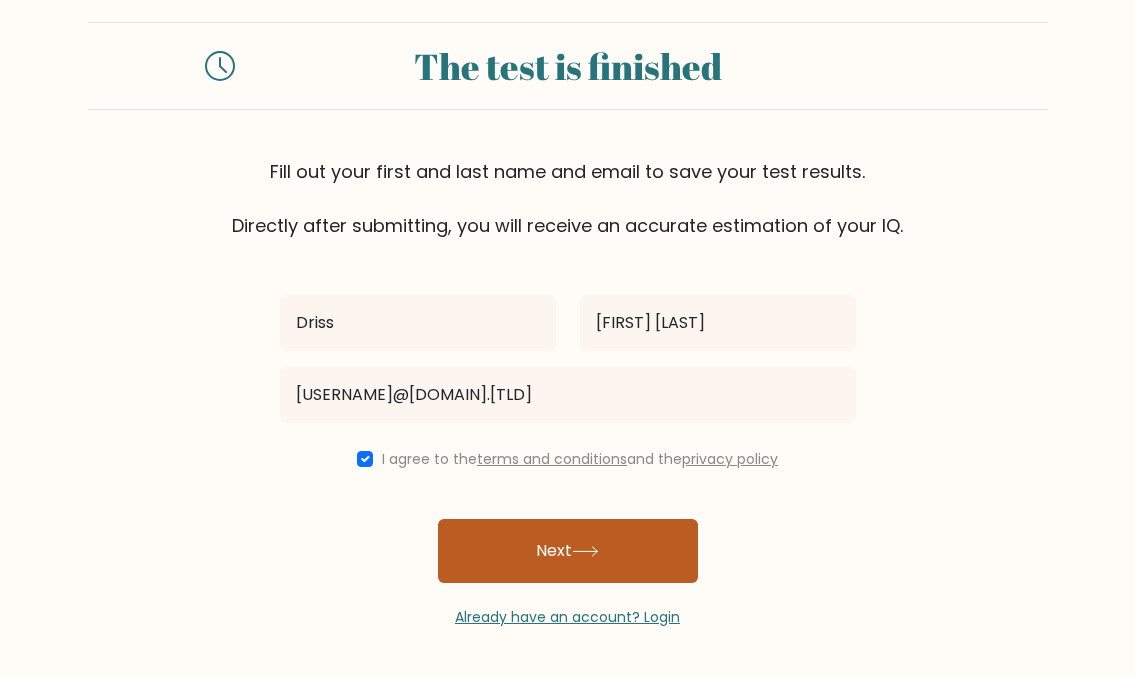 click on "Next" at bounding box center (568, 551) 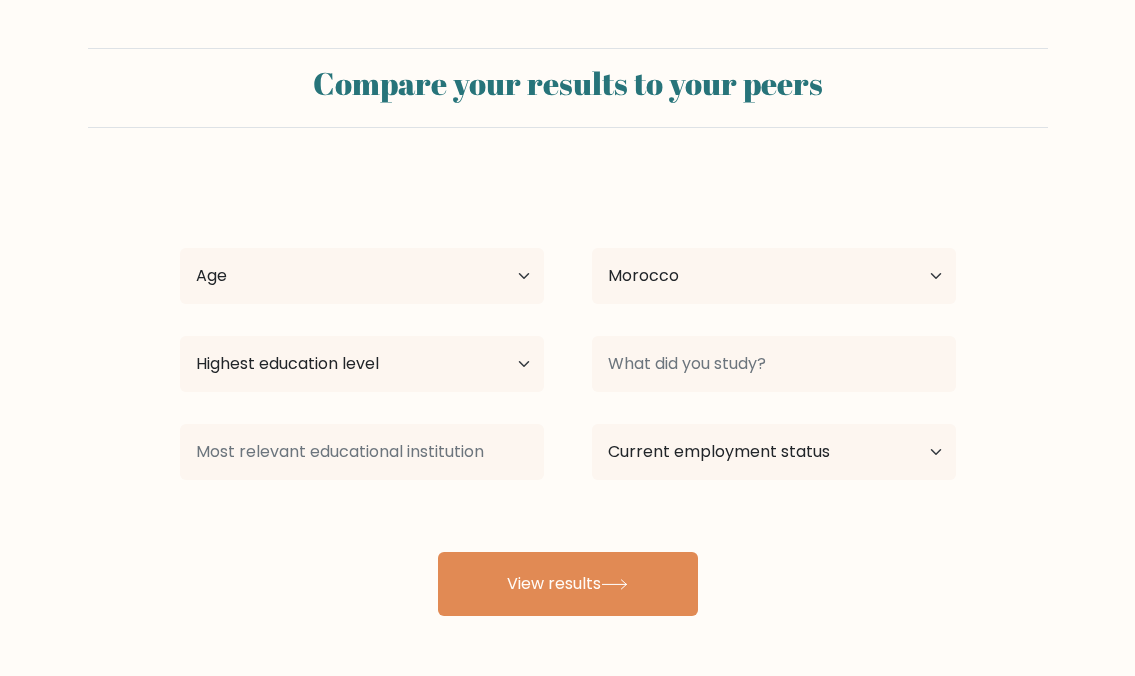 select on "MA" 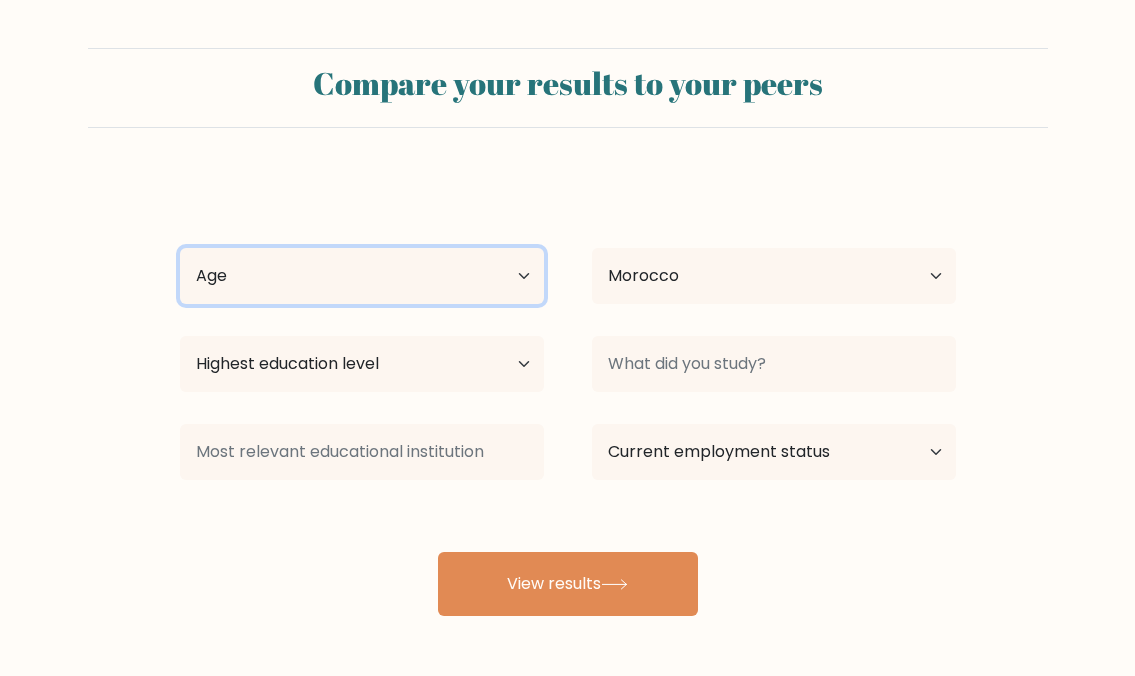 click on "Age
Under 18 years old
18-24 years old
25-34 years old
35-44 years old
45-54 years old
55-64 years old
65 years old and above" at bounding box center [362, 276] 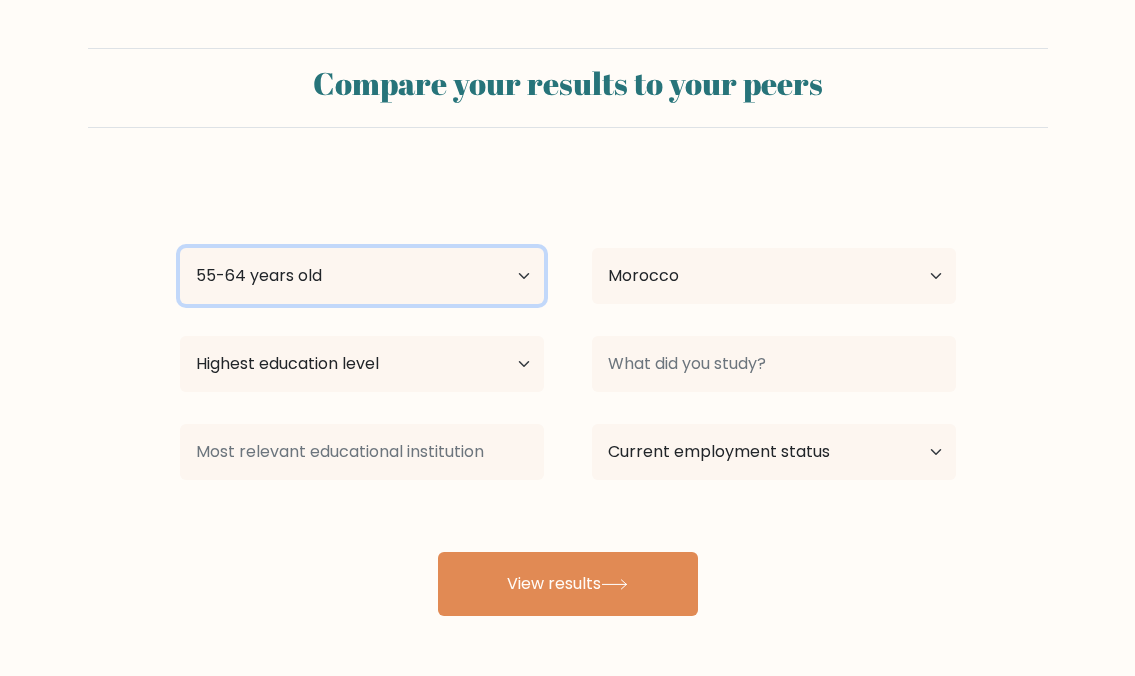 click on "Age
Under 18 years old
18-24 years old
25-34 years old
35-44 years old
45-54 years old
55-64 years old
65 years old and above" at bounding box center [362, 276] 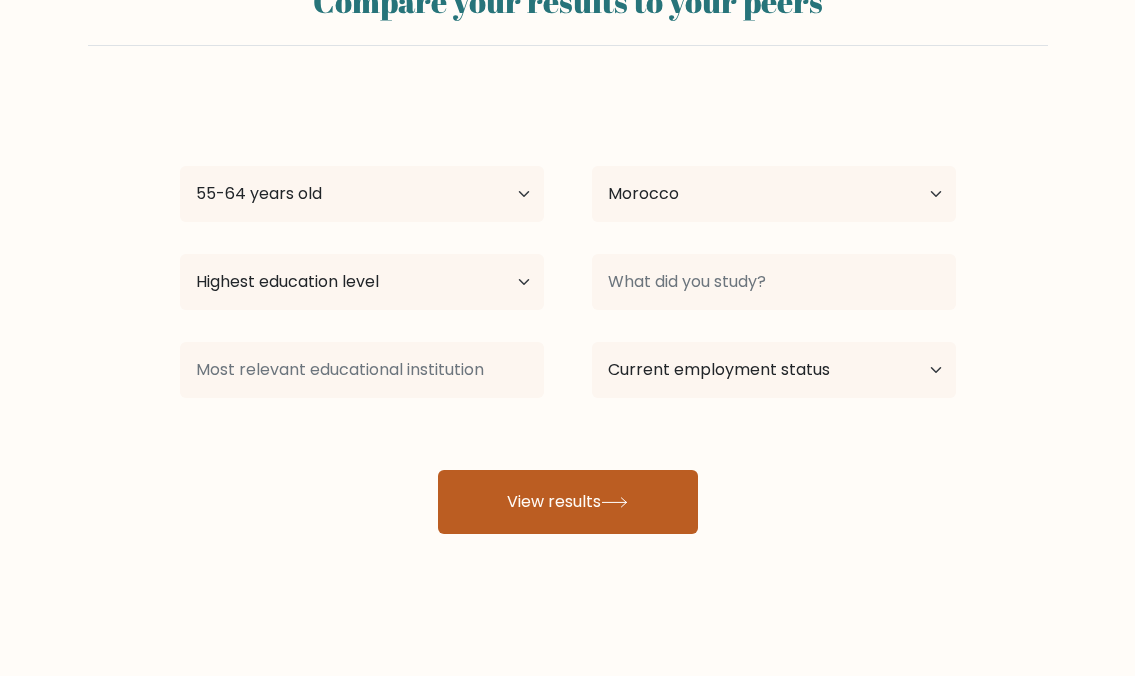 click on "View results" at bounding box center (568, 502) 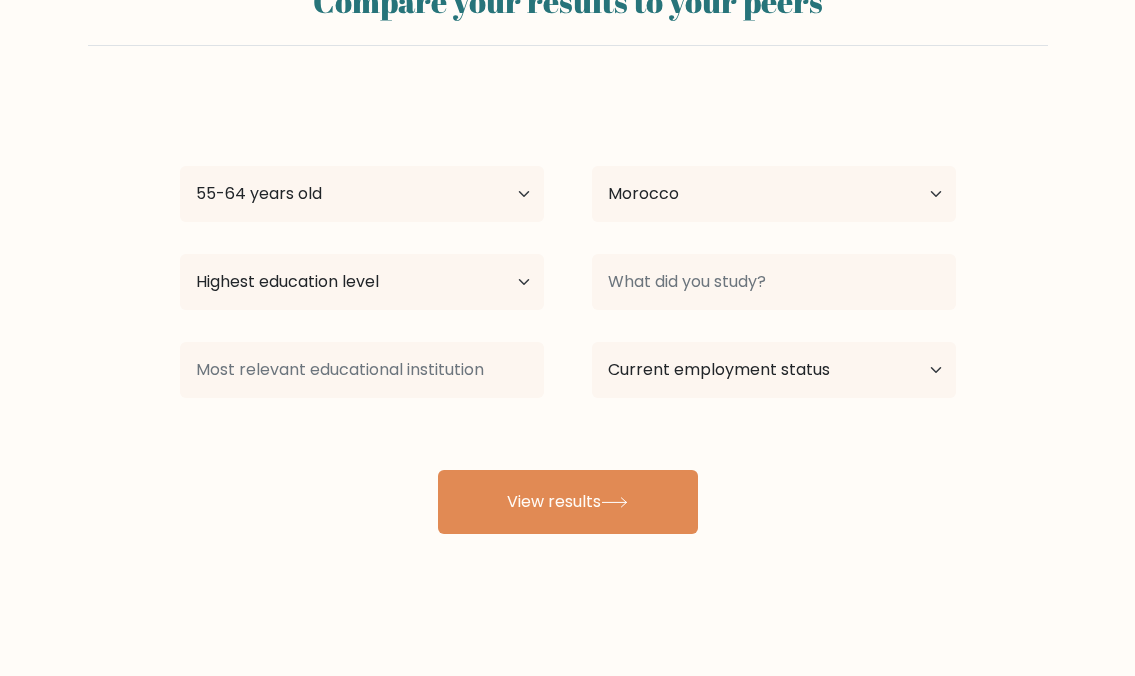 click on "[FIRST]
[LAST]
Age
Under 18 years old
18-24 years old
25-34 years old
35-44 years old
45-54 years old
55-64 years old
65 years old and above
Country
Afghanistan
Albania
Algeria
American Samoa
Andorra
Angola
Anguilla
Antarctica
Antigua and Barbuda
Argentina
Armenia
Aruba
Australia
Austria
Azerbaijan
Bahamas
Bahrain
Bangladesh
Barbados
Belarus
Belgium
Belize
Benin
Bermuda
Bhutan
Bolivia
Bonaire, Sint Eustatius and Saba
Bosnia and Herzegovina
Botswana
Bouvet Island
Brazil
Brunei" at bounding box center [568, 314] 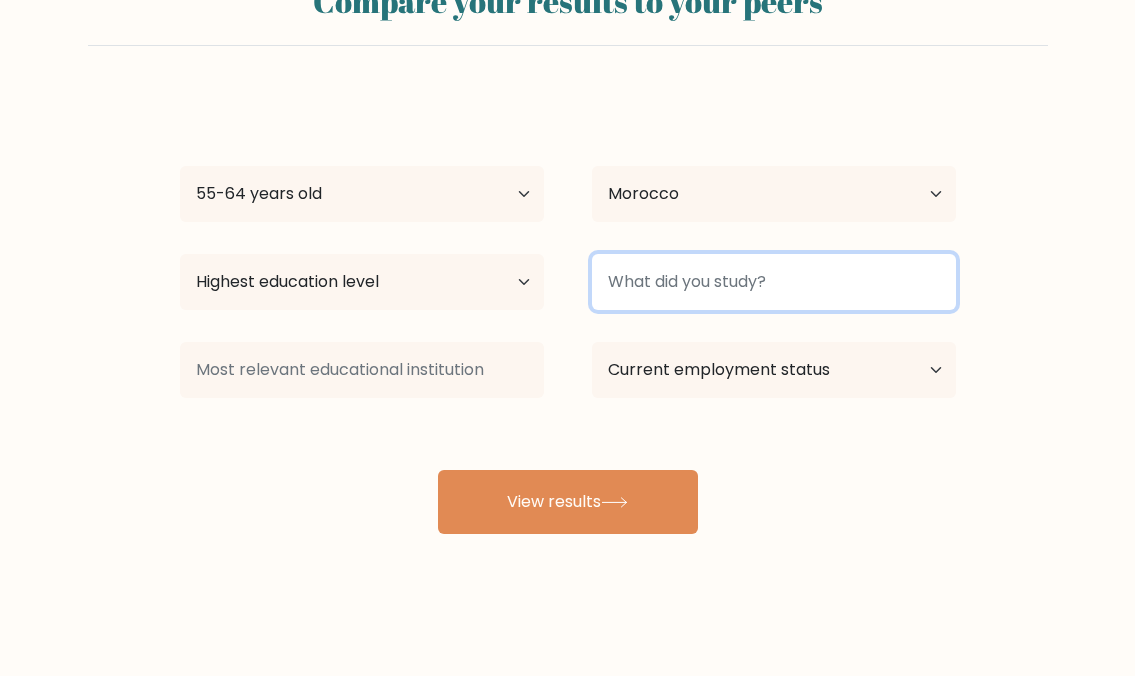 click at bounding box center [774, 282] 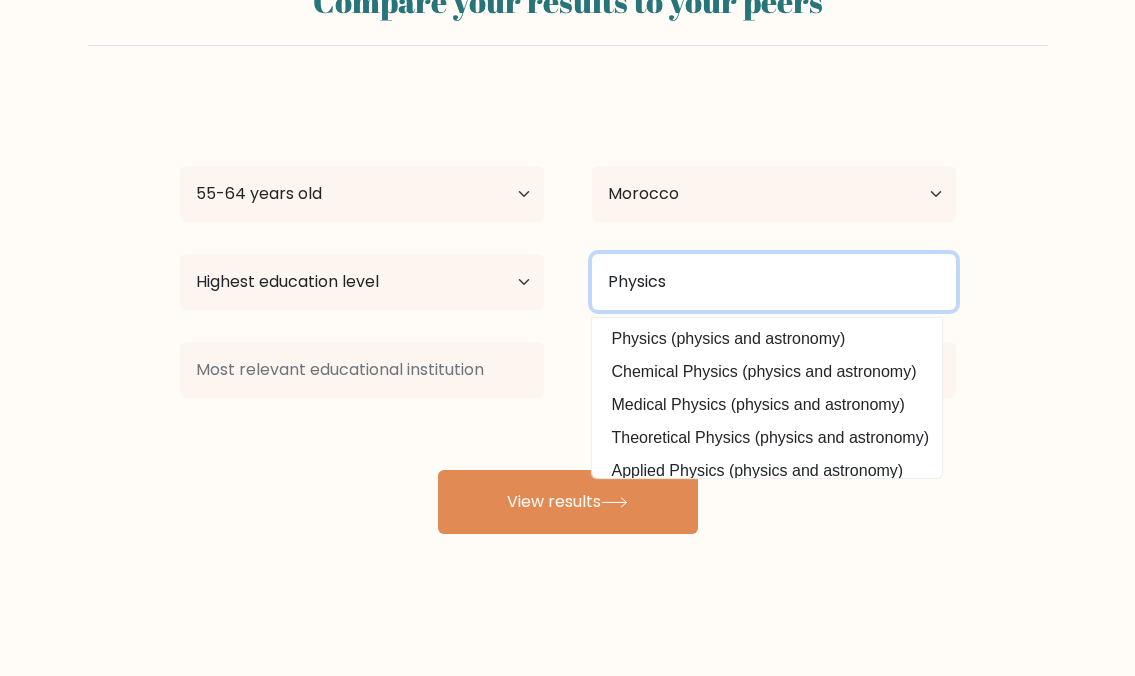 type on "Physics" 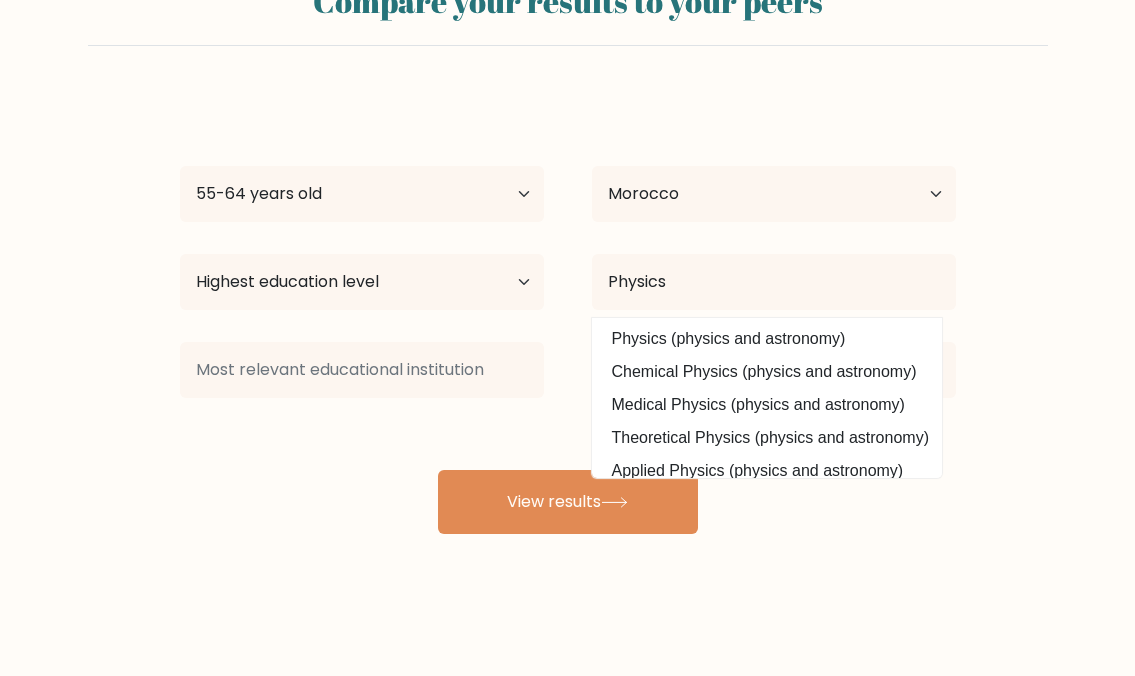 click on "[FIRST]
[LAST]
Age
Under 18 years old
18-24 years old
25-34 years old
35-44 years old
45-54 years old
55-64 years old
65 years old and above
Country
Afghanistan
Albania
Algeria
American Samoa
Andorra
Angola
Anguilla
Antarctica
Antigua and Barbuda
Argentina
Armenia
Aruba
Australia
Austria
Azerbaijan
Bahamas
Bahrain
Bangladesh
Barbados
Belarus
Belgium
Belize
Benin
Bermuda
Bhutan
Bolivia
Bonaire, Sint Eustatius and Saba
Bosnia and Herzegovina
Botswana
Bouvet Island
Brazil
Brunei" at bounding box center (568, 314) 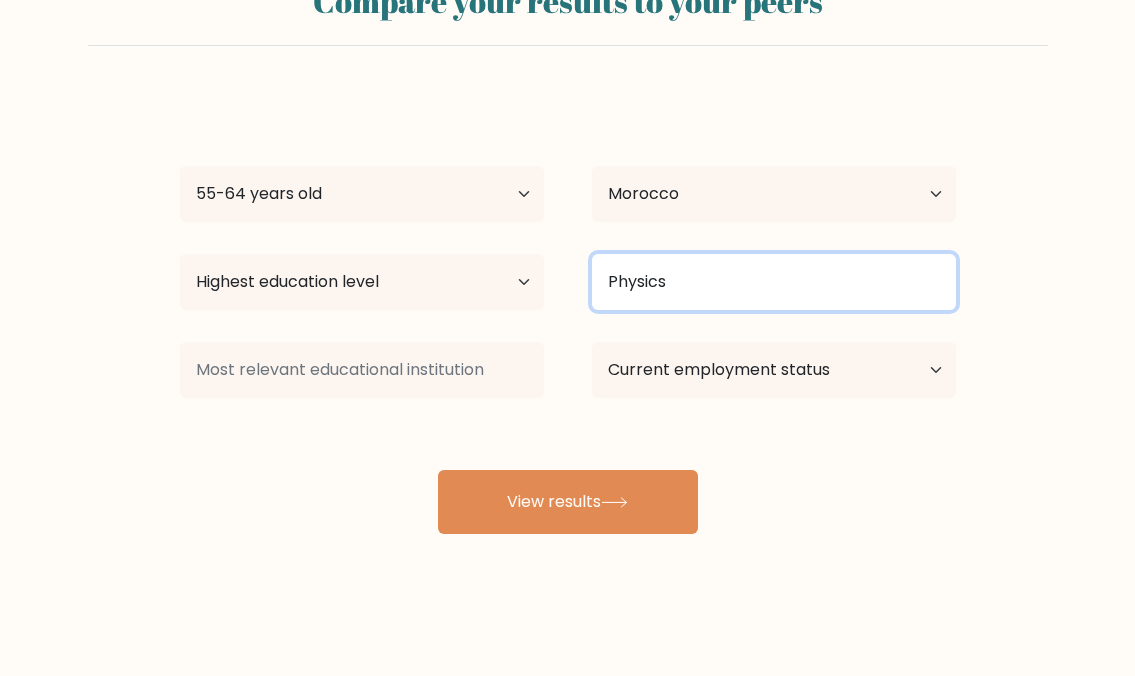 click on "Physics" at bounding box center [774, 282] 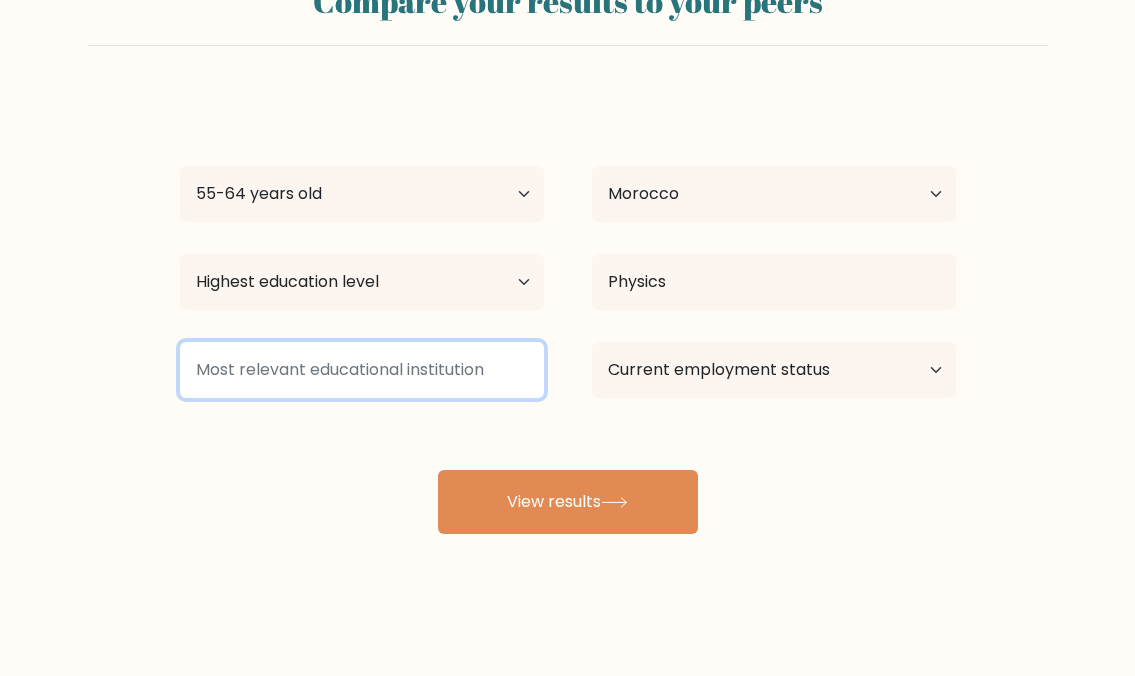 click at bounding box center (362, 370) 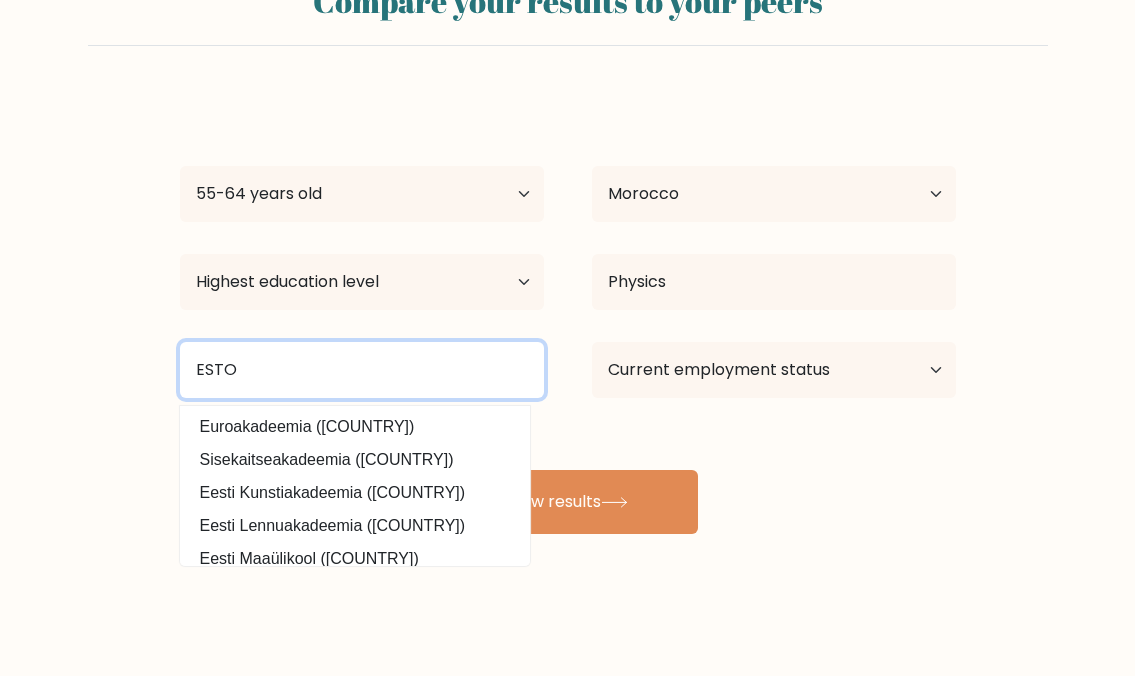 type on "ESTO" 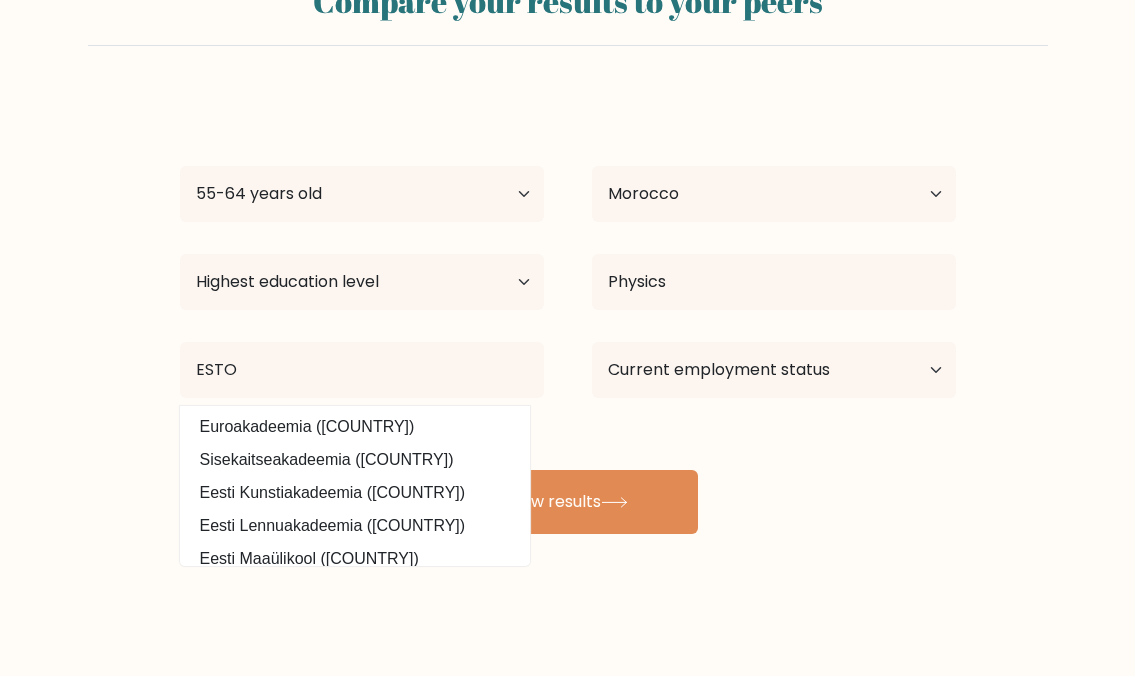 click on "Compare your results to your peers
[FIRST]
[LAST]
Age
Under 18 years old
18-24 years old
25-34 years old
35-44 years old
45-54 years old
55-64 years old
65 years old and above
Country
Afghanistan
Albania
Algeria
American Samoa
Andorra
Angola
Anguilla
Antarctica
Antigua and Barbuda
Argentina
Armenia
Aruba" at bounding box center [567, 297] 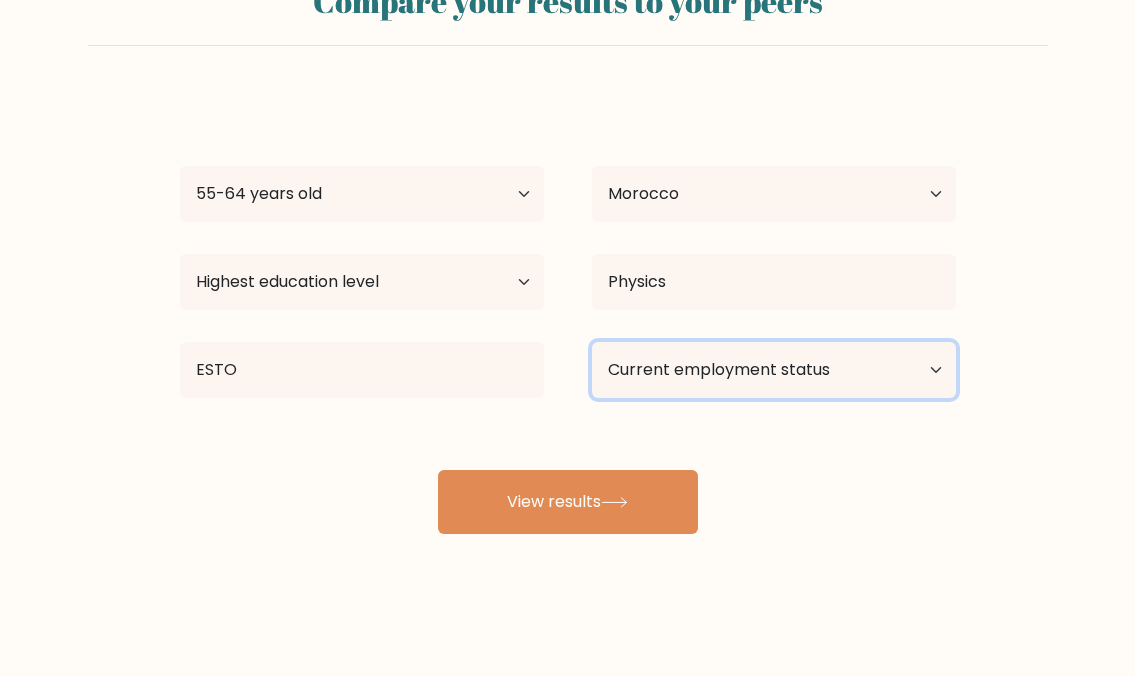click on "Current employment status
Employed
Student
Retired
Other / prefer not to answer" at bounding box center (774, 370) 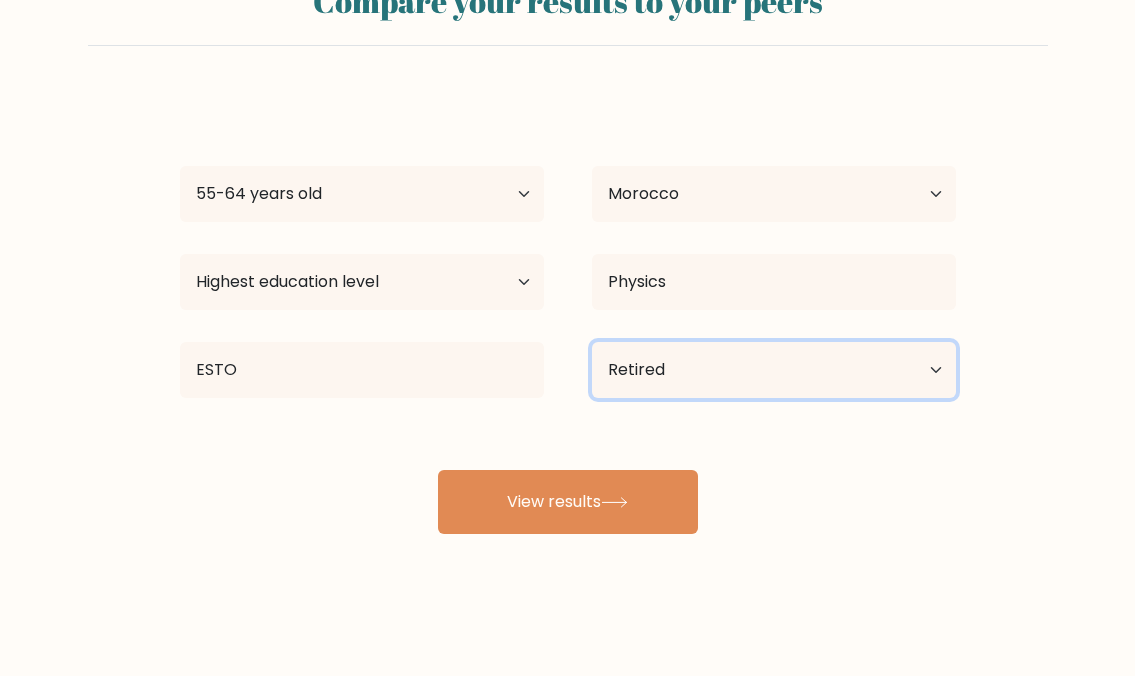 click on "Current employment status
Employed
Student
Retired
Other / prefer not to answer" at bounding box center [774, 370] 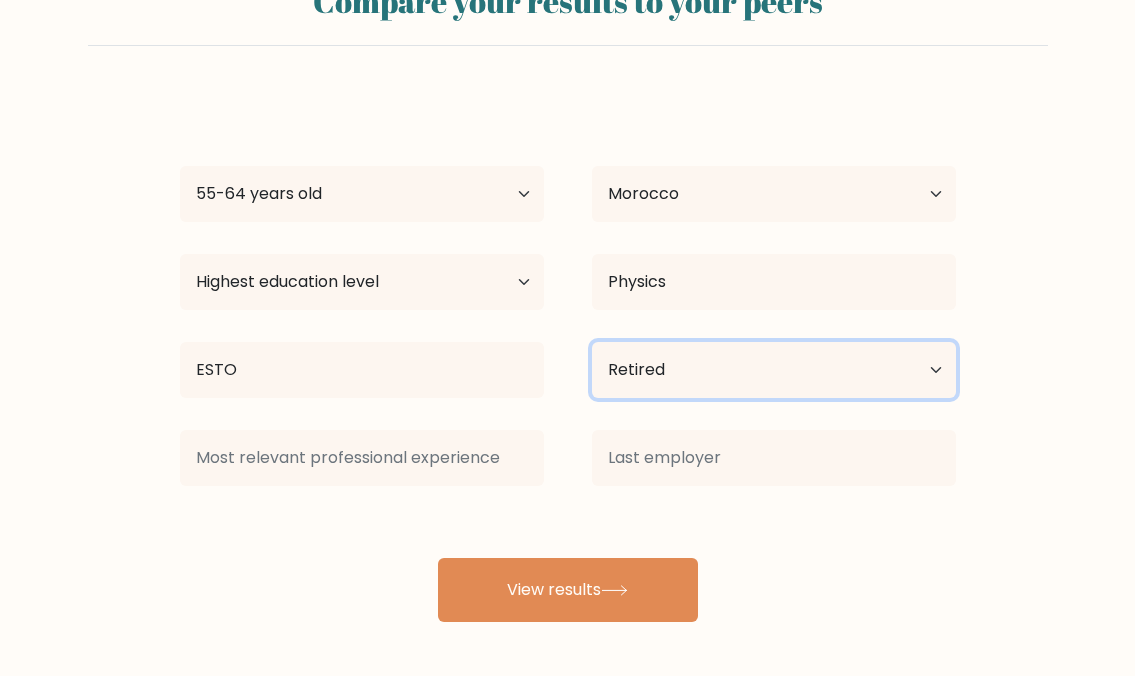 click on "Current employment status
Employed
Student
Retired
Other / prefer not to answer" at bounding box center [774, 370] 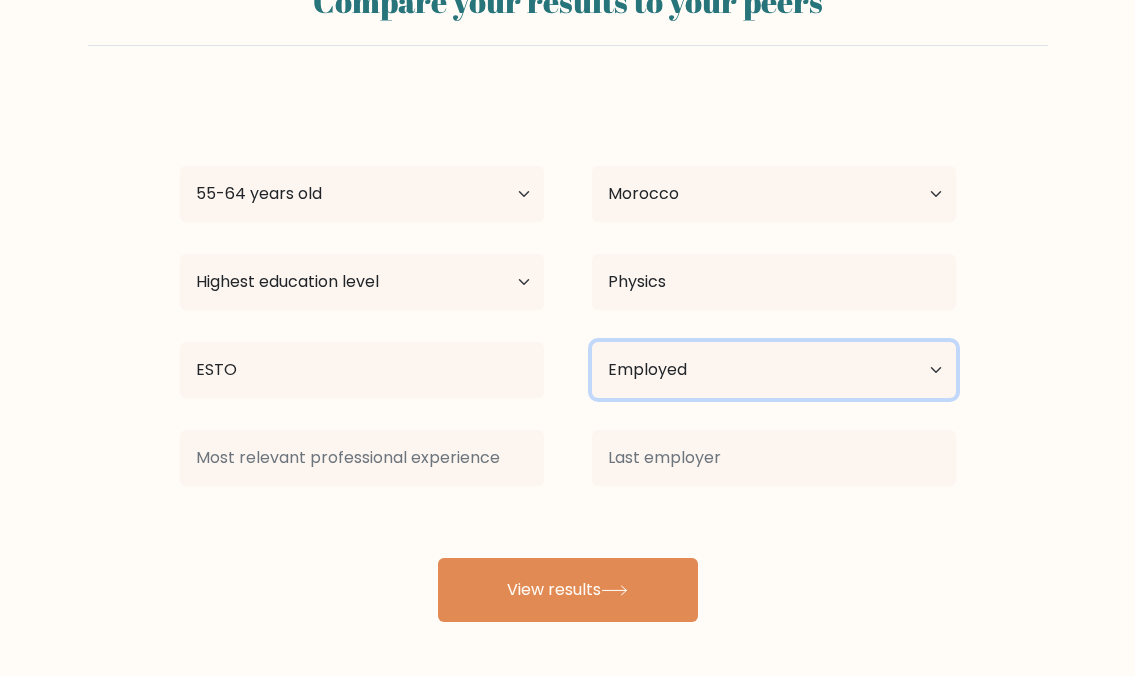 click on "Current employment status
Employed
Student
Retired
Other / prefer not to answer" at bounding box center (774, 370) 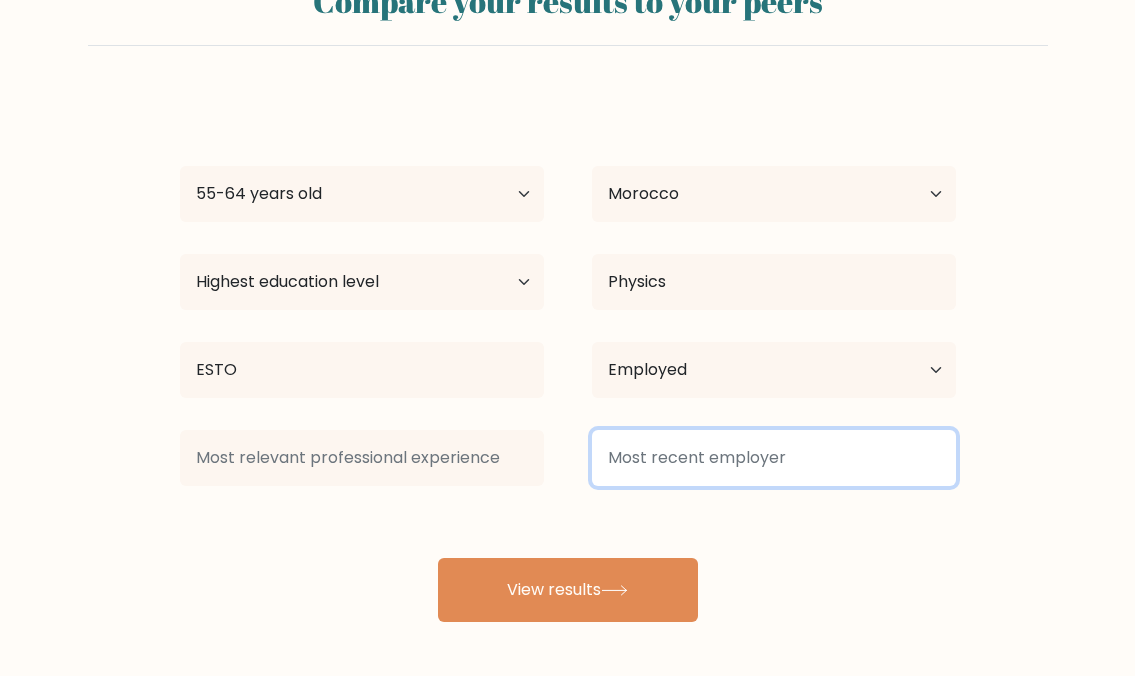 click at bounding box center (774, 458) 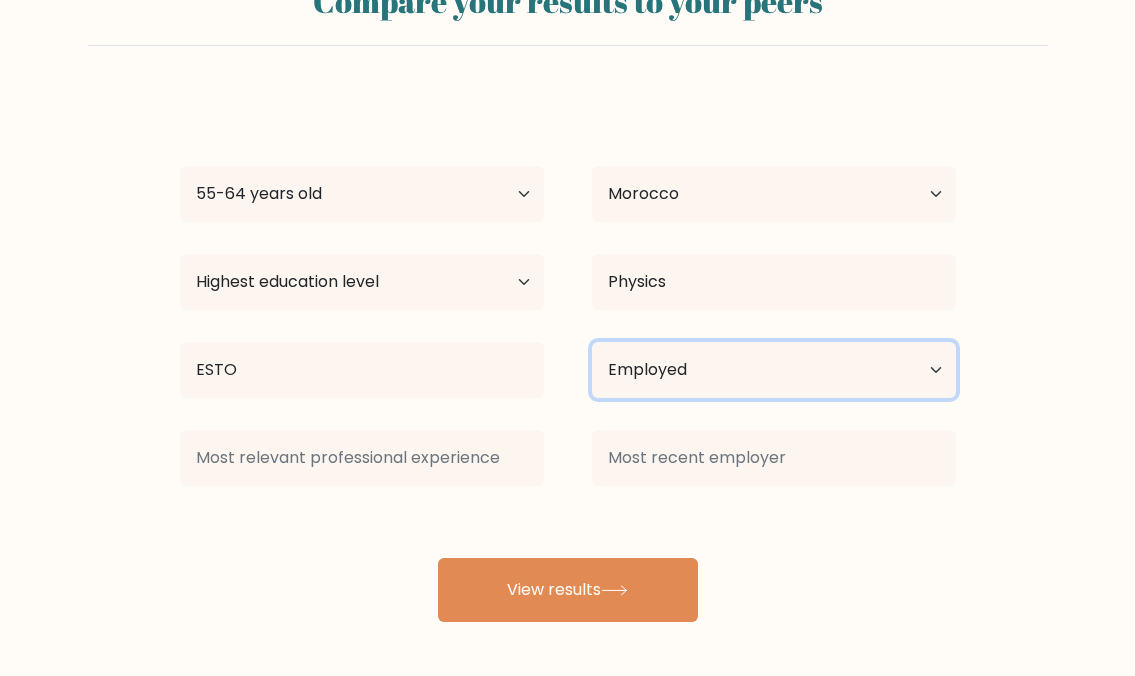 click on "Current employment status
Employed
Student
Retired
Other / prefer not to answer" at bounding box center [774, 370] 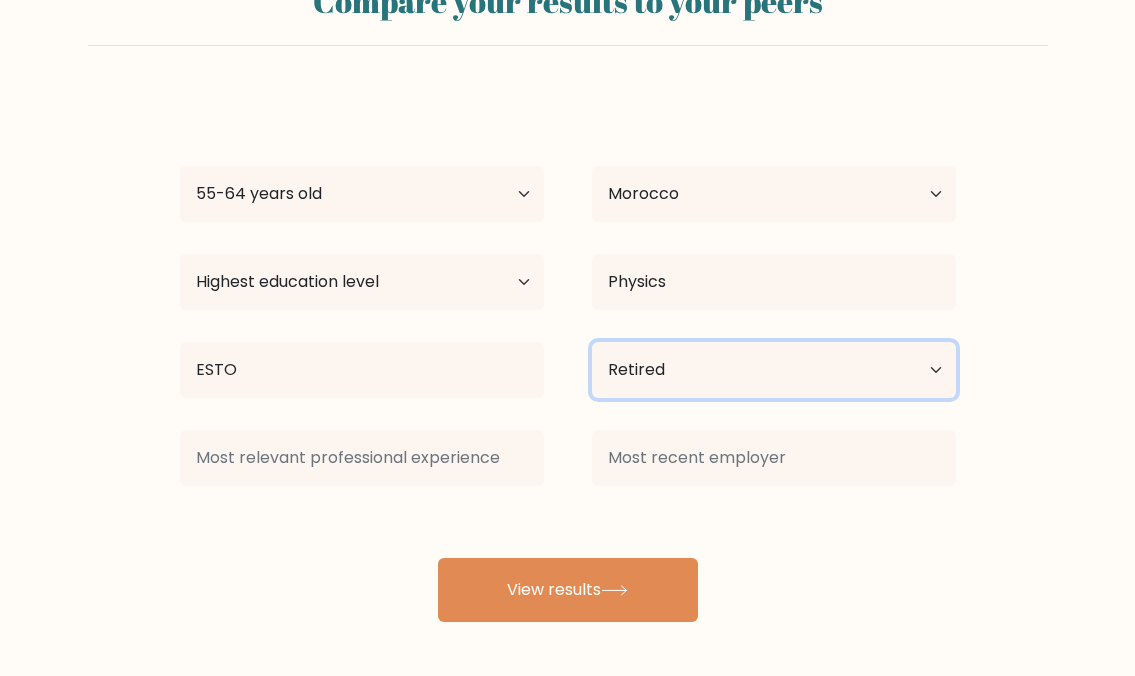 click on "Current employment status
Employed
Student
Retired
Other / prefer not to answer" at bounding box center (774, 370) 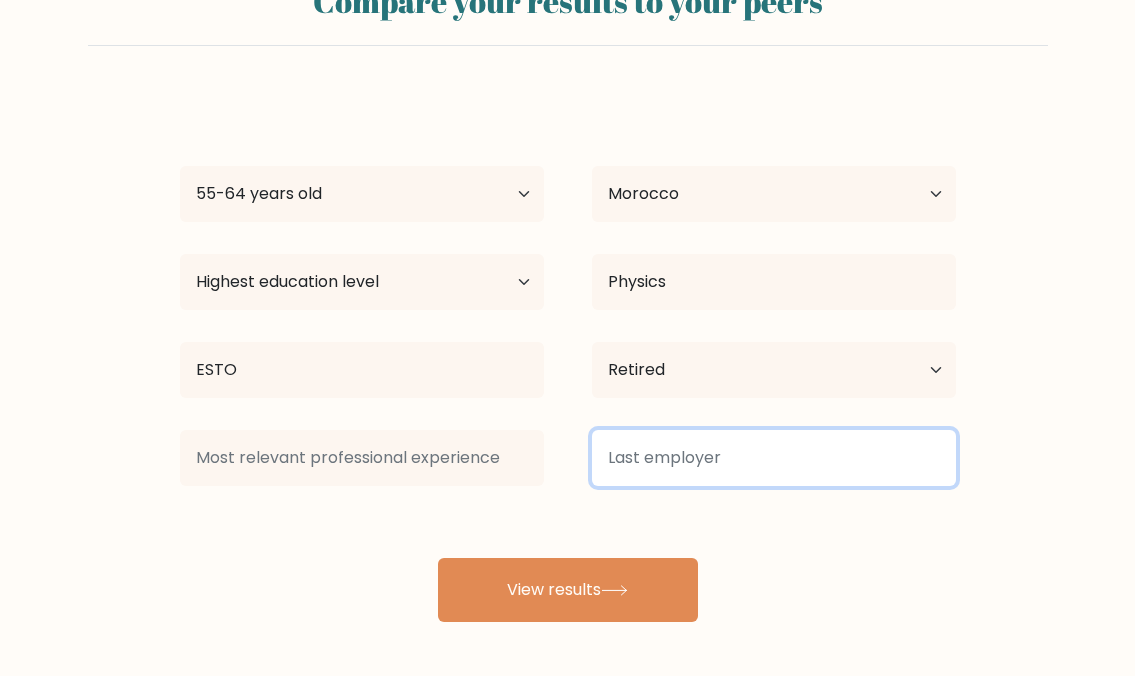 click at bounding box center (774, 458) 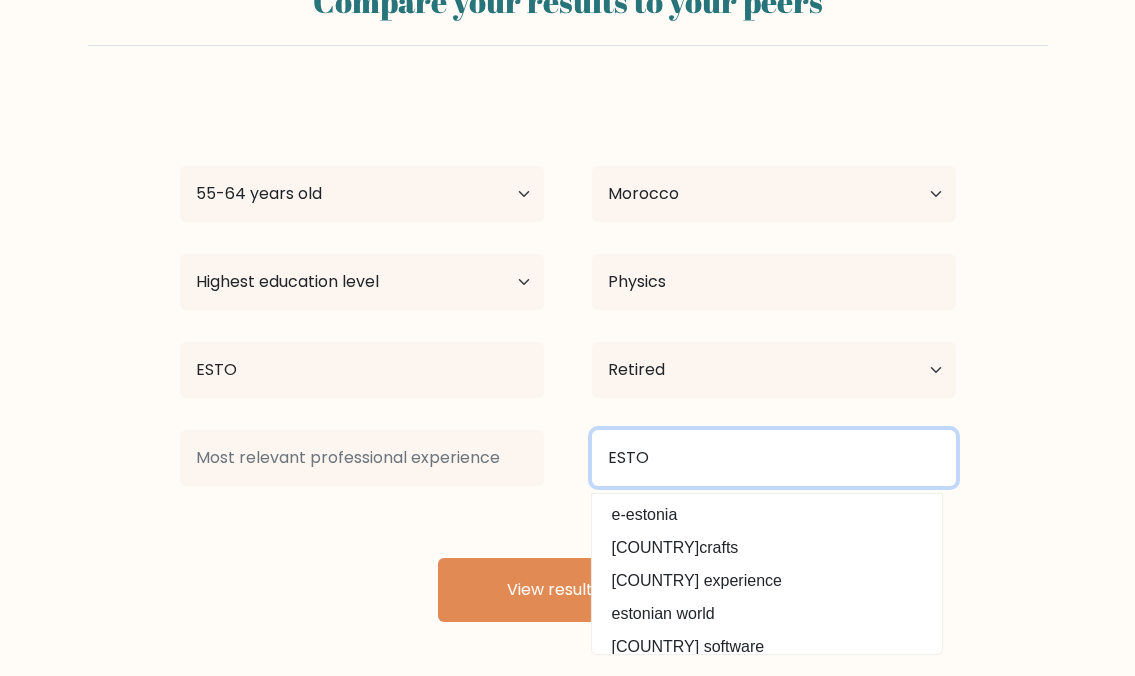 type on "ESTO" 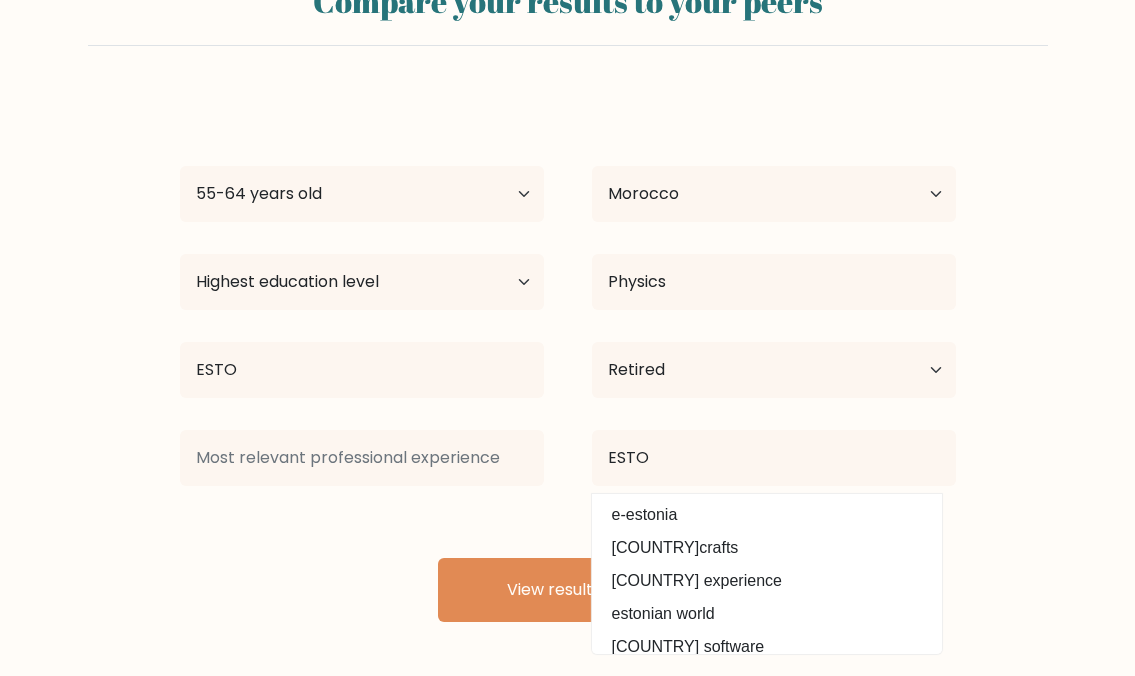 click on "[FIRST]
[LAST]
Age
Under 18 years old
18-24 years old
25-34 years old
35-44 years old
45-54 years old
55-64 years old
65 years old and above
Country
Afghanistan
Albania
Algeria
American Samoa
Andorra
Angola
Anguilla
Antarctica
Antigua and Barbuda
Argentina
Armenia
Aruba
Australia
Austria
Azerbaijan
Bahamas
Bahrain
Bangladesh
Barbados
Belarus
Belgium
Belize
Benin
Bermuda
Bhutan
Bolivia
Bonaire, Sint Eustatius and Saba
Bosnia and Herzegovina
Botswana
Bouvet Island
Brazil
Brunei" at bounding box center [568, 358] 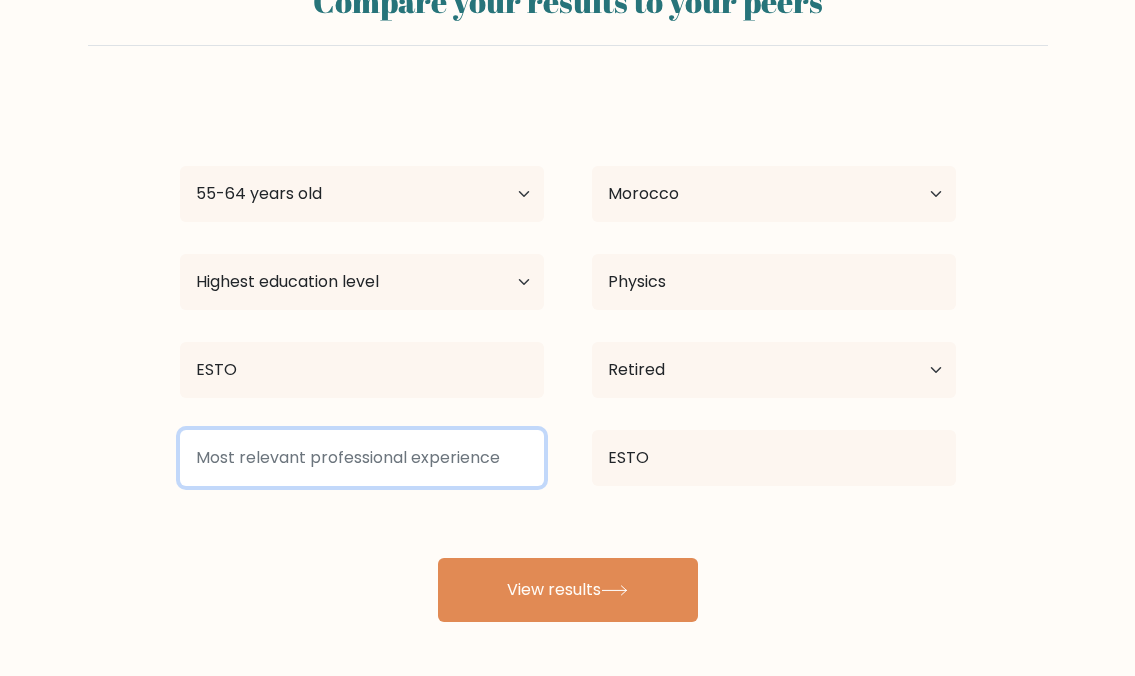 click at bounding box center [362, 458] 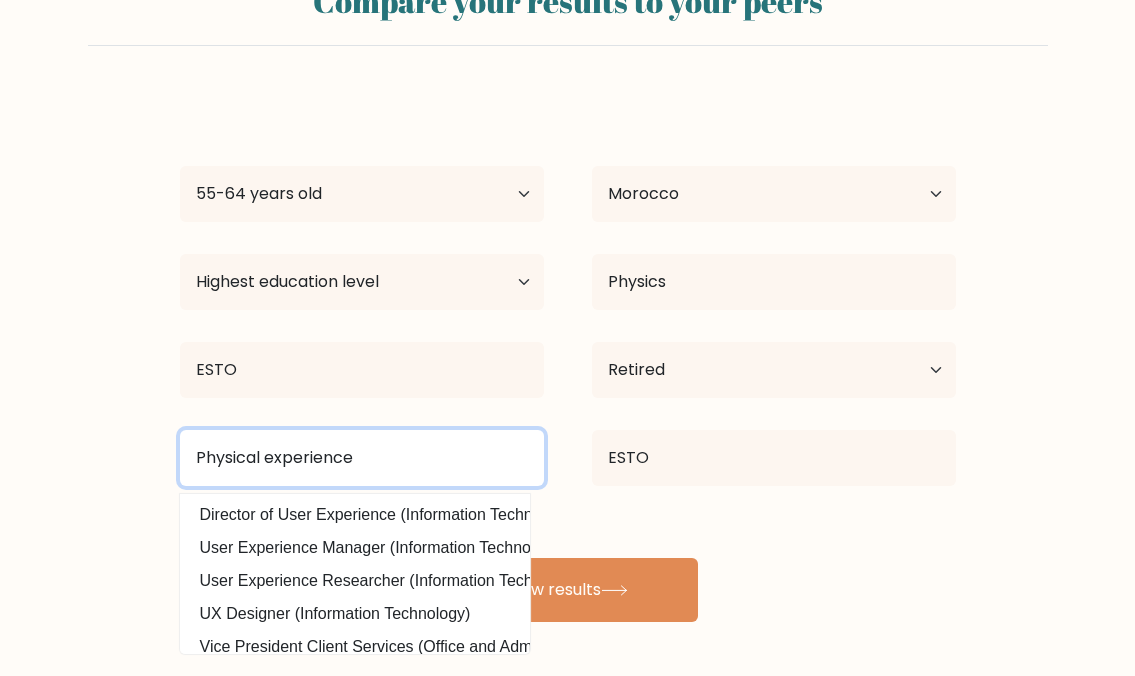 type on "Physical experience" 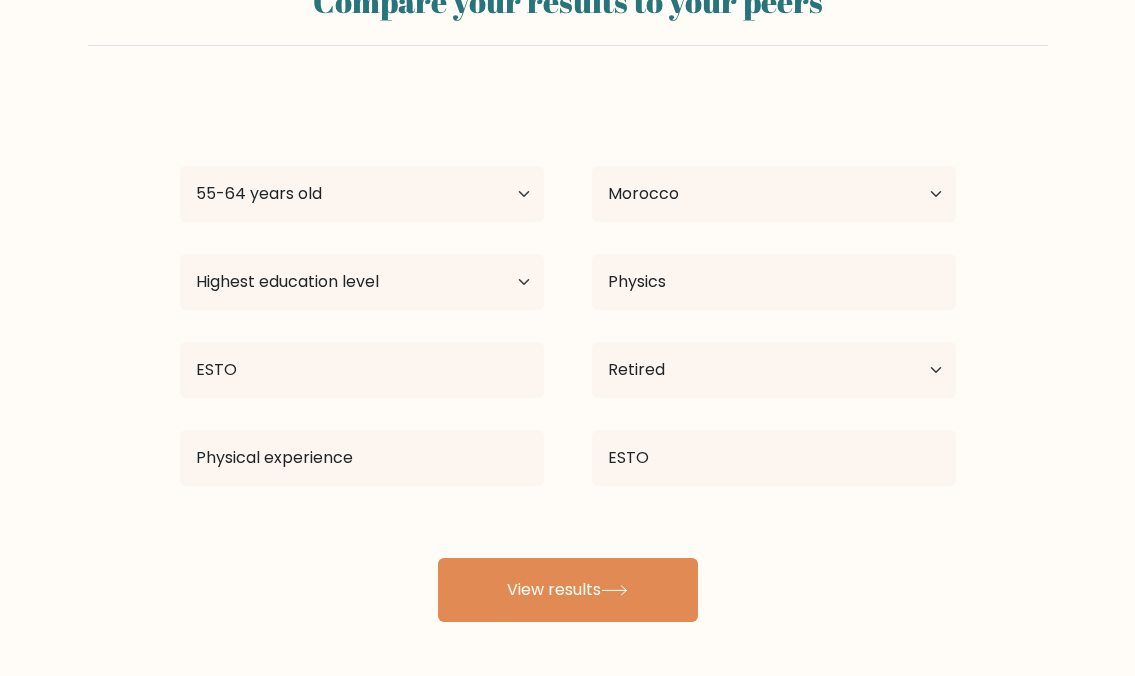 click on "[FIRST]
[LAST]
Age
Under 18 years old
18-24 years old
25-34 years old
35-44 years old
45-54 years old
55-64 years old
65 years old and above
Country
Afghanistan
Albania
Algeria
American Samoa
Andorra
Angola
Anguilla
Antarctica
Antigua and Barbuda
Argentina
Armenia
Aruba
Australia
Austria
Azerbaijan
Bahamas
Bahrain
Bangladesh
Barbados
Belarus
Belgium
Belize
Benin
Bermuda
Bhutan
Bolivia
Bonaire, Sint Eustatius and Saba
Bosnia and Herzegovina
Botswana
Bouvet Island
Brazil
Brunei" at bounding box center [568, 358] 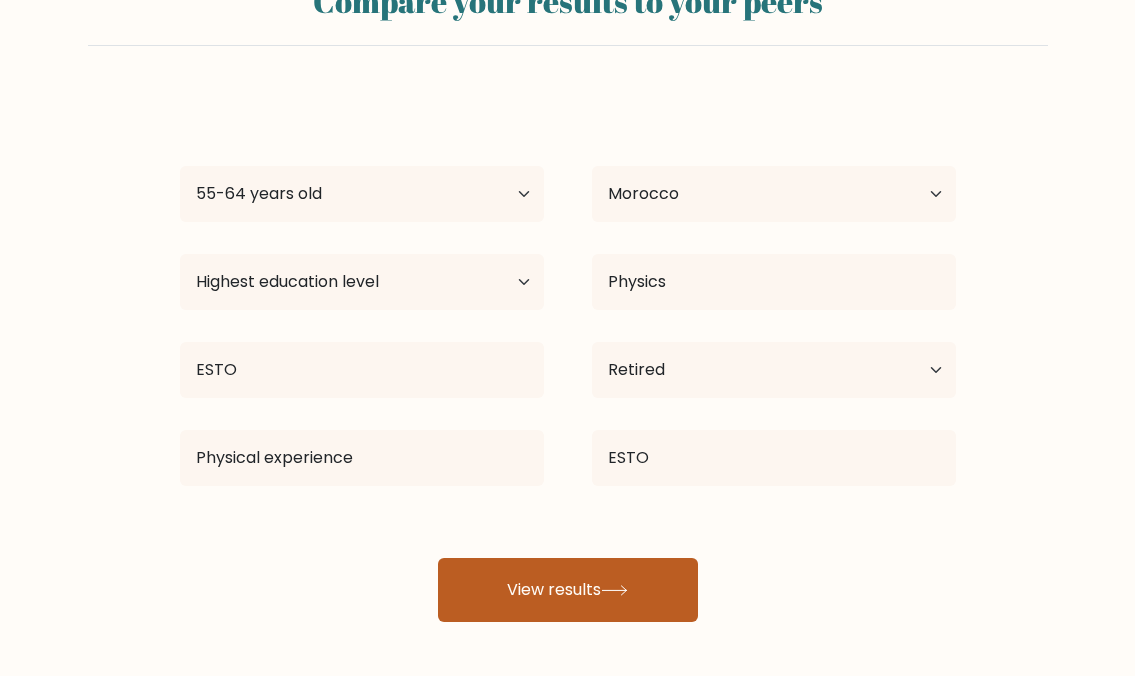 click 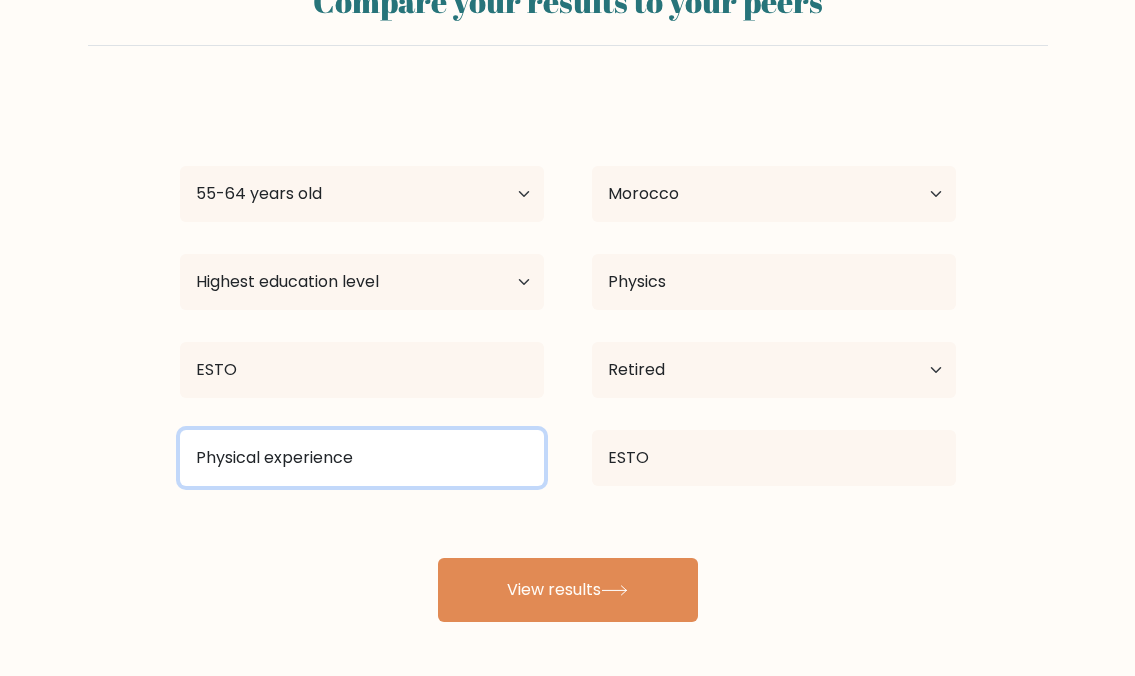 click on "Physical experience" at bounding box center [362, 458] 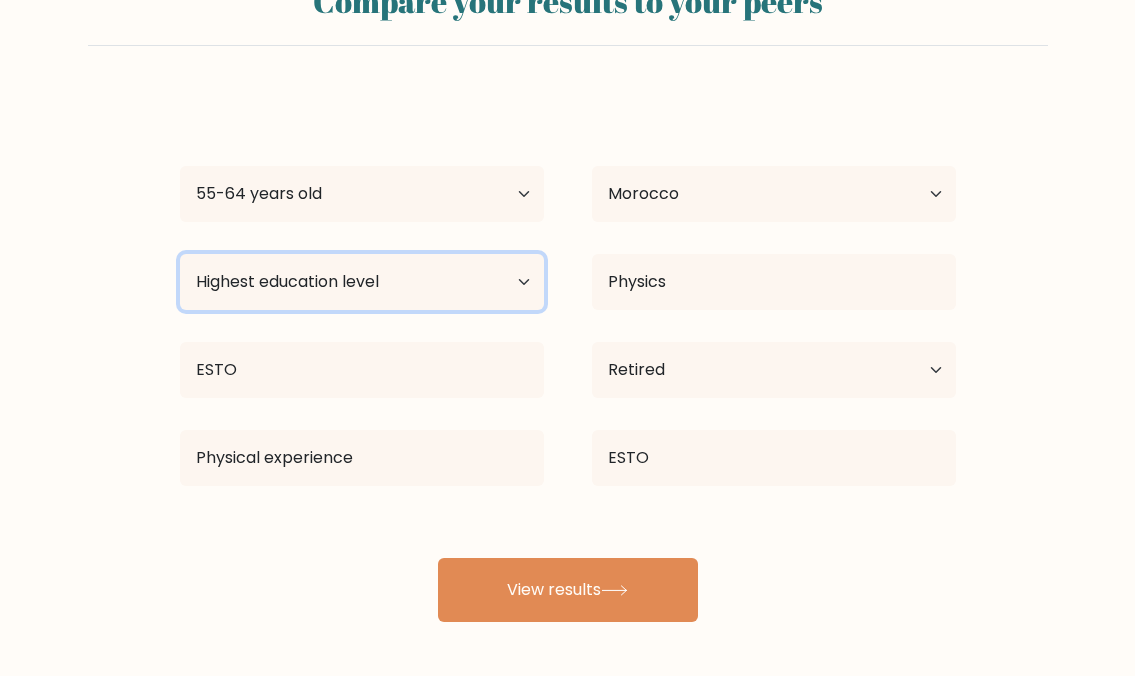 click on "Highest education level
No schooling
Primary
Lower Secondary
Upper Secondary
Occupation Specific
Bachelor's degree
Master's degree
Doctoral degree" at bounding box center [362, 282] 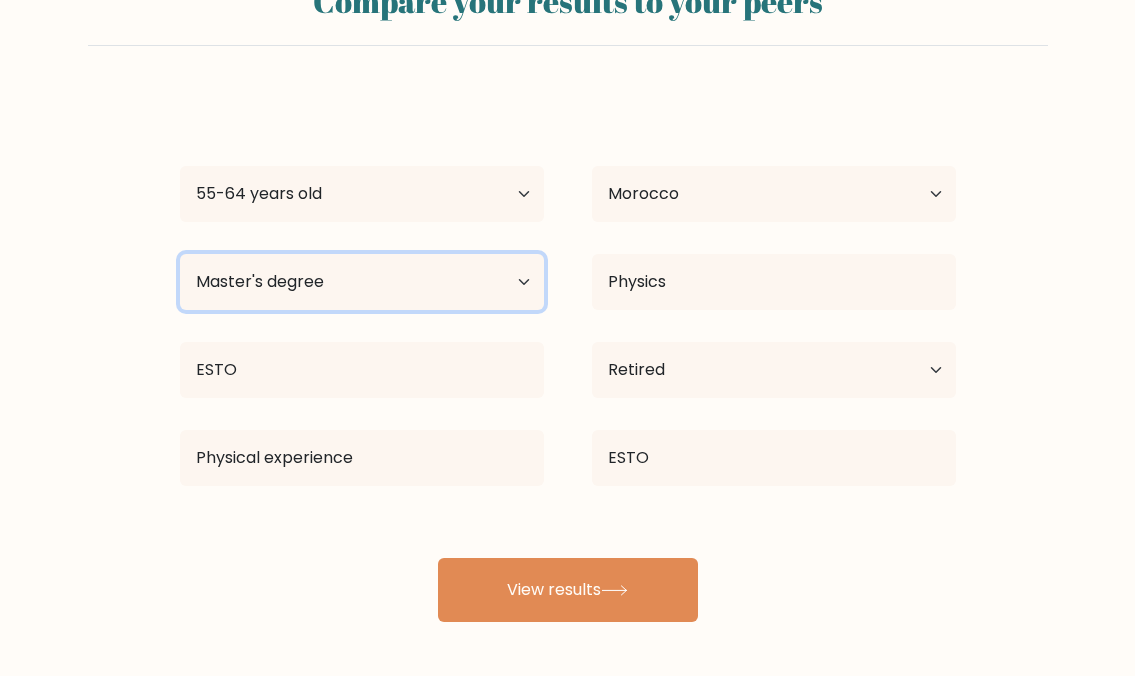 click on "Highest education level
No schooling
Primary
Lower Secondary
Upper Secondary
Occupation Specific
Bachelor's degree
Master's degree
Doctoral degree" at bounding box center (362, 282) 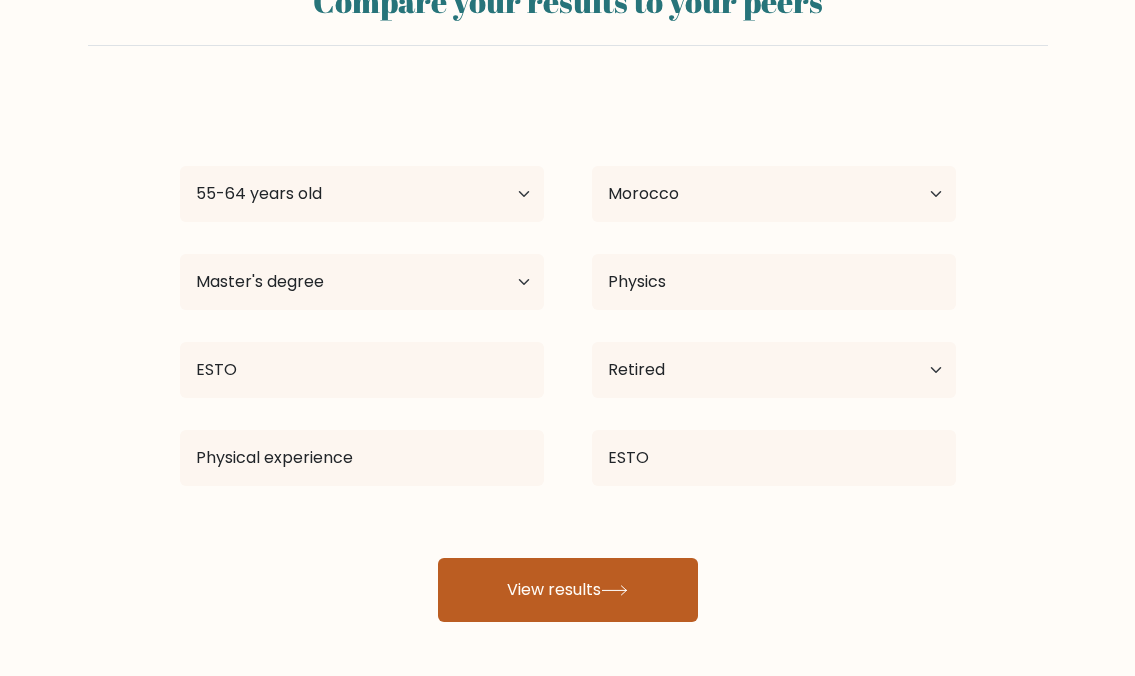 click on "View results" at bounding box center [568, 590] 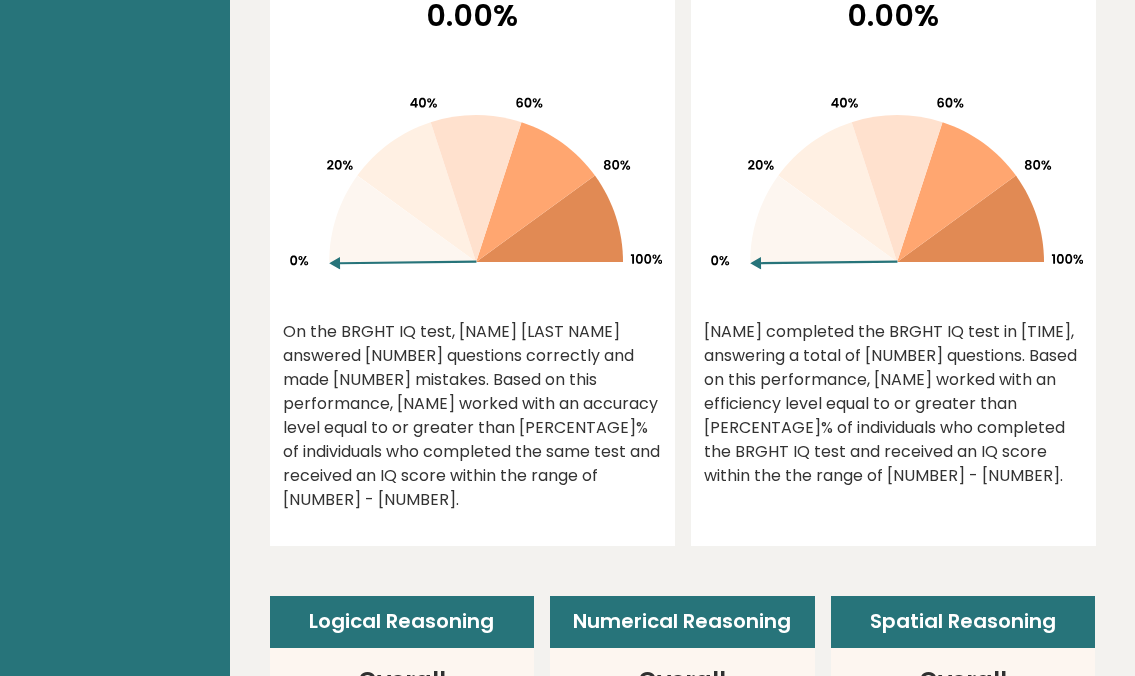 scroll, scrollTop: 1200, scrollLeft: 0, axis: vertical 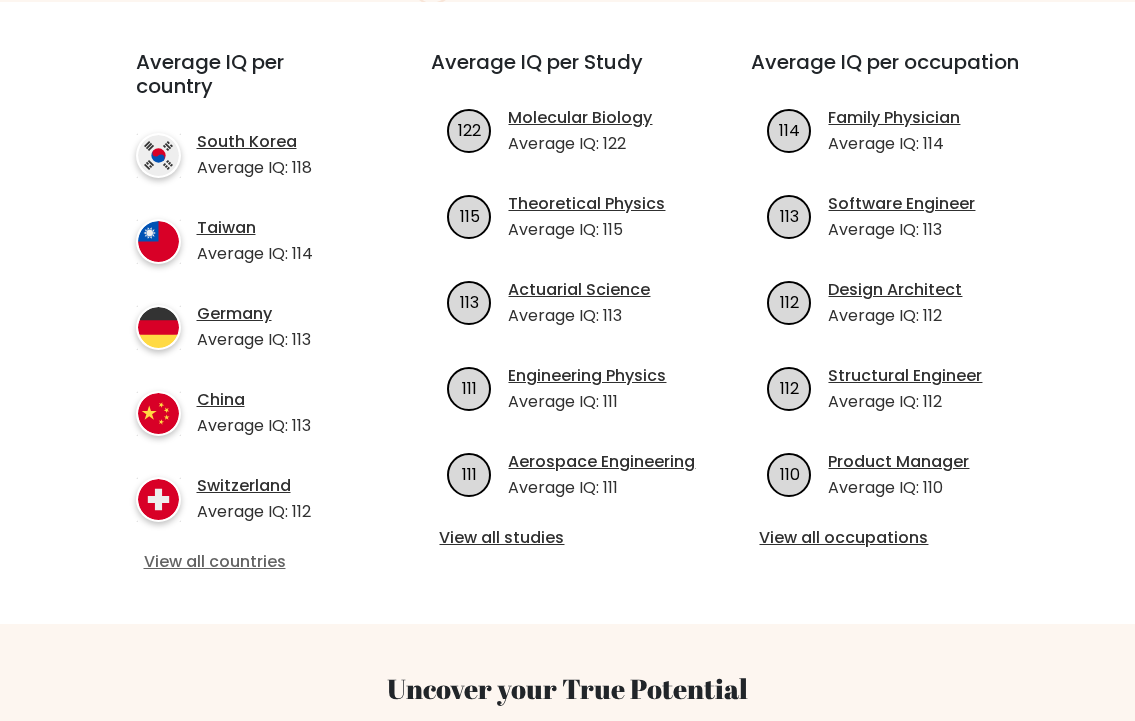 click on "View all countries" at bounding box center (248, 562) 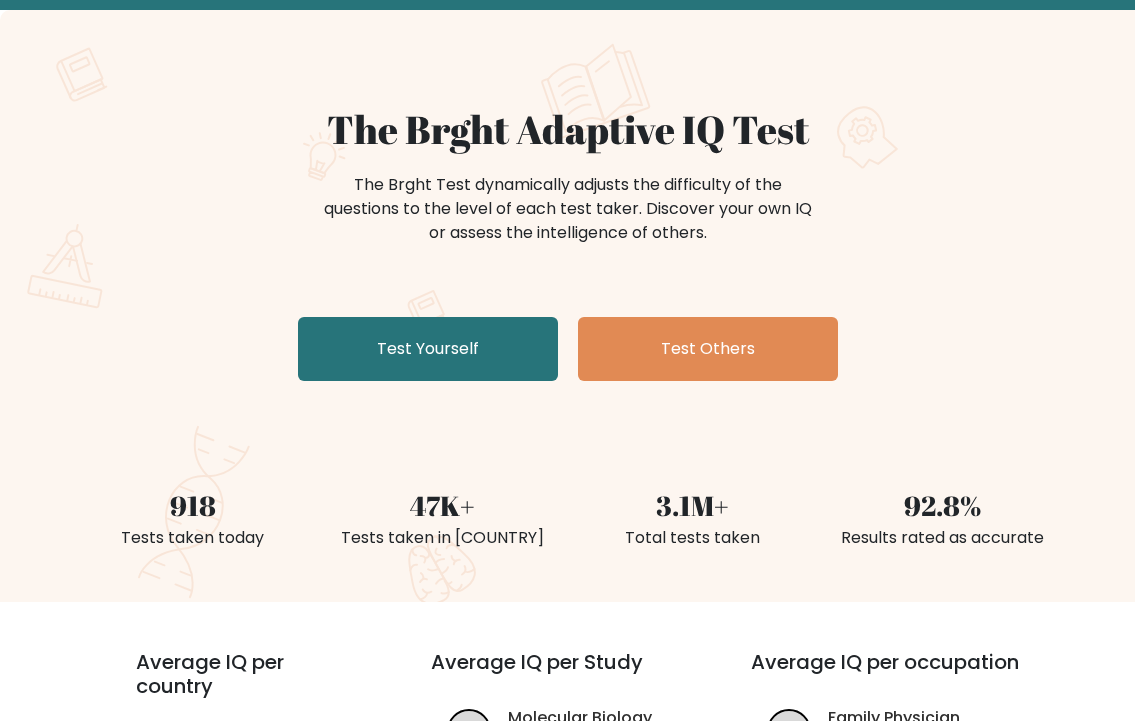 scroll, scrollTop: 0, scrollLeft: 0, axis: both 